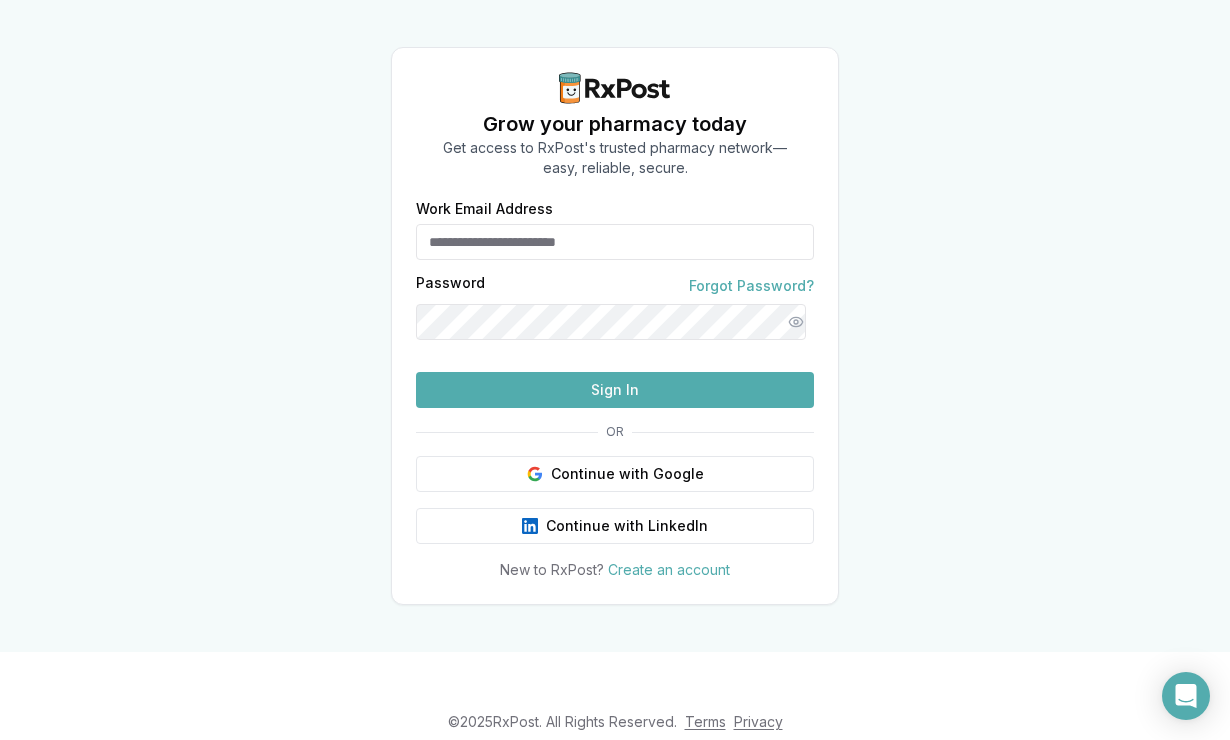 scroll, scrollTop: 0, scrollLeft: 0, axis: both 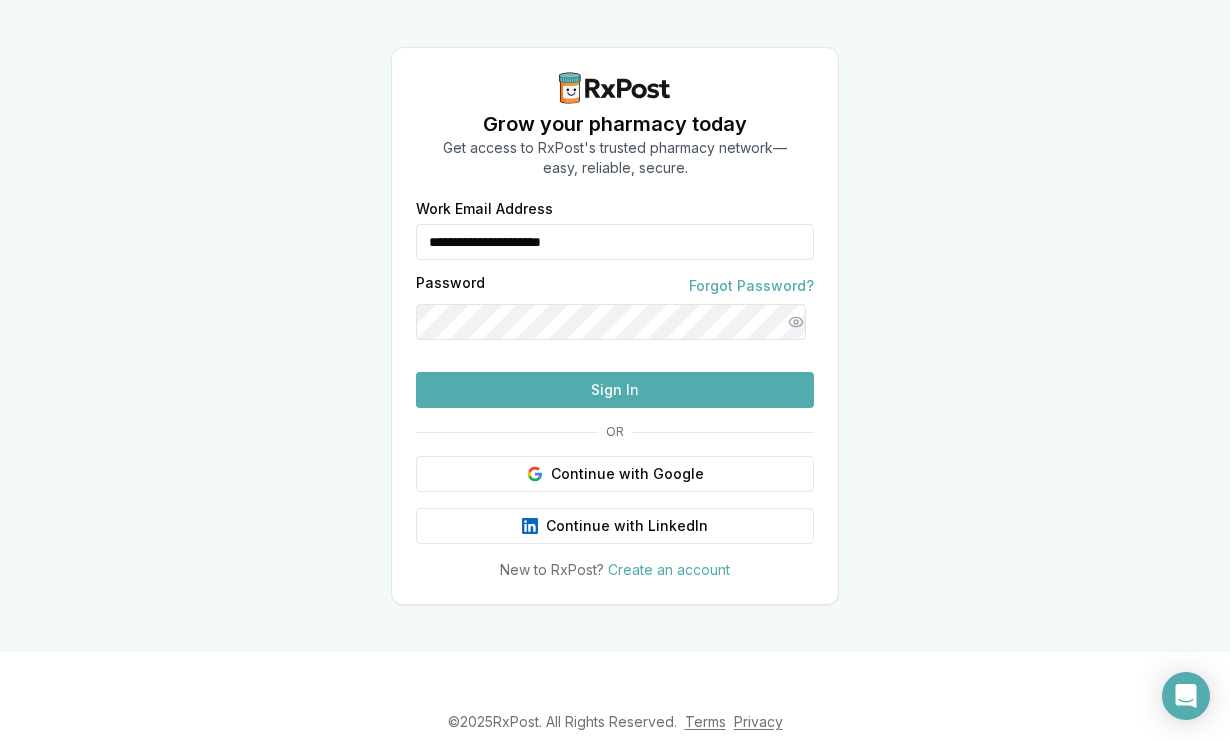 click on "Sign In" at bounding box center (615, 390) 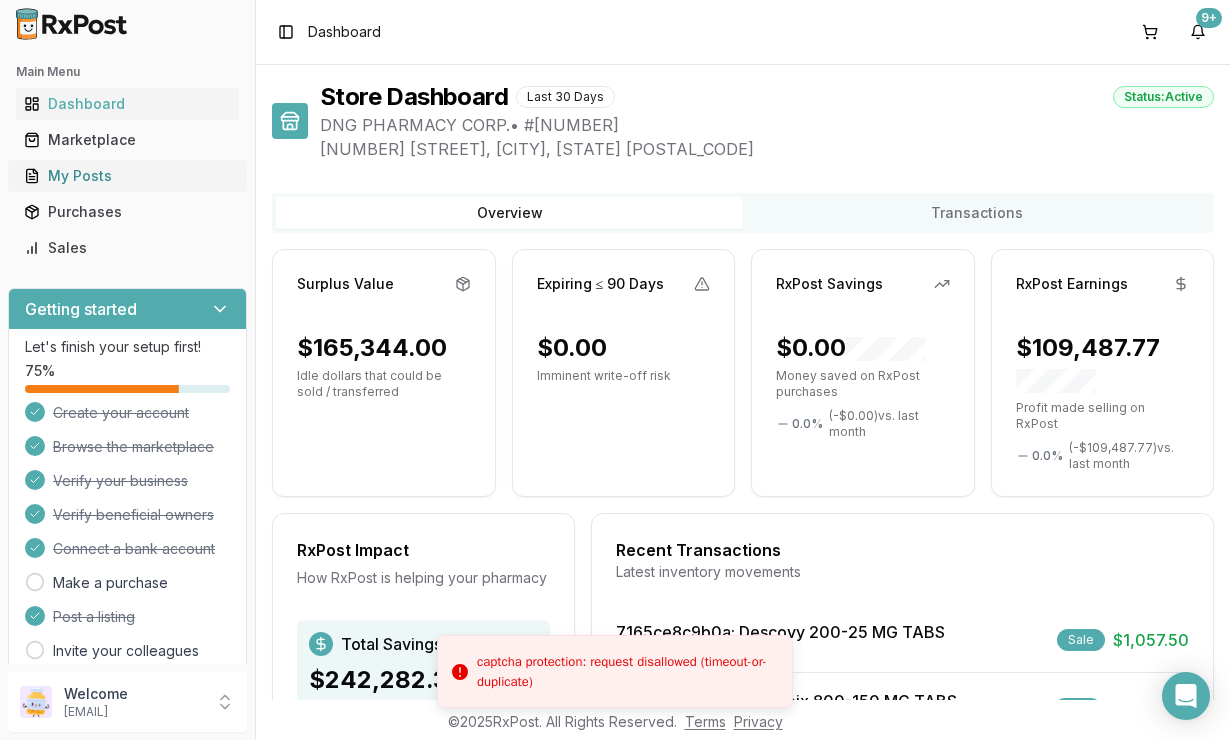 click on "My Posts" at bounding box center [127, 176] 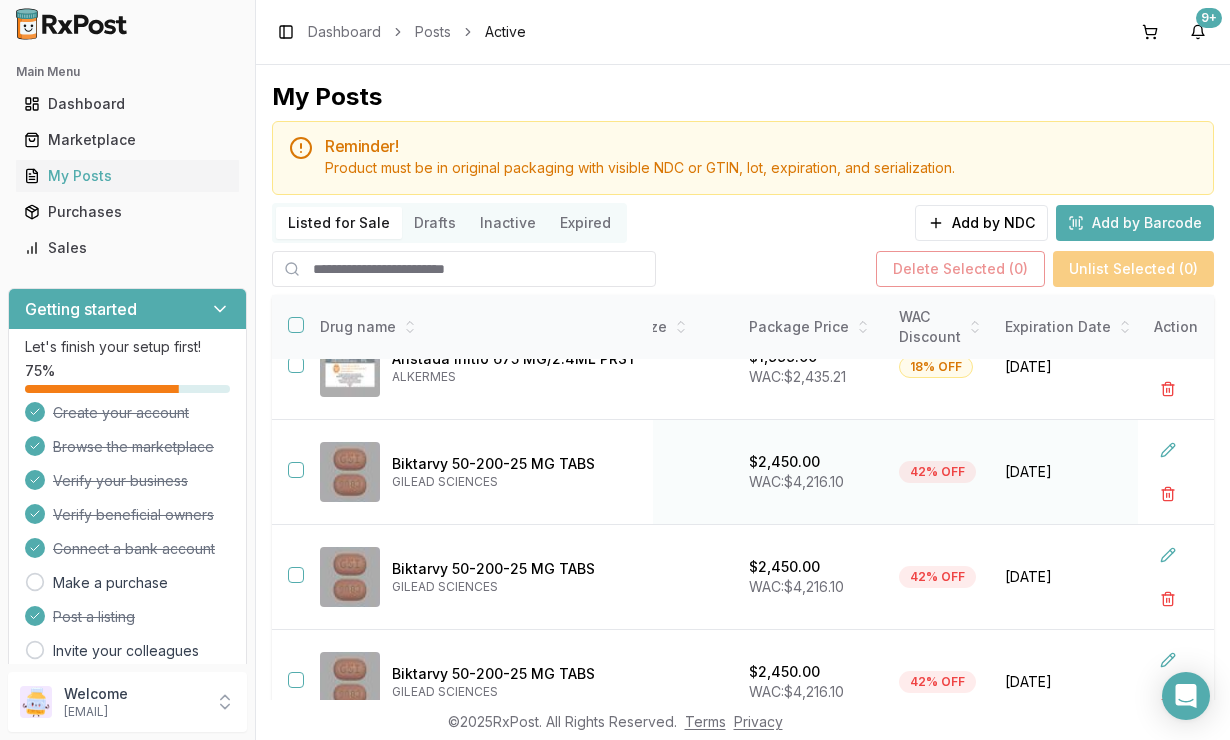 scroll, scrollTop: 476, scrollLeft: 516, axis: both 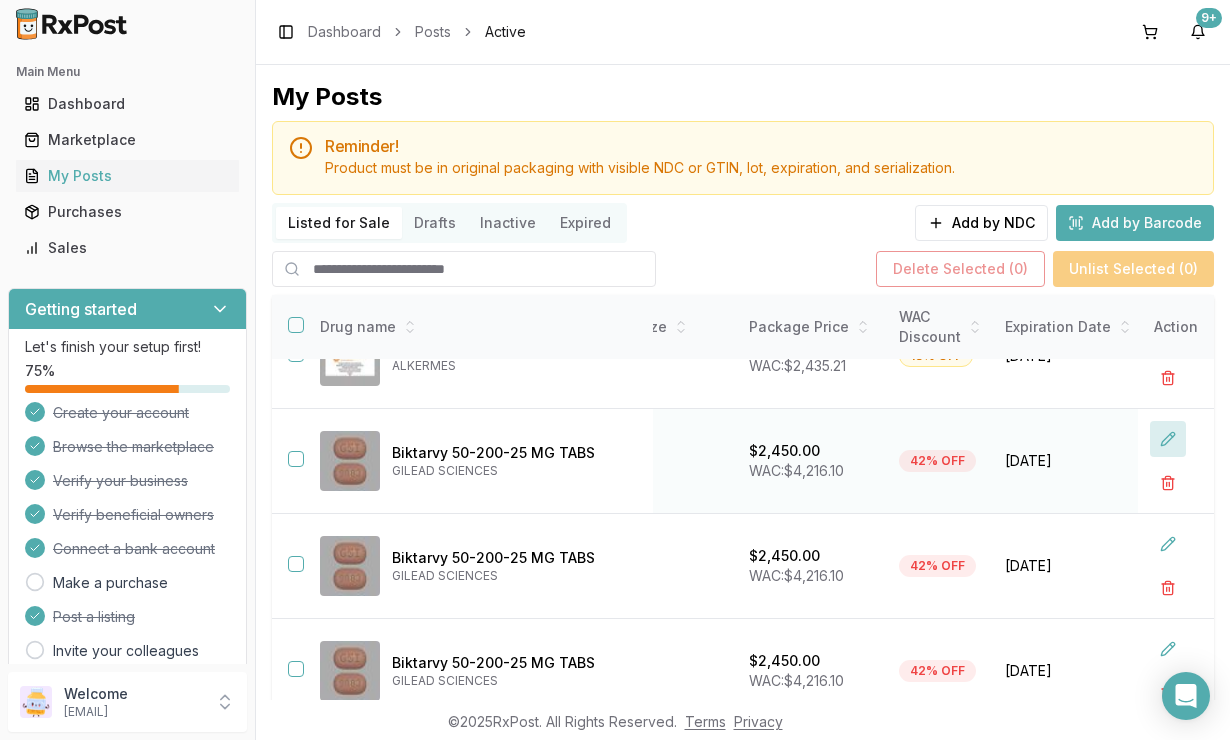 click at bounding box center [1168, 439] 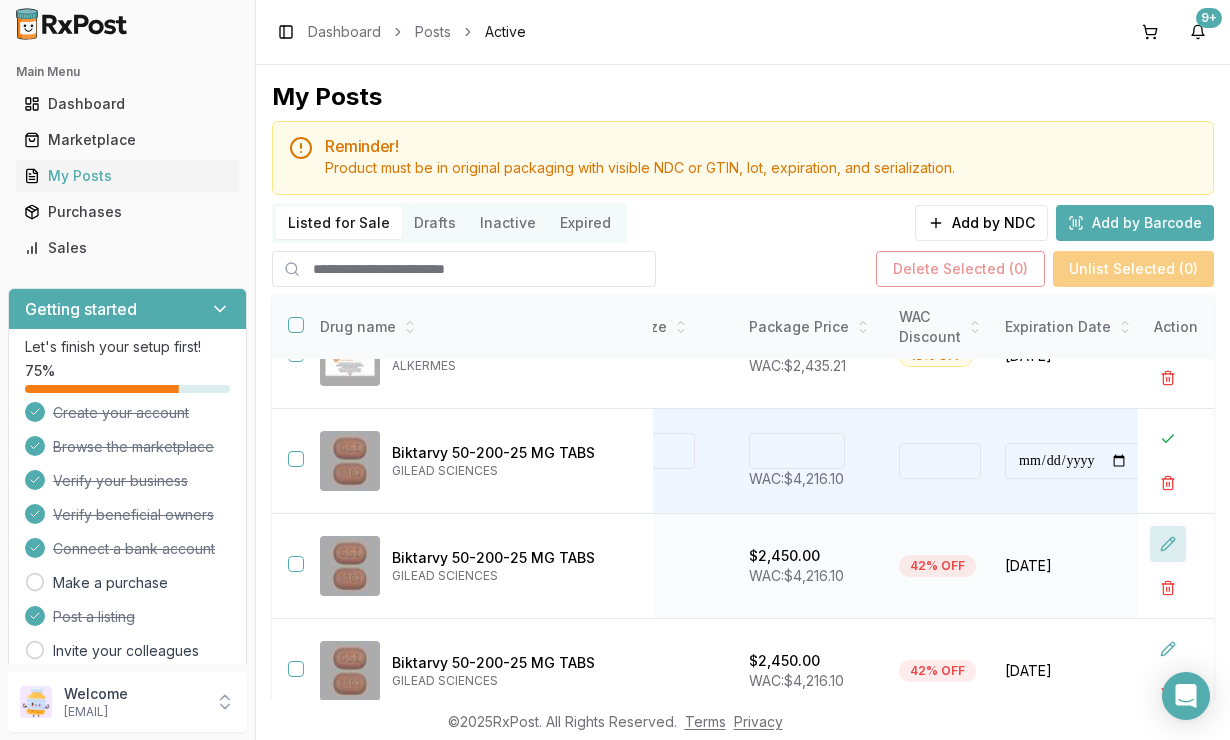 click at bounding box center [1168, 544] 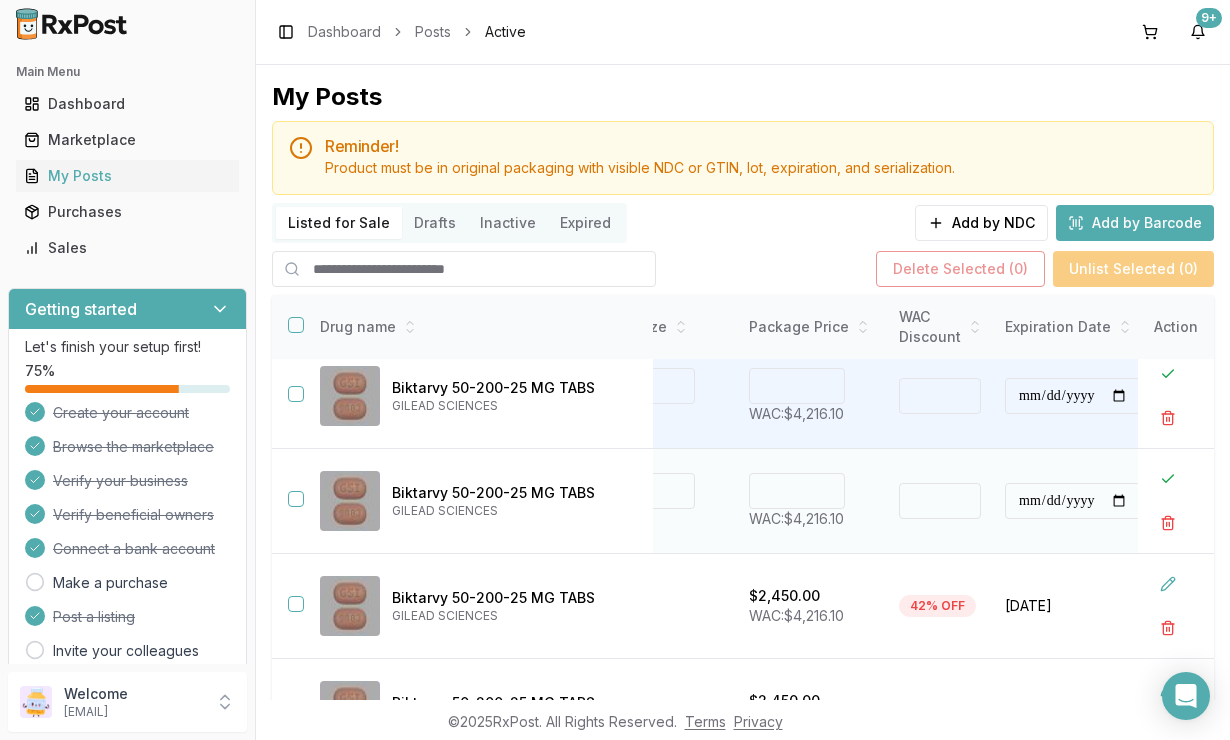 scroll, scrollTop: 551, scrollLeft: 516, axis: both 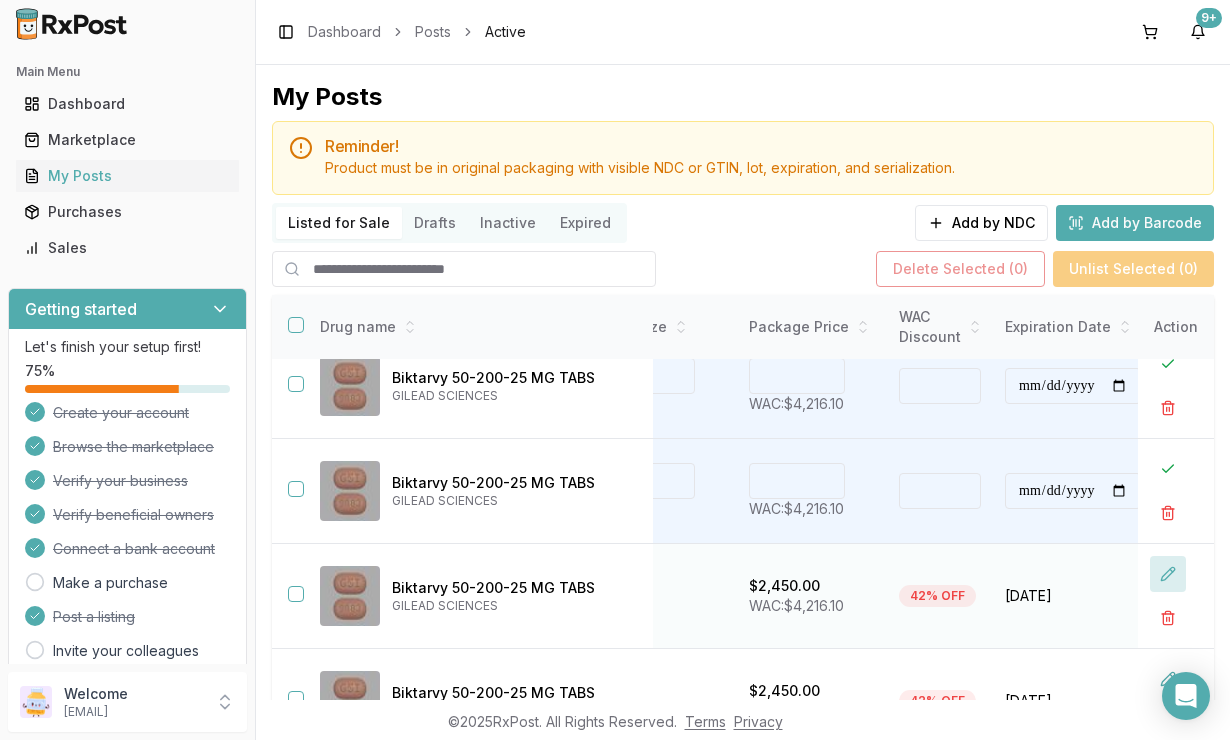 click at bounding box center (1168, 574) 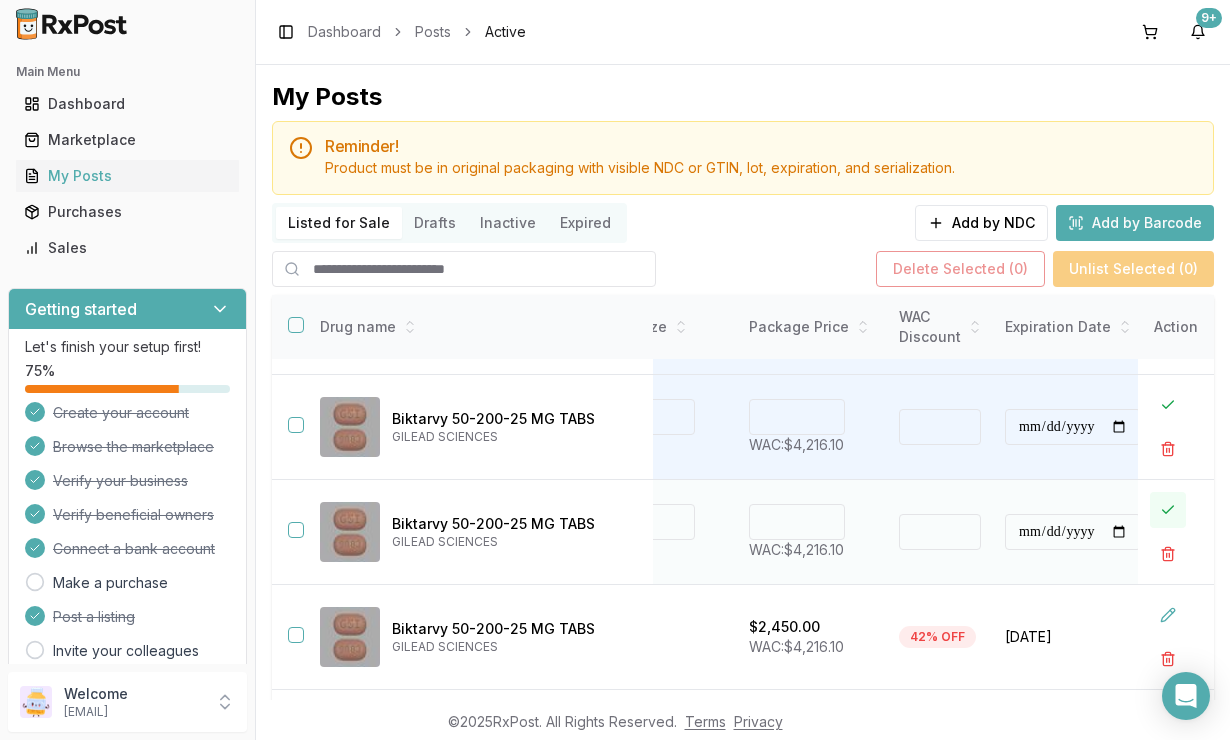 scroll, scrollTop: 622, scrollLeft: 516, axis: both 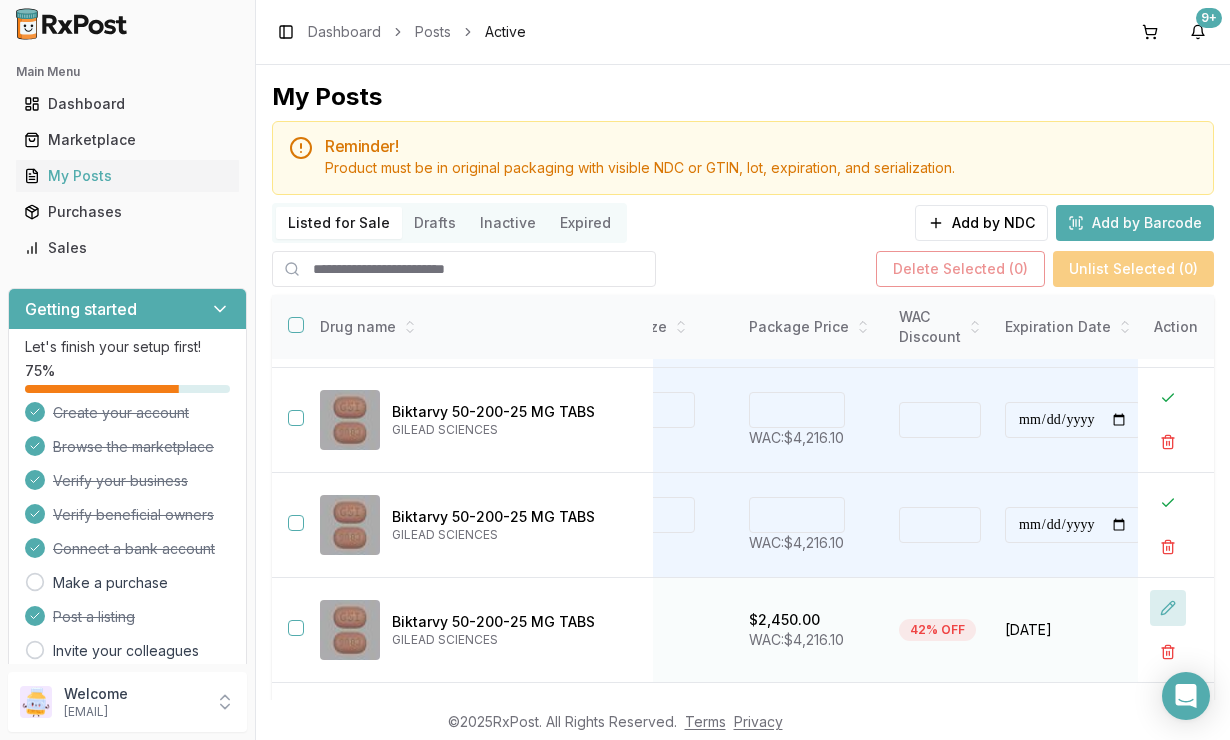 click at bounding box center [1168, 608] 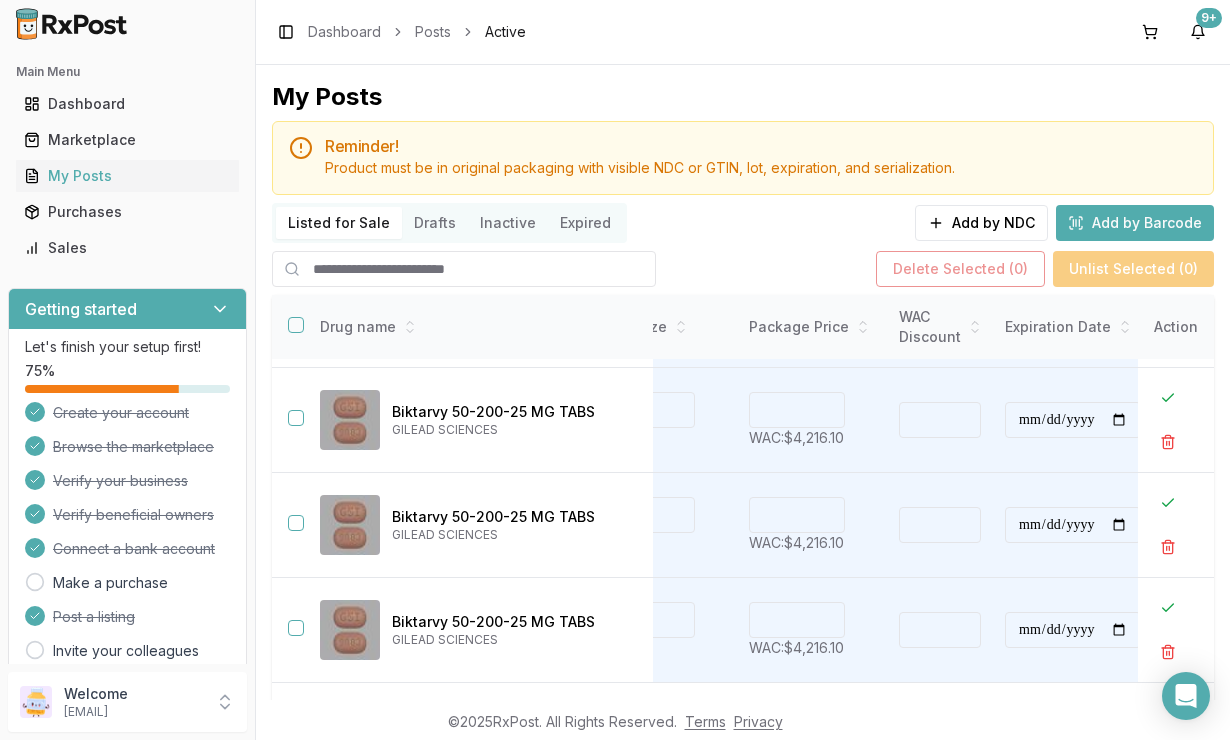 scroll, scrollTop: 641, scrollLeft: 516, axis: both 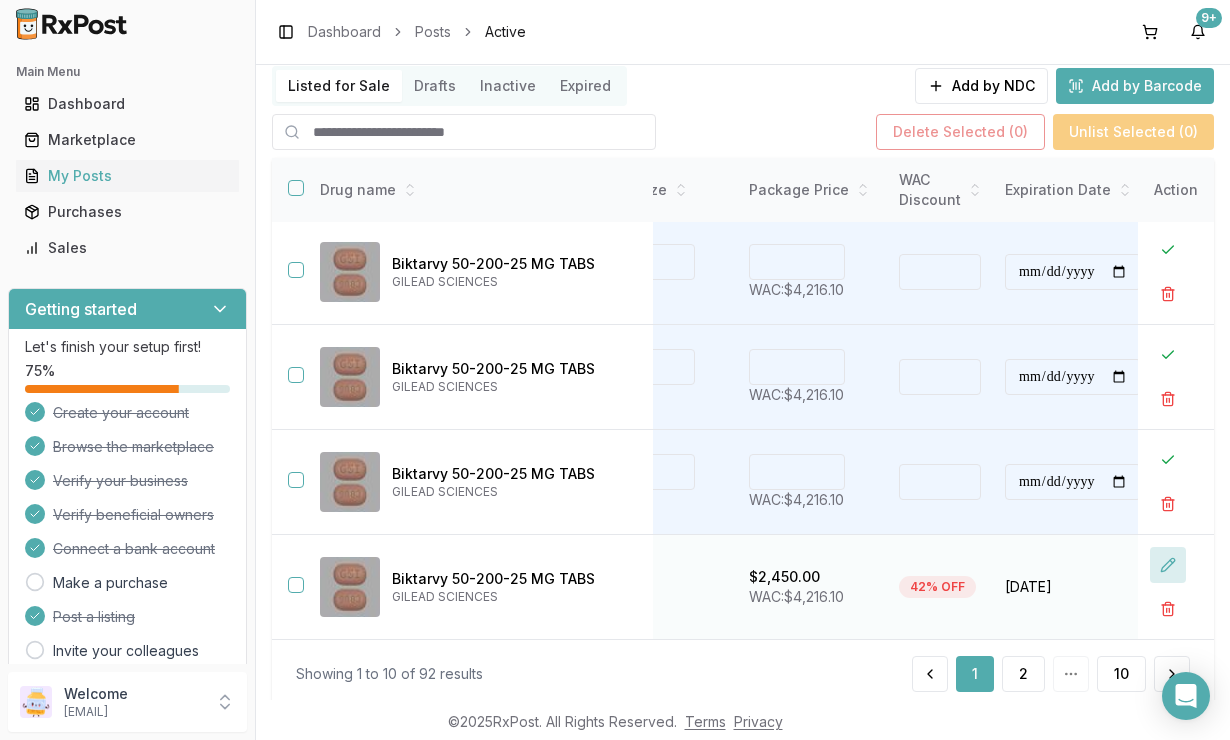 click at bounding box center (1168, 565) 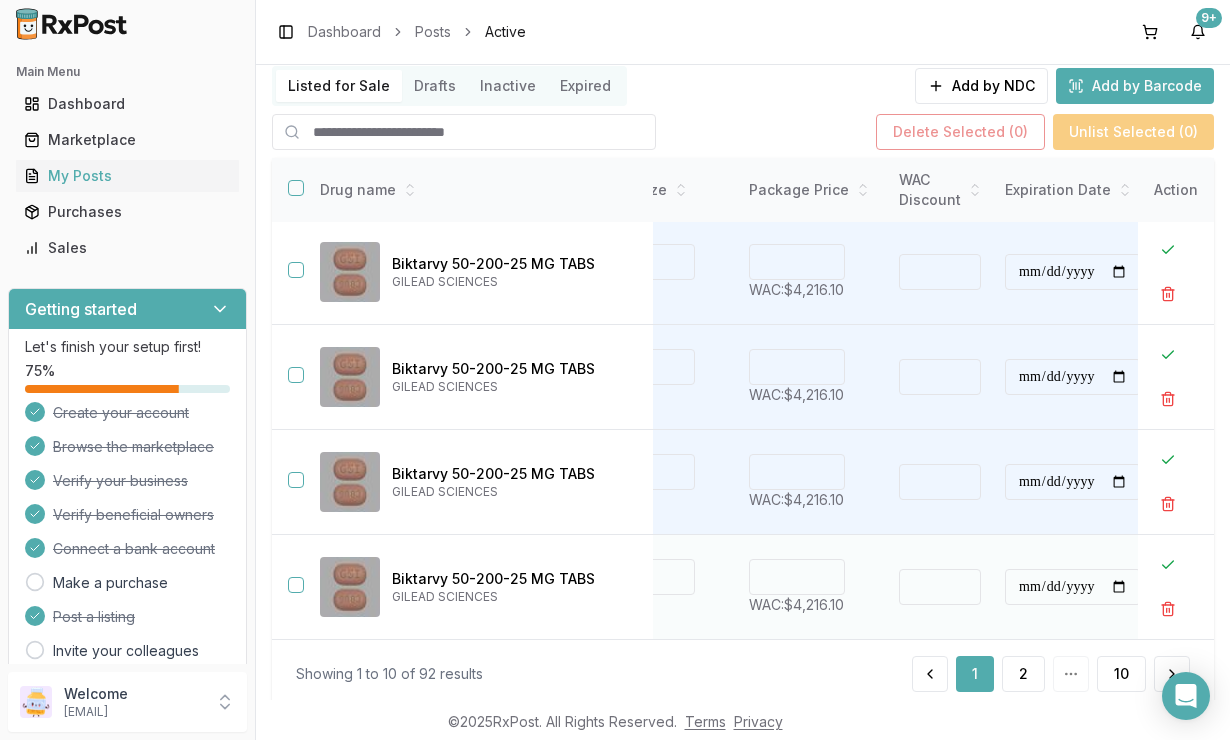 click on "****" at bounding box center [797, 577] 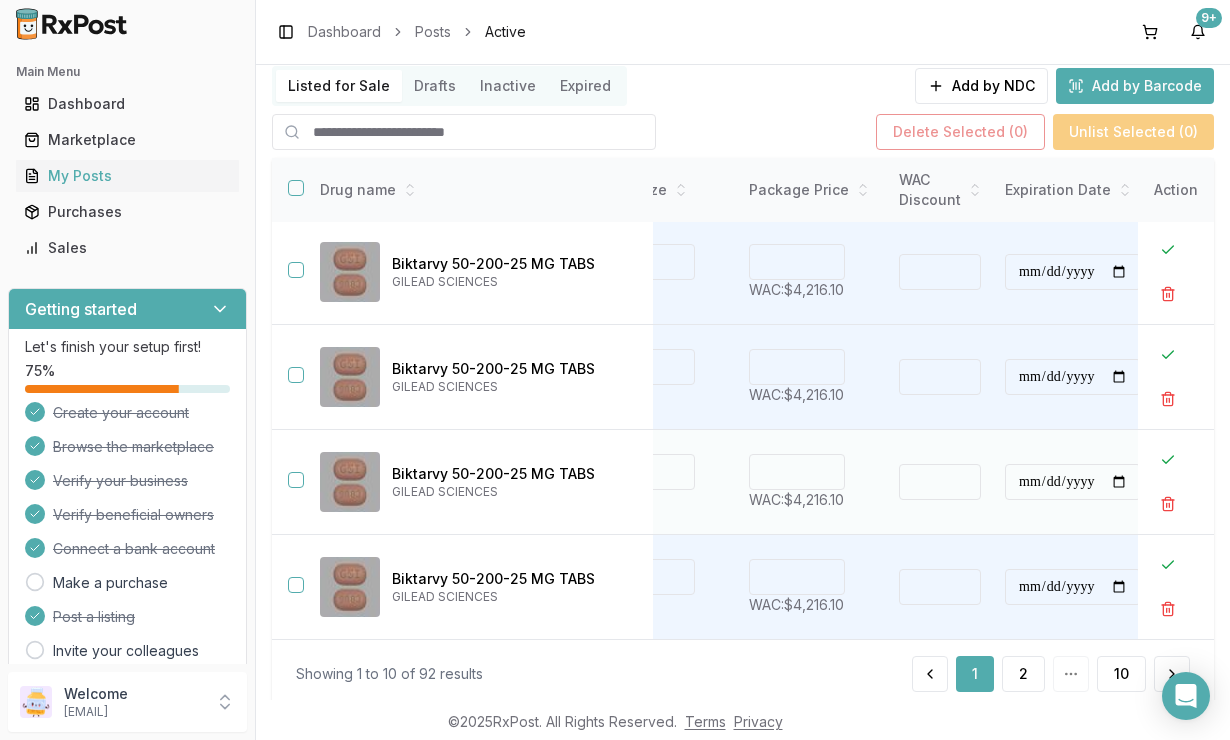 type on "****" 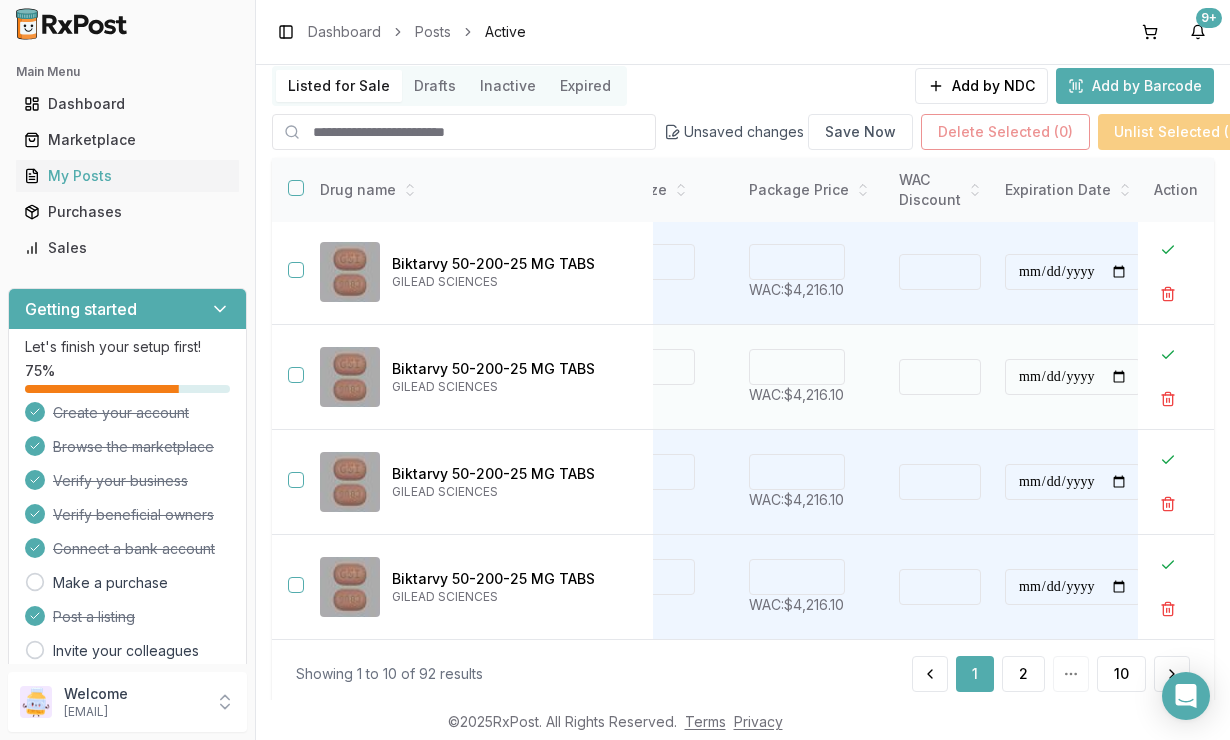 type on "****" 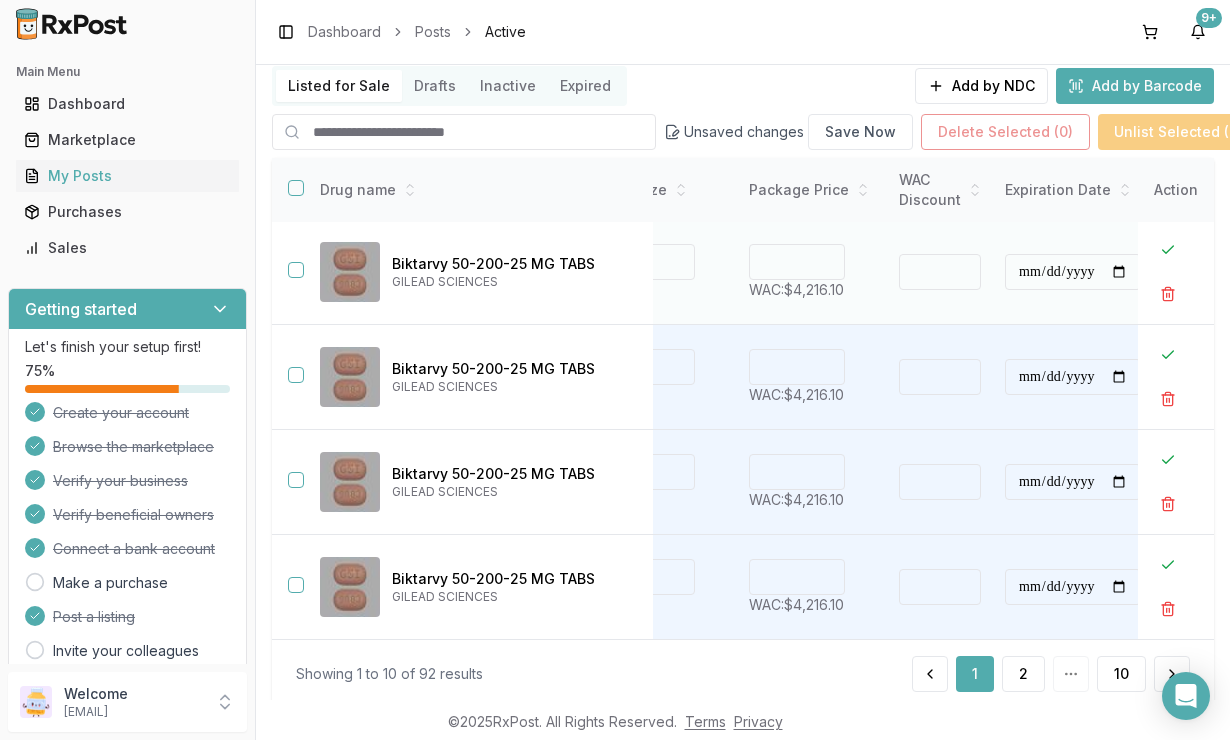type on "****" 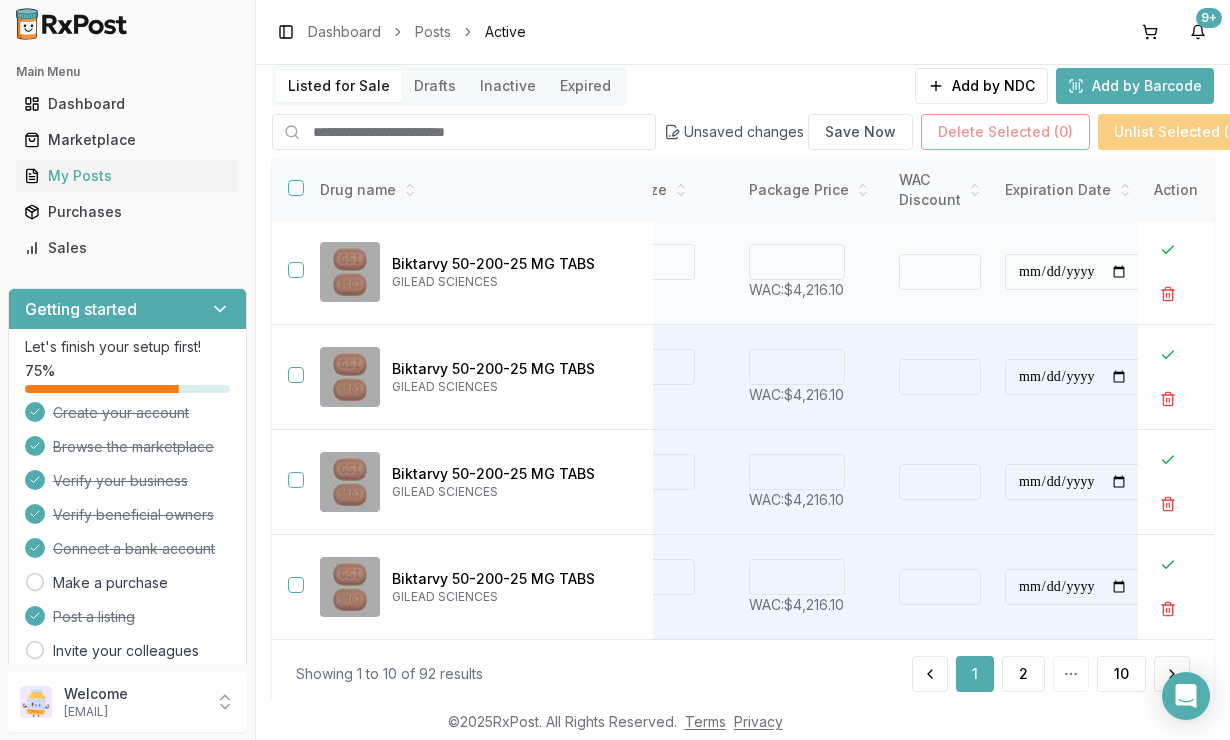 type on "****" 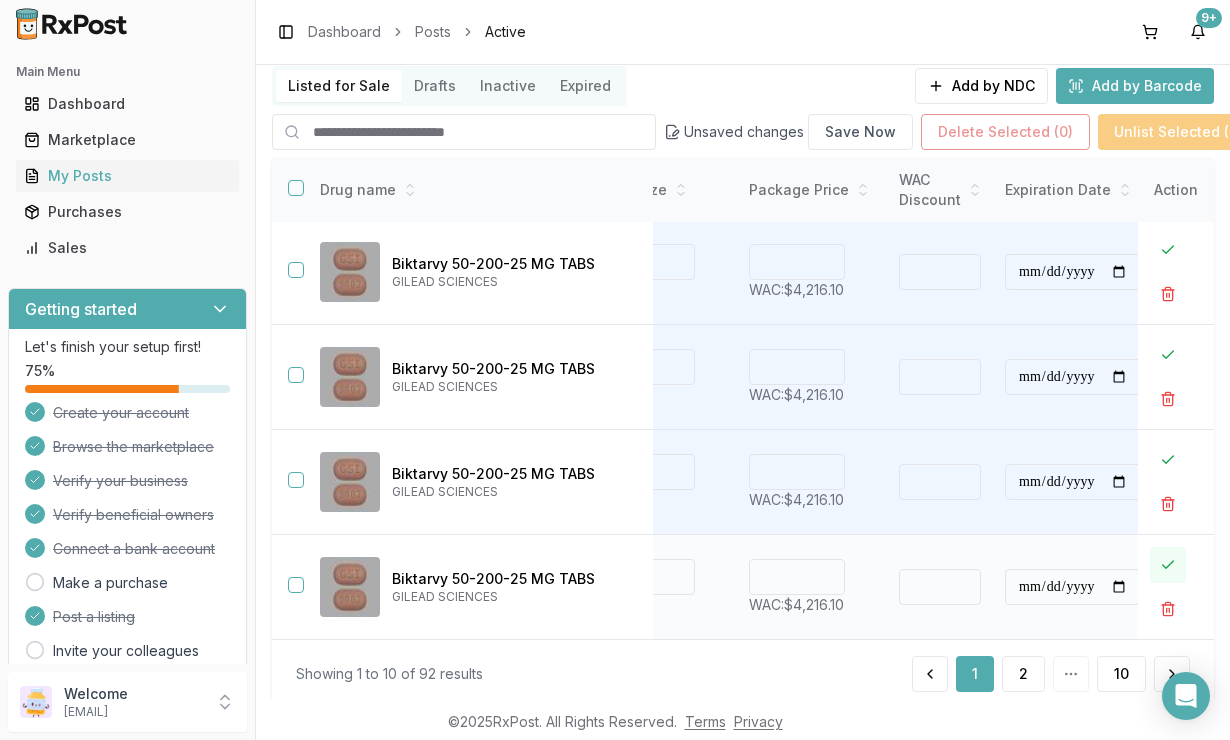 type on "*******" 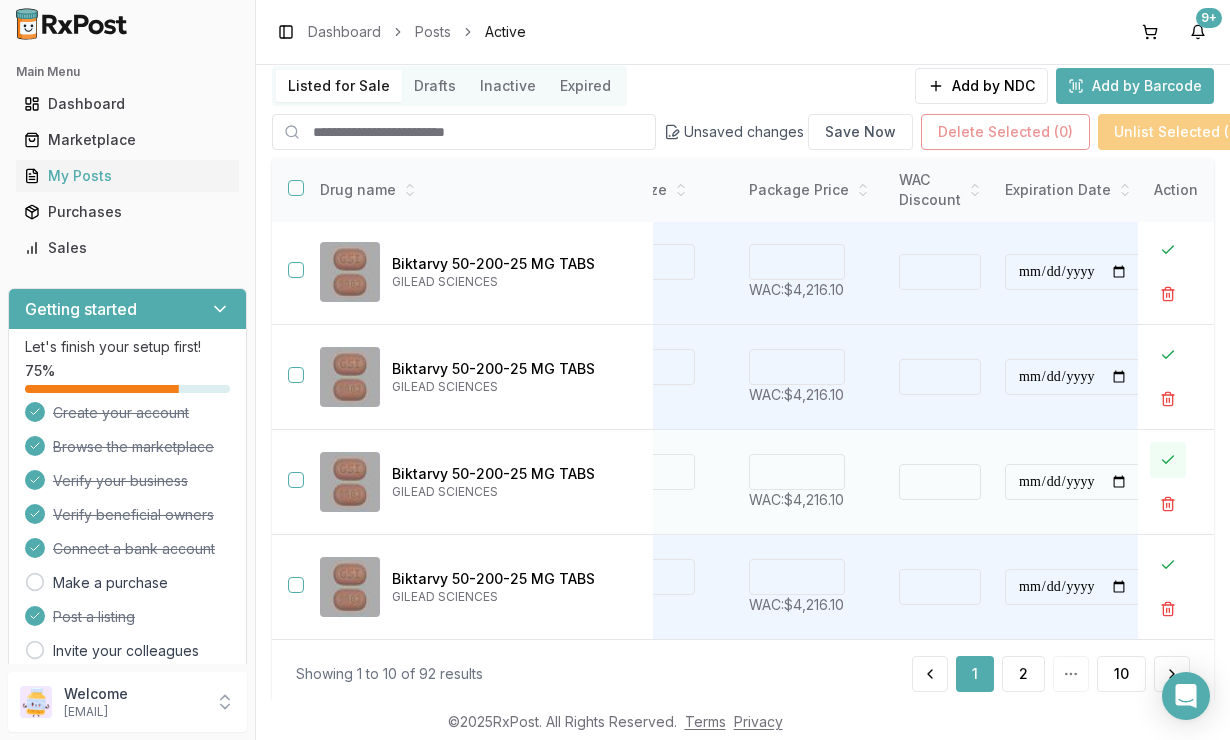 click at bounding box center [1168, 460] 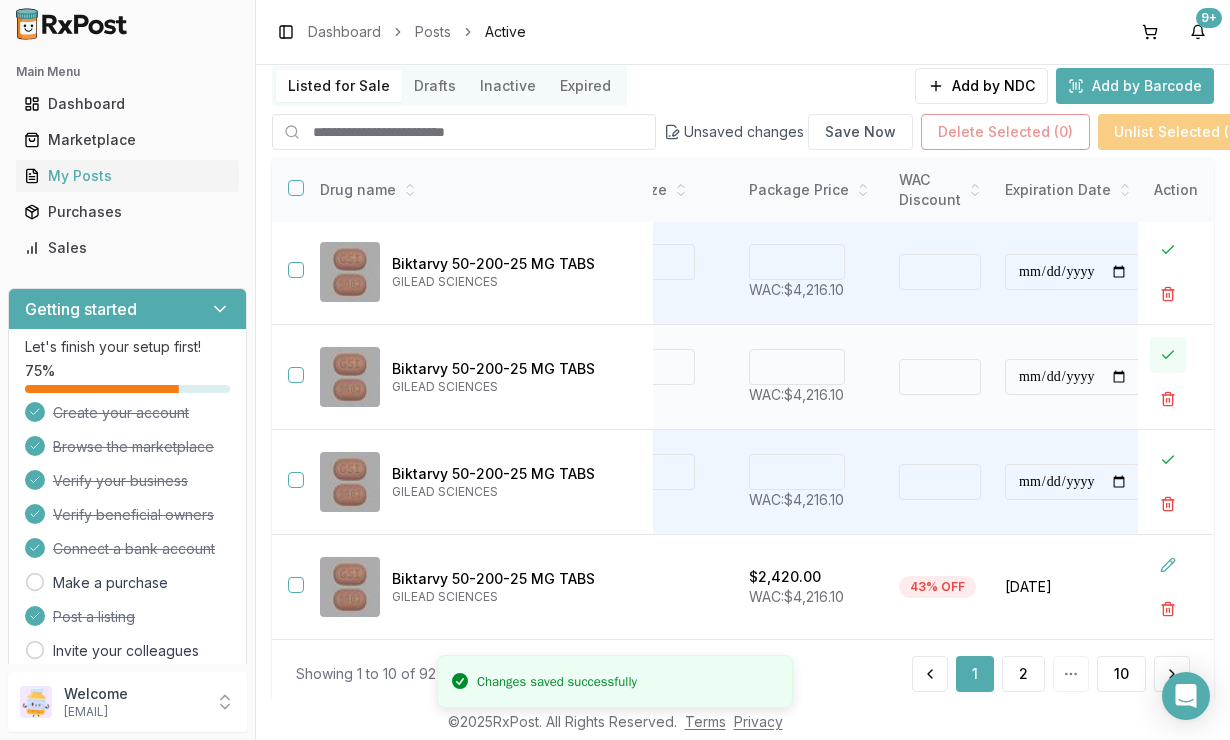 click at bounding box center (1168, 355) 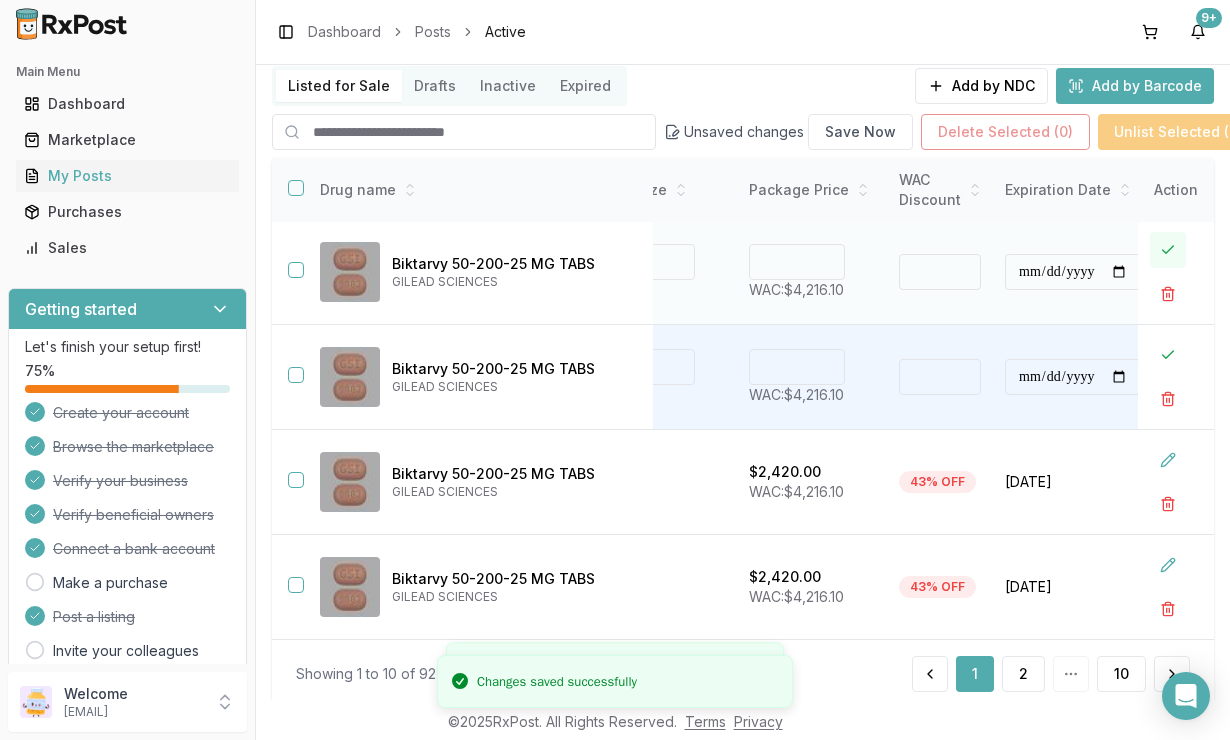 click at bounding box center [1168, 250] 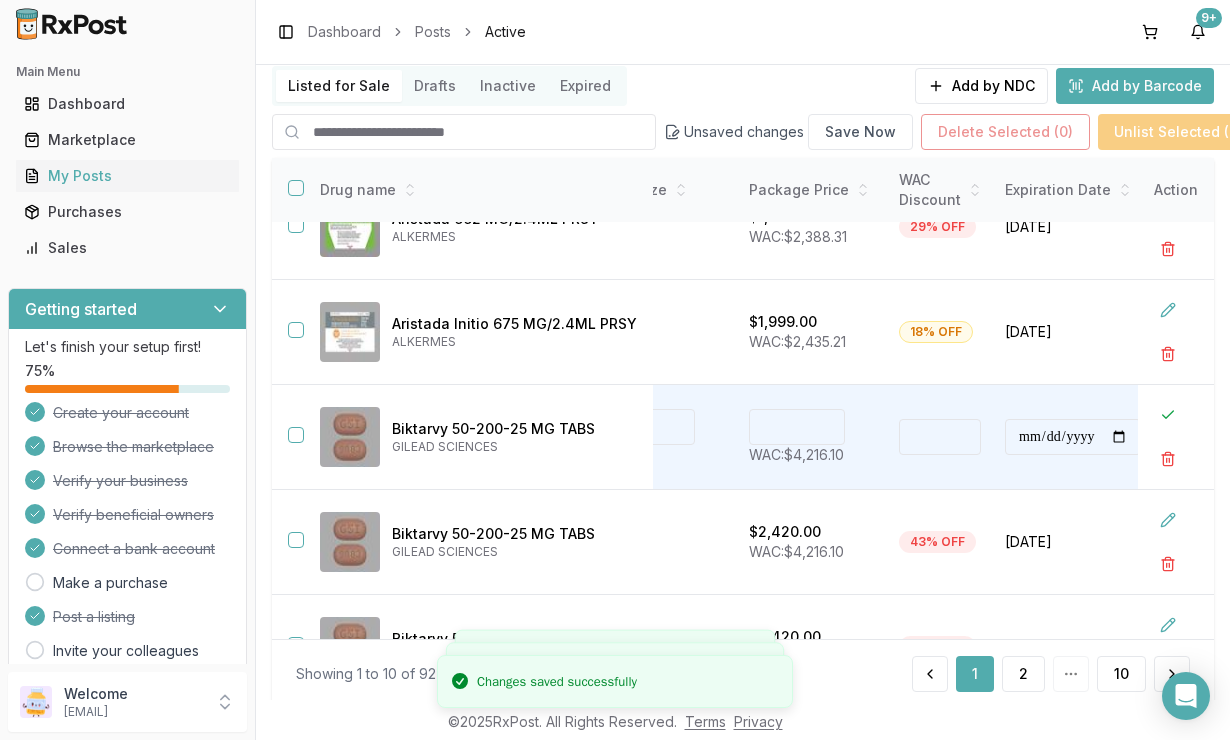 scroll, scrollTop: 353, scrollLeft: 516, axis: both 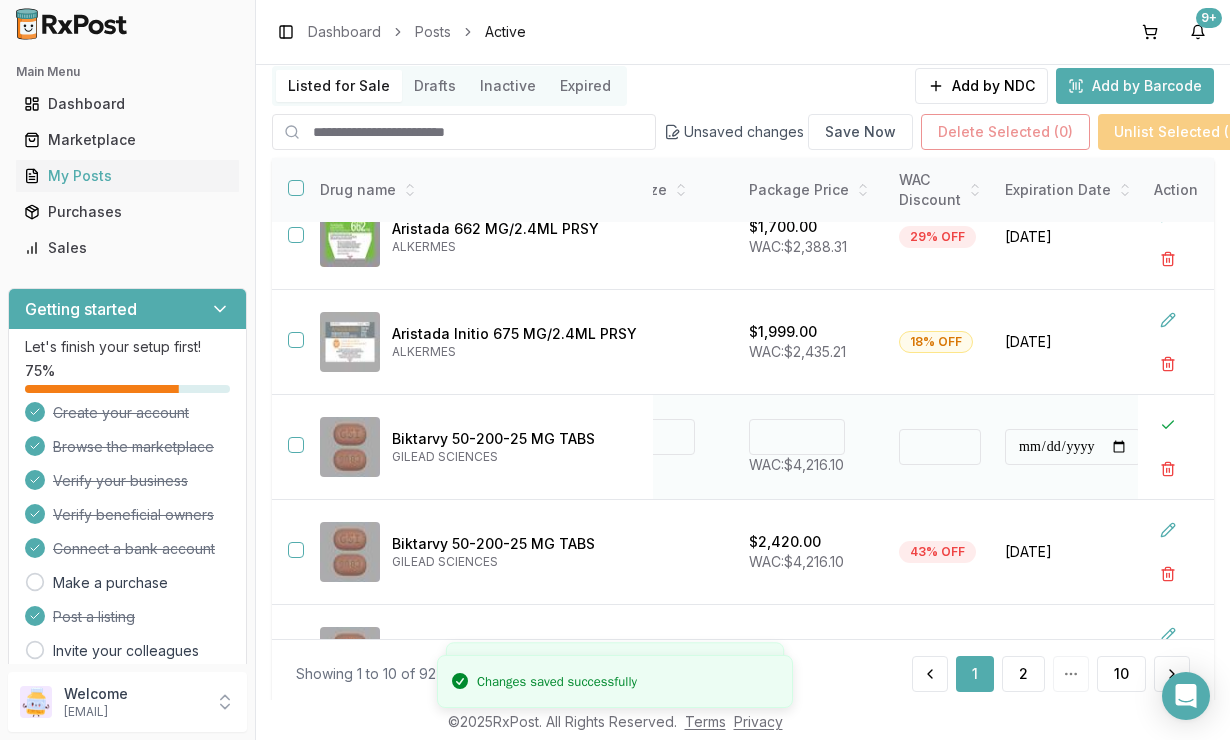click on "****" at bounding box center [797, 437] 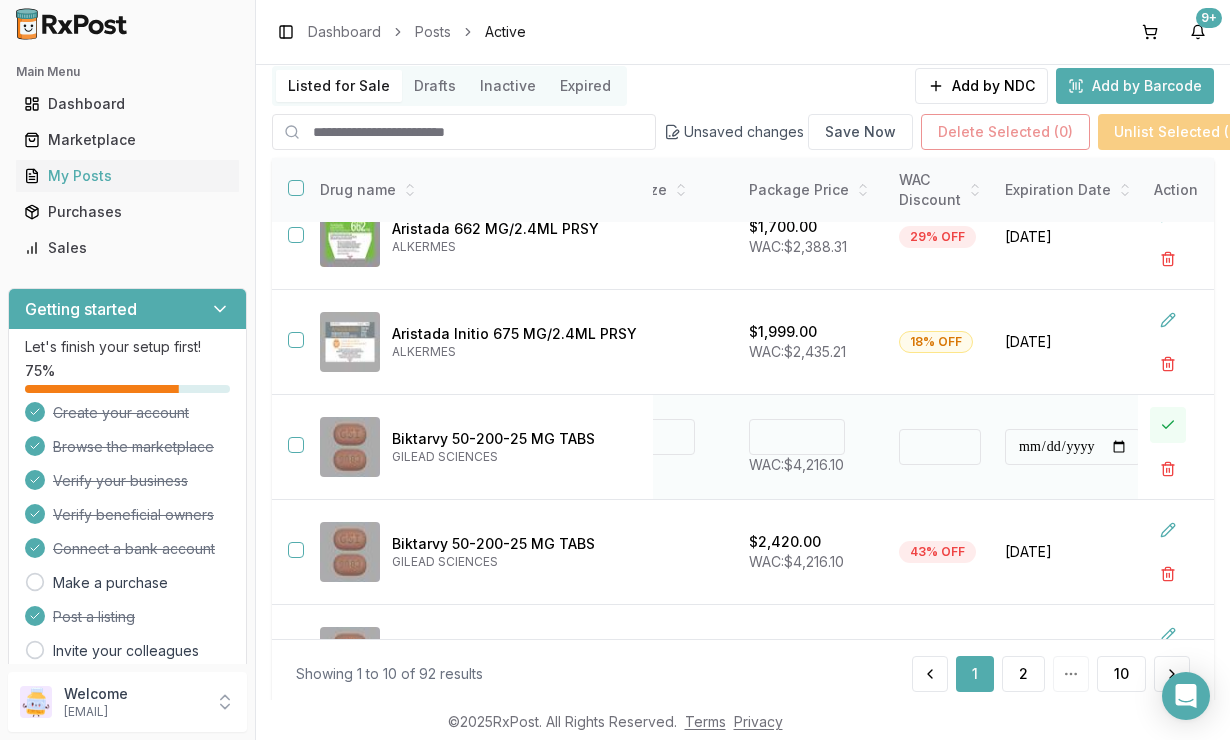 type on "*******" 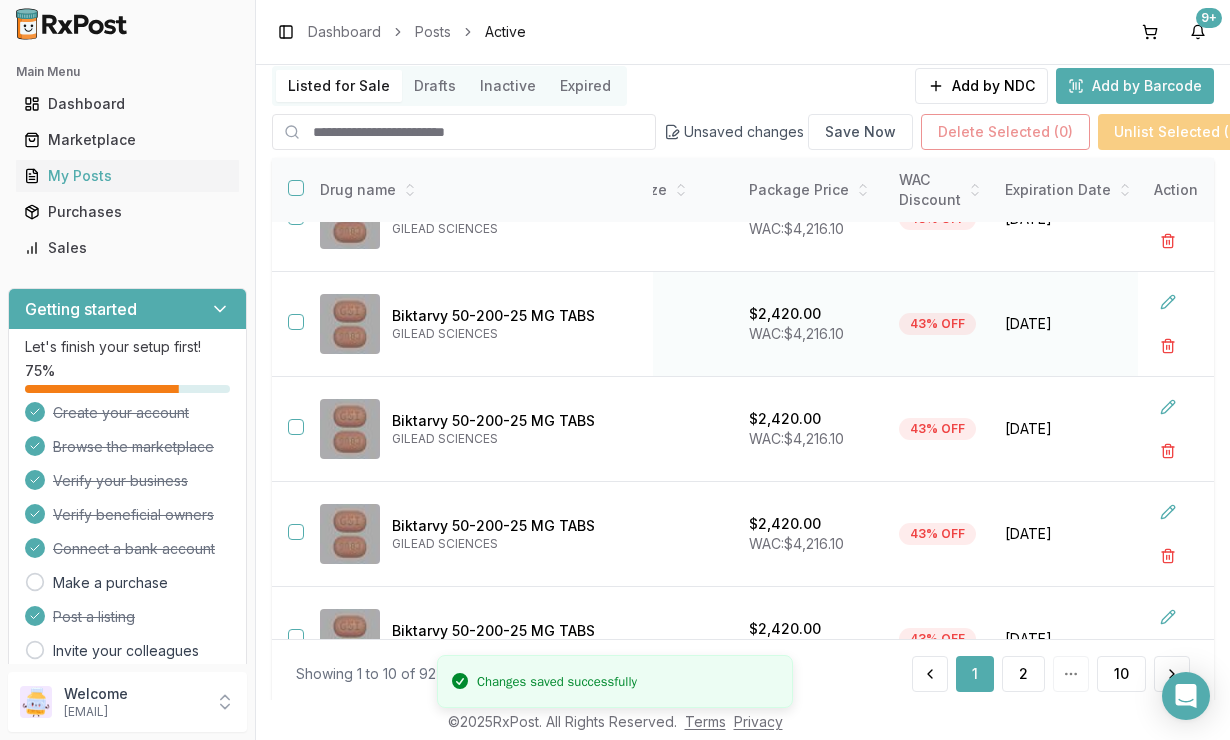 scroll, scrollTop: 641, scrollLeft: 516, axis: both 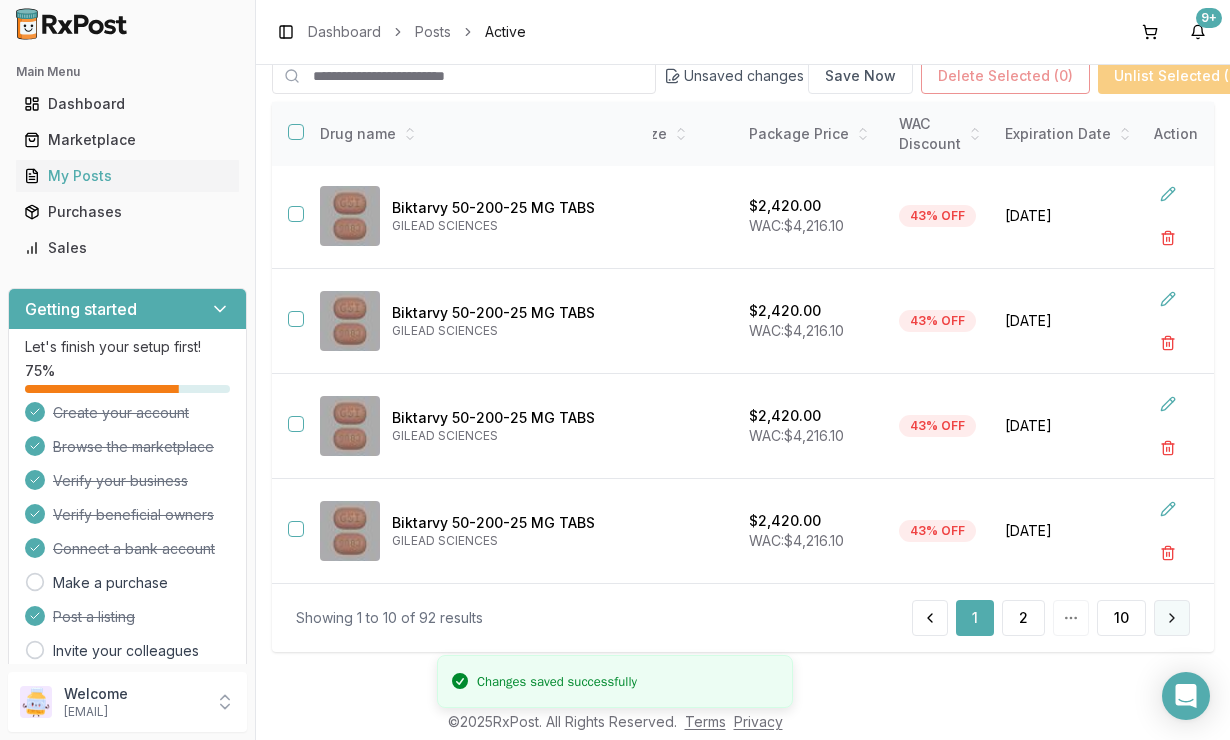 click at bounding box center (1172, 618) 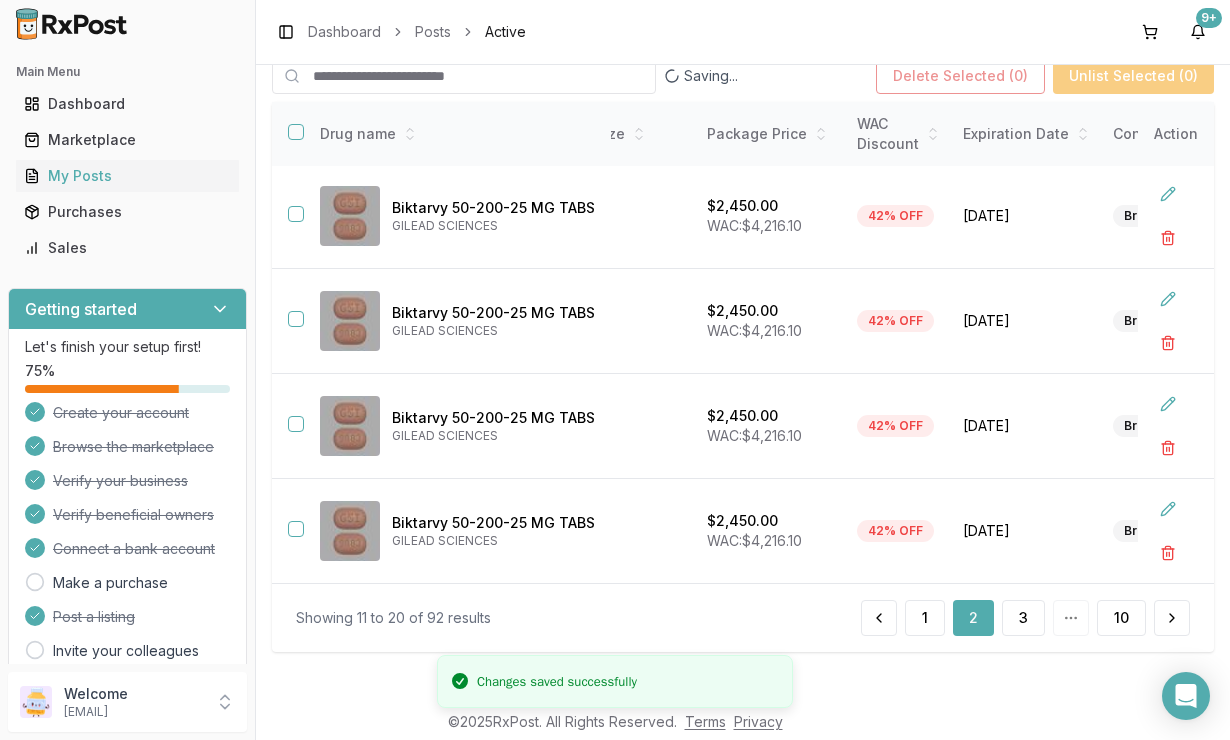 scroll, scrollTop: 193, scrollLeft: 0, axis: vertical 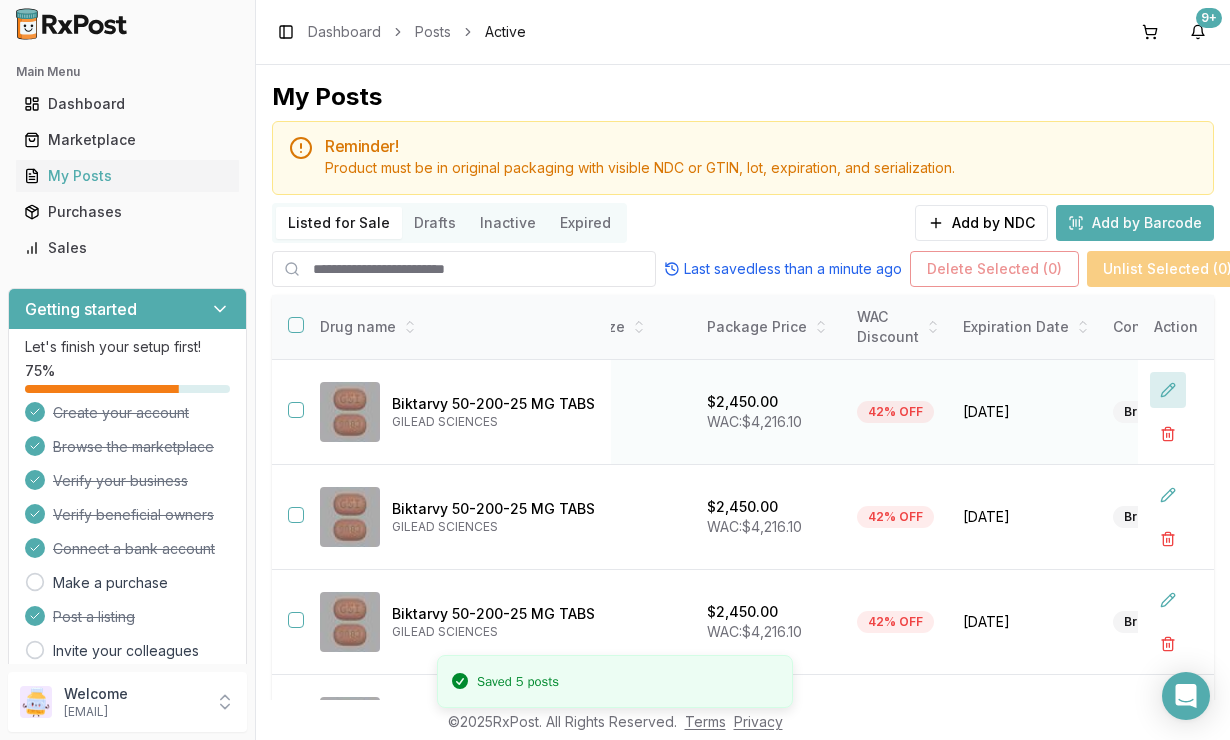 click at bounding box center (1168, 390) 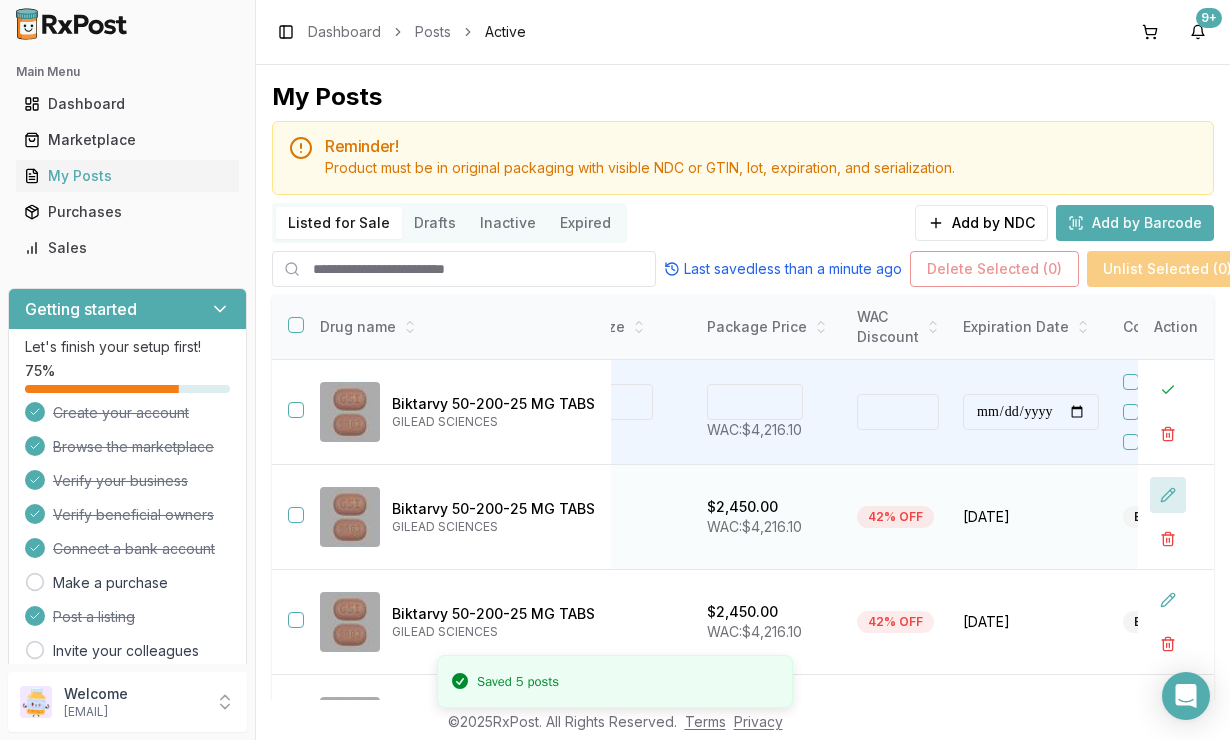 click at bounding box center [1168, 495] 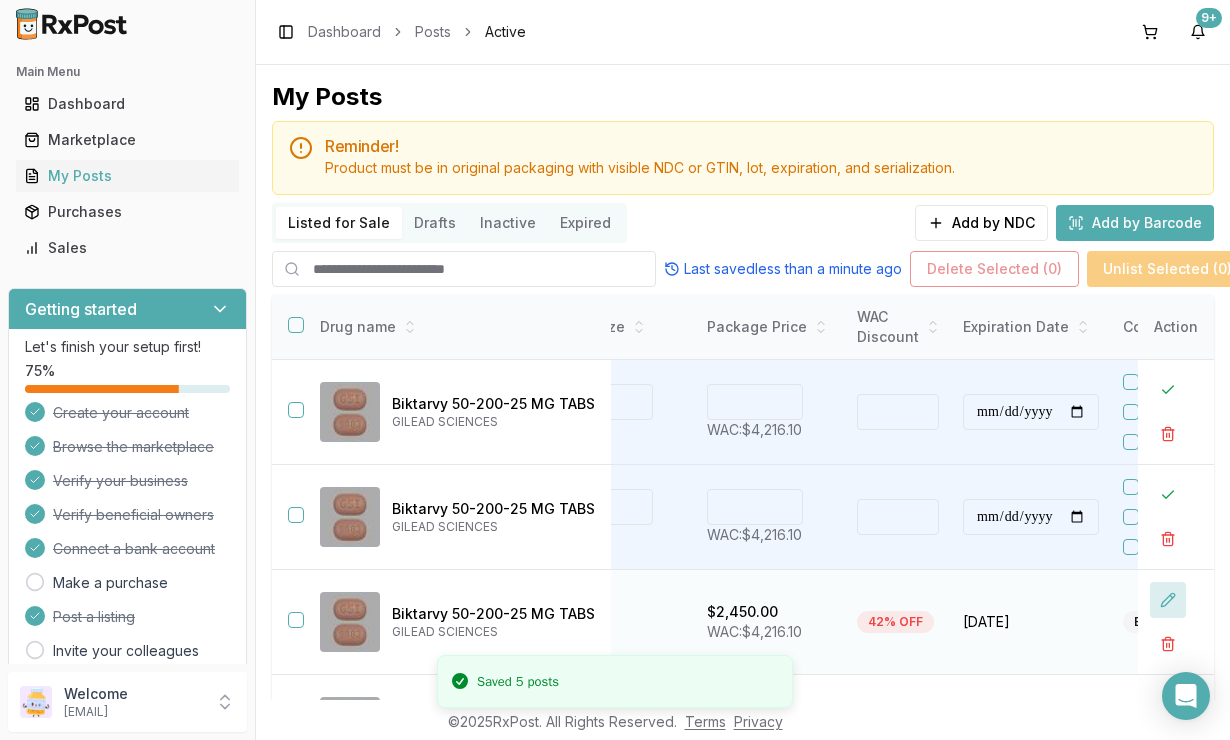 click at bounding box center (1168, 600) 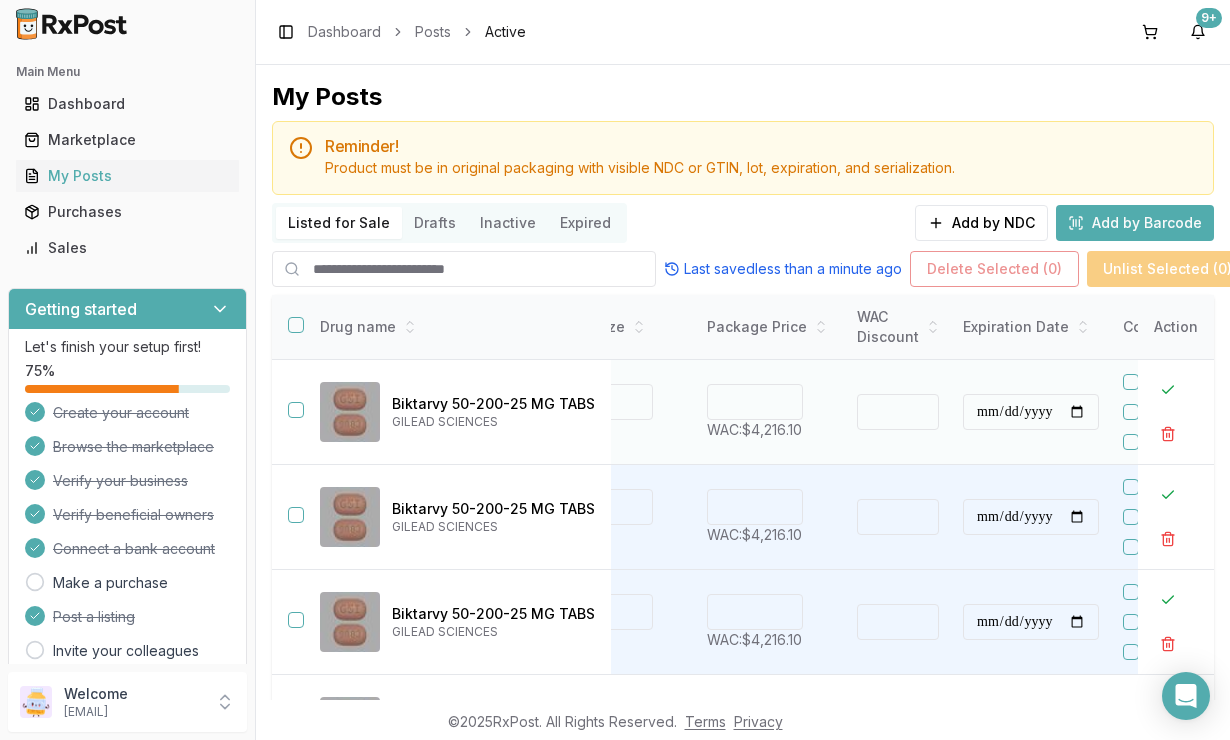 click on "****" at bounding box center (755, 402) 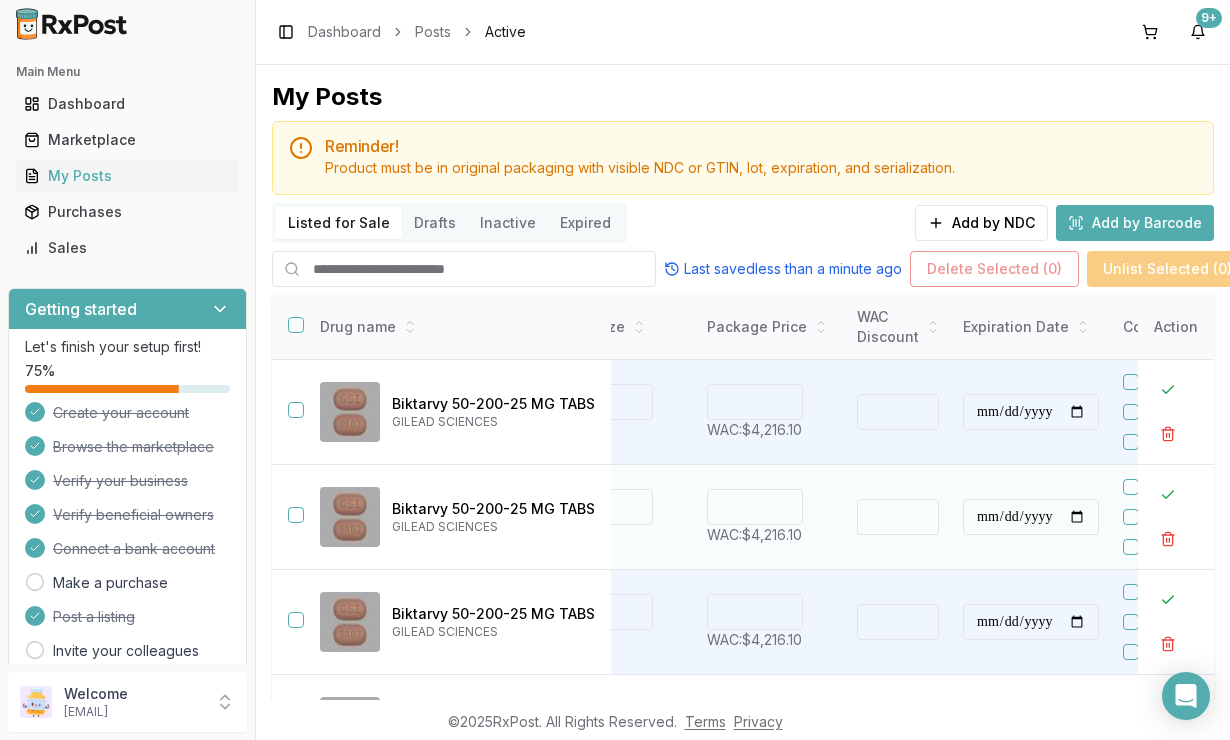 type on "*******" 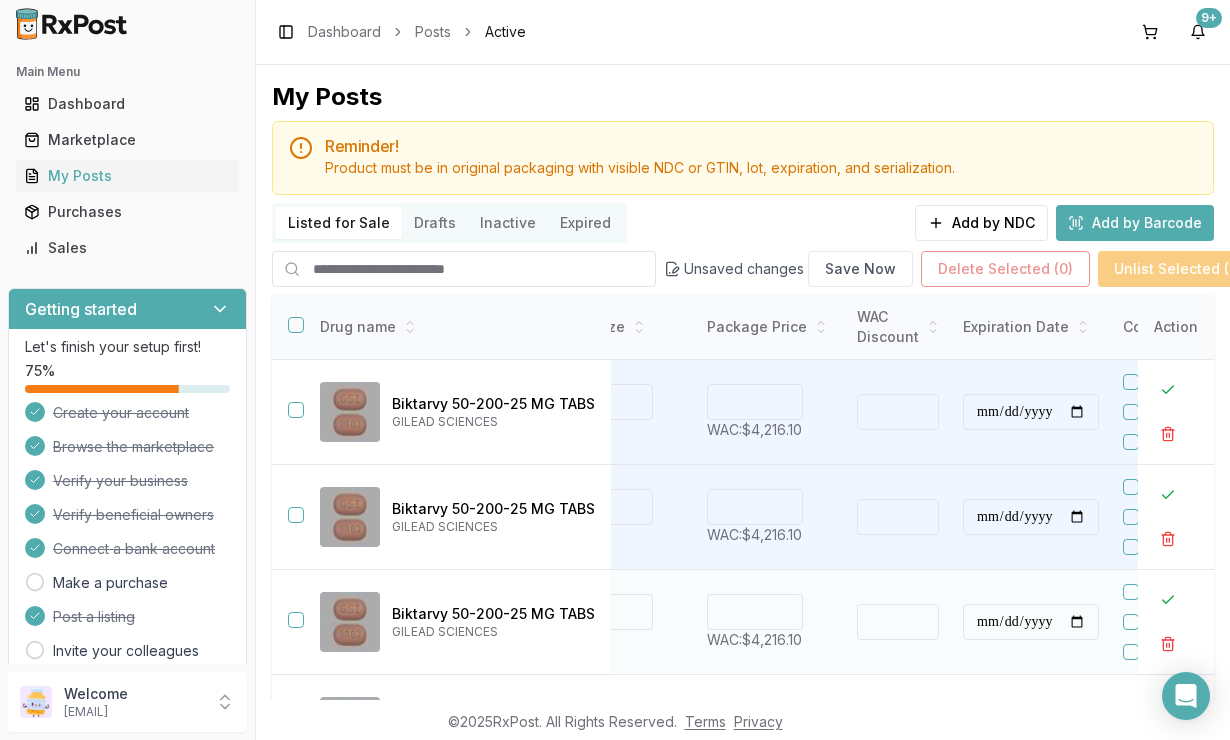 type on "*******" 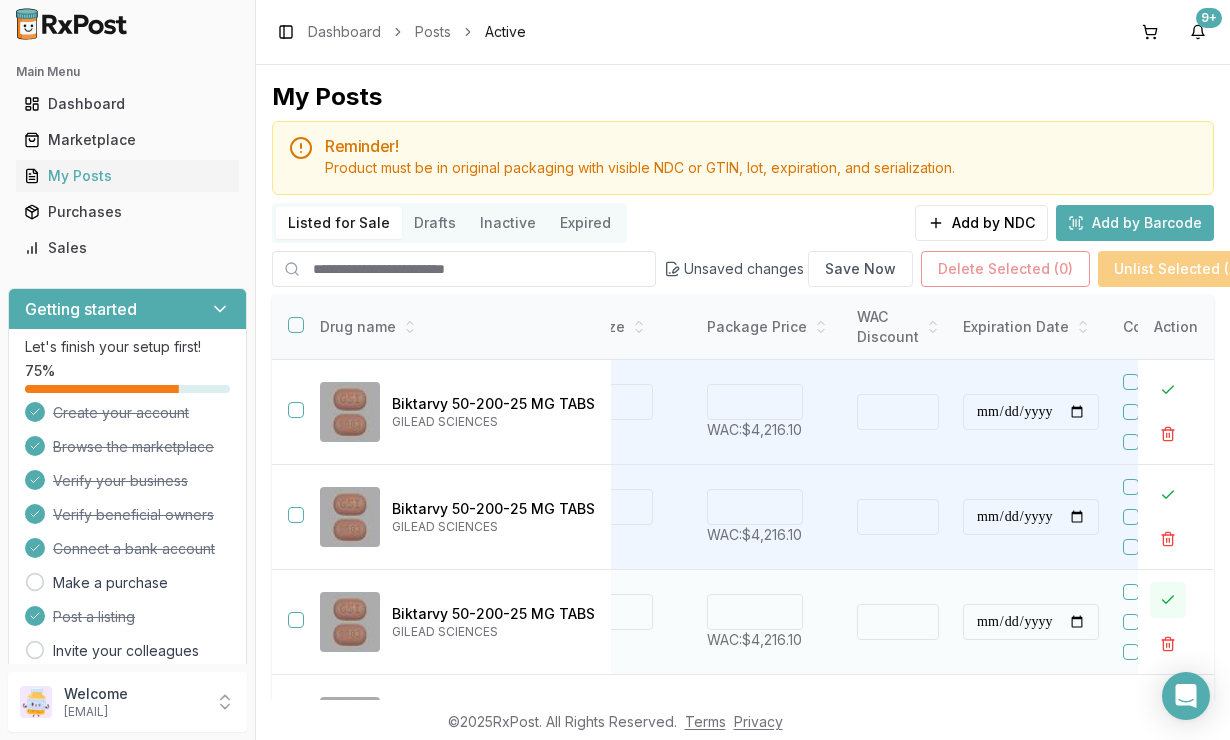 type on "*******" 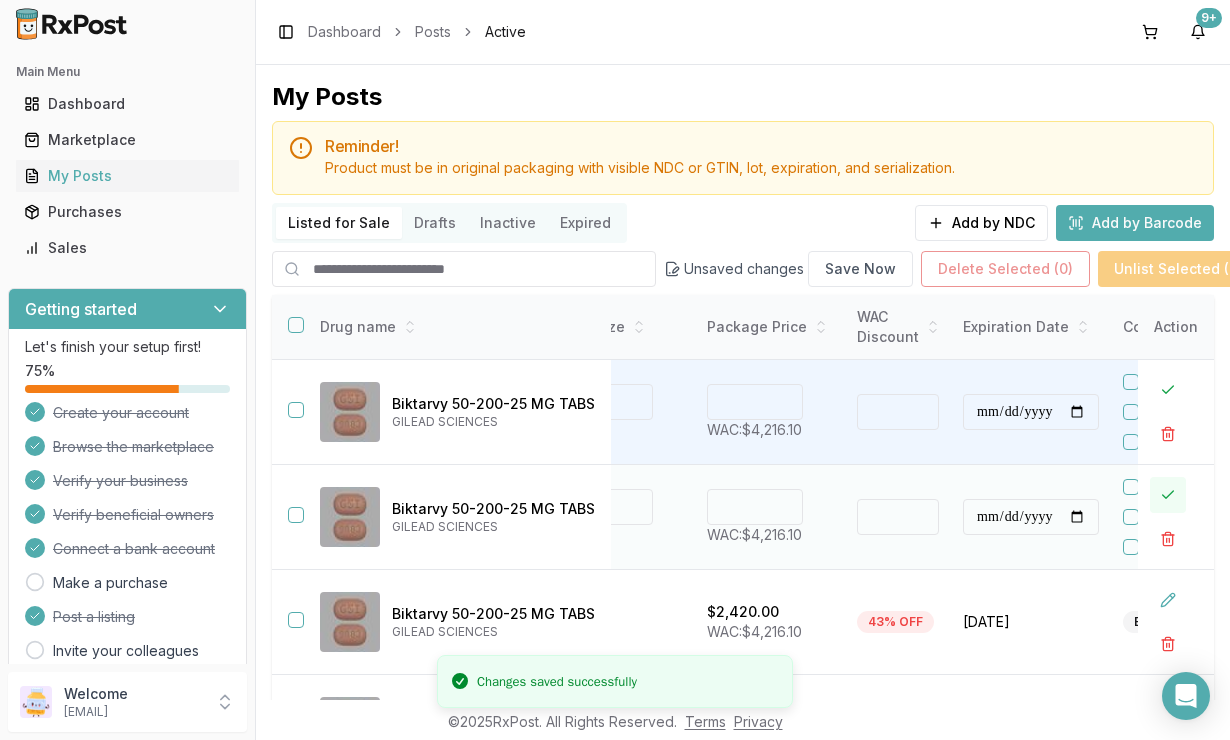 click at bounding box center [1168, 495] 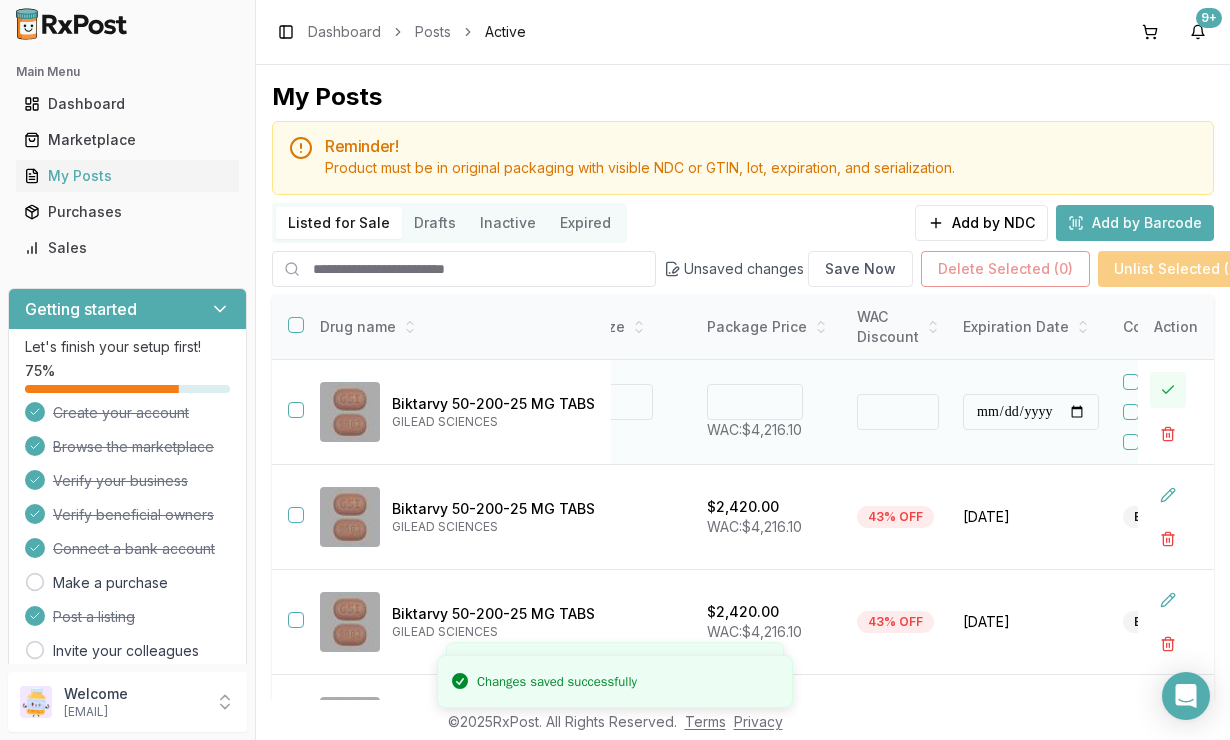 click at bounding box center (1168, 390) 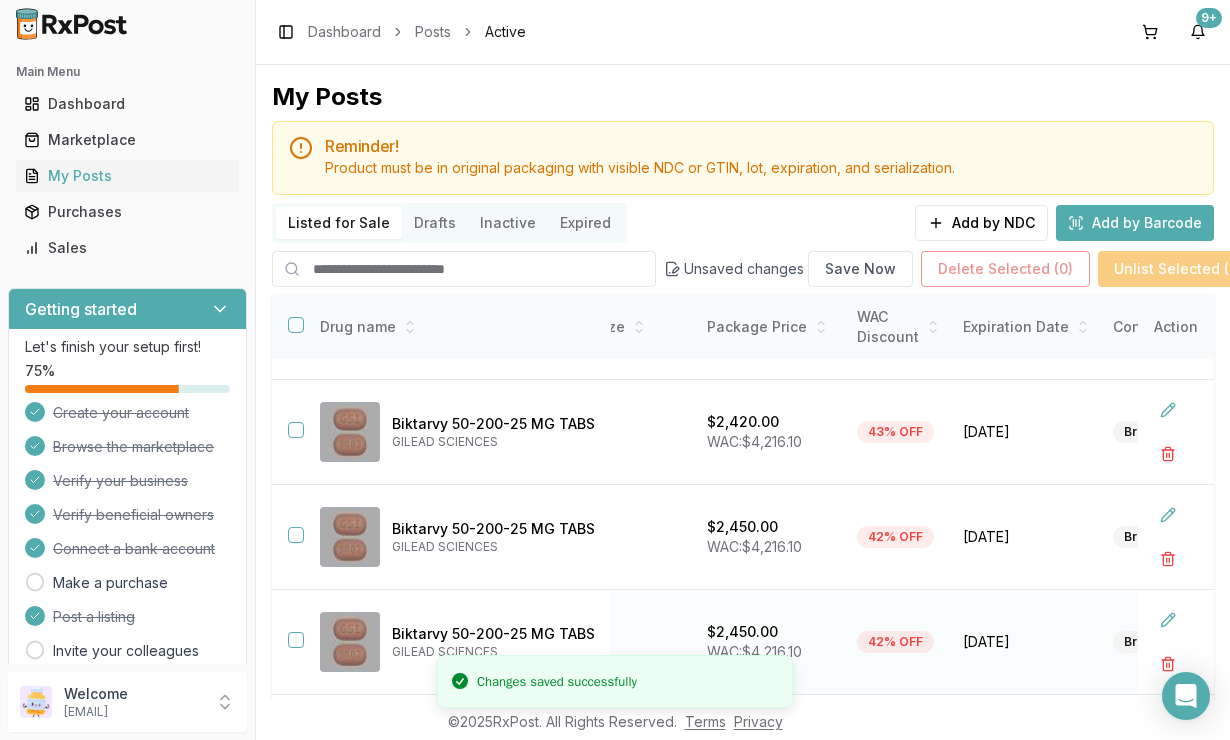 scroll, scrollTop: 210, scrollLeft: 516, axis: both 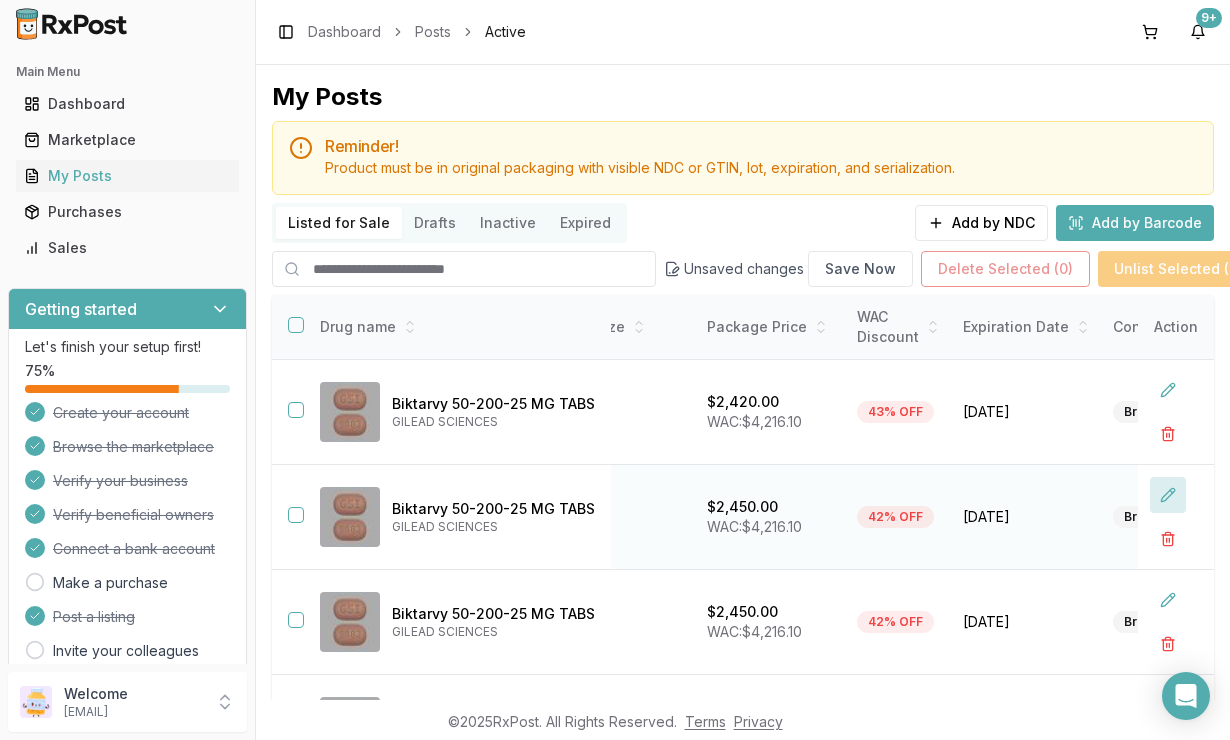 click at bounding box center (1168, 495) 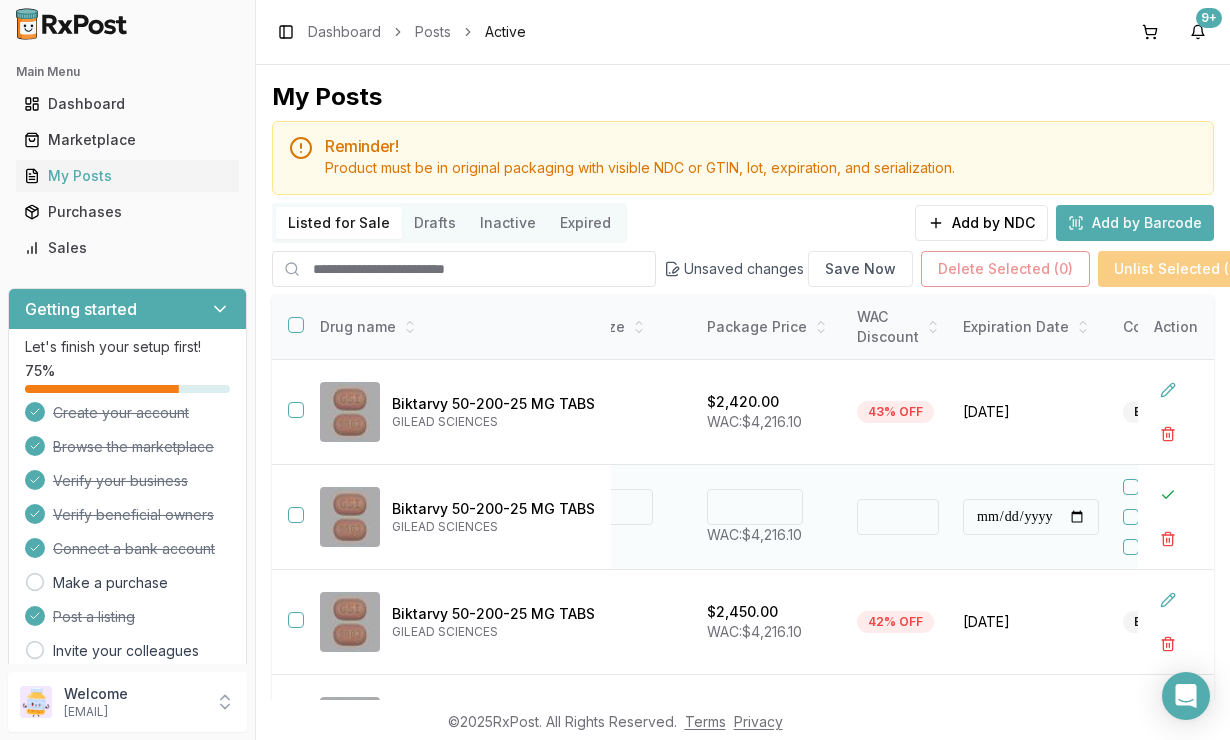 click on "****" at bounding box center (755, 507) 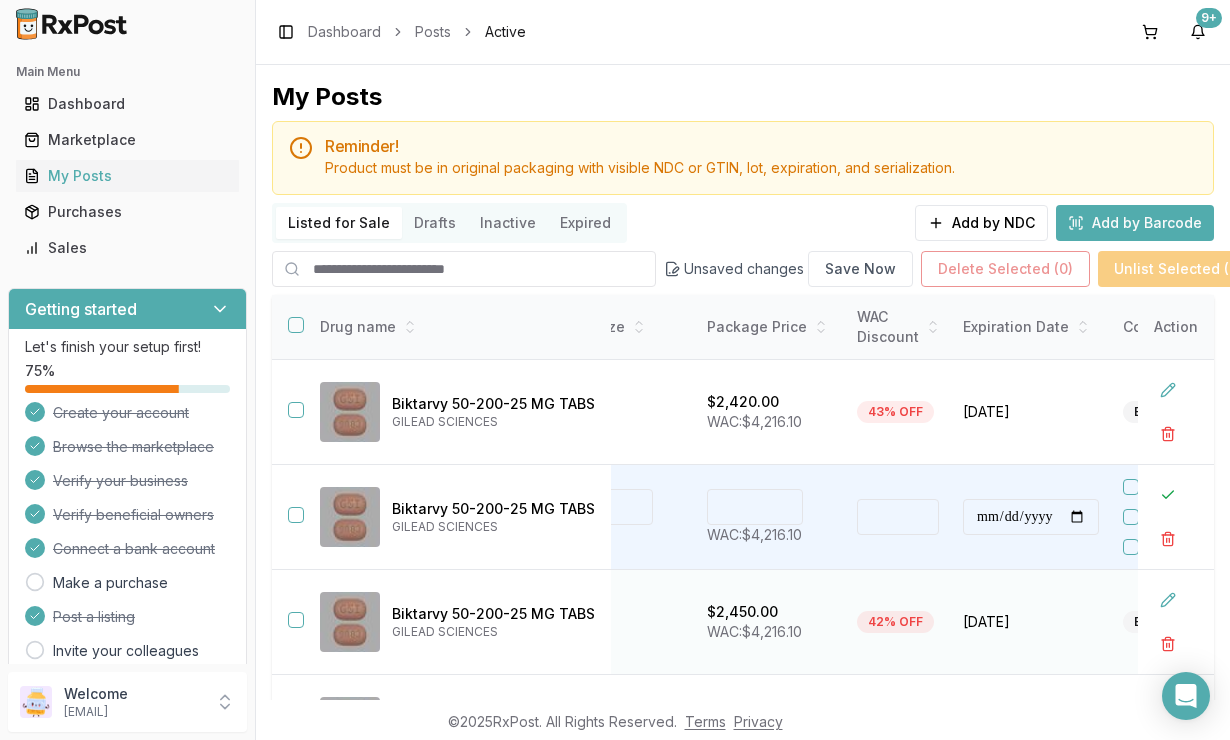type on "*******" 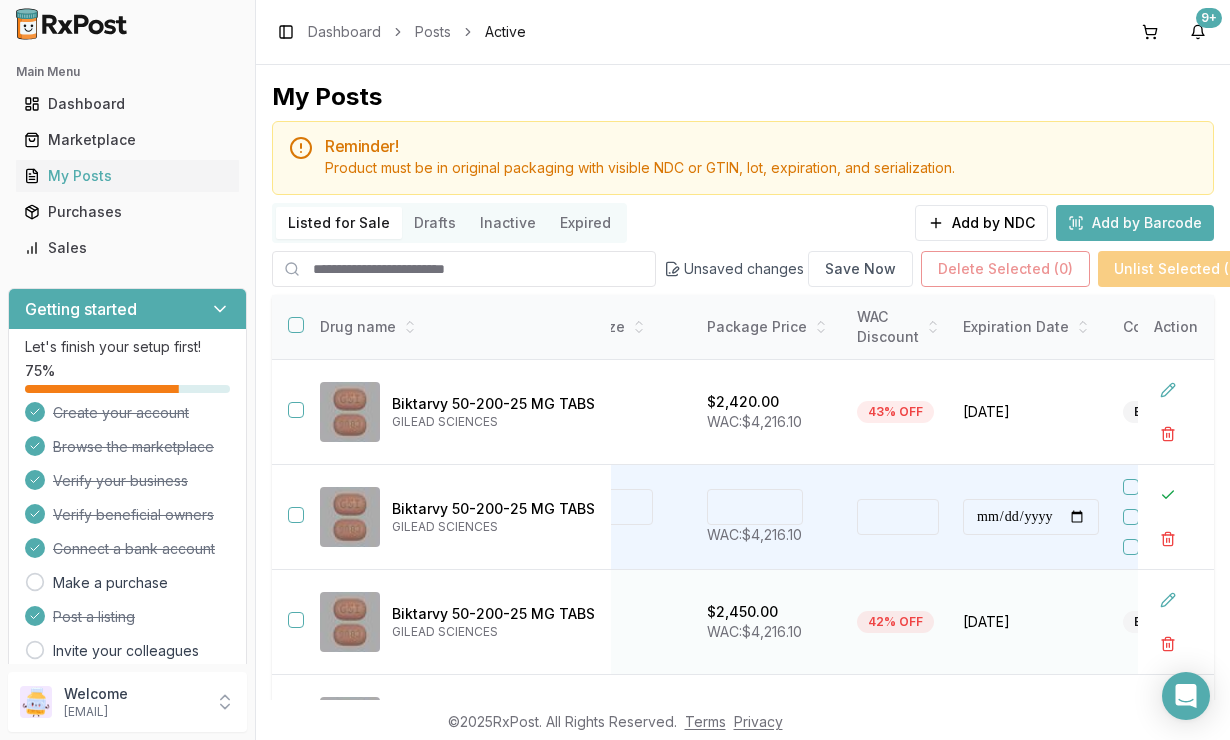 type on "**" 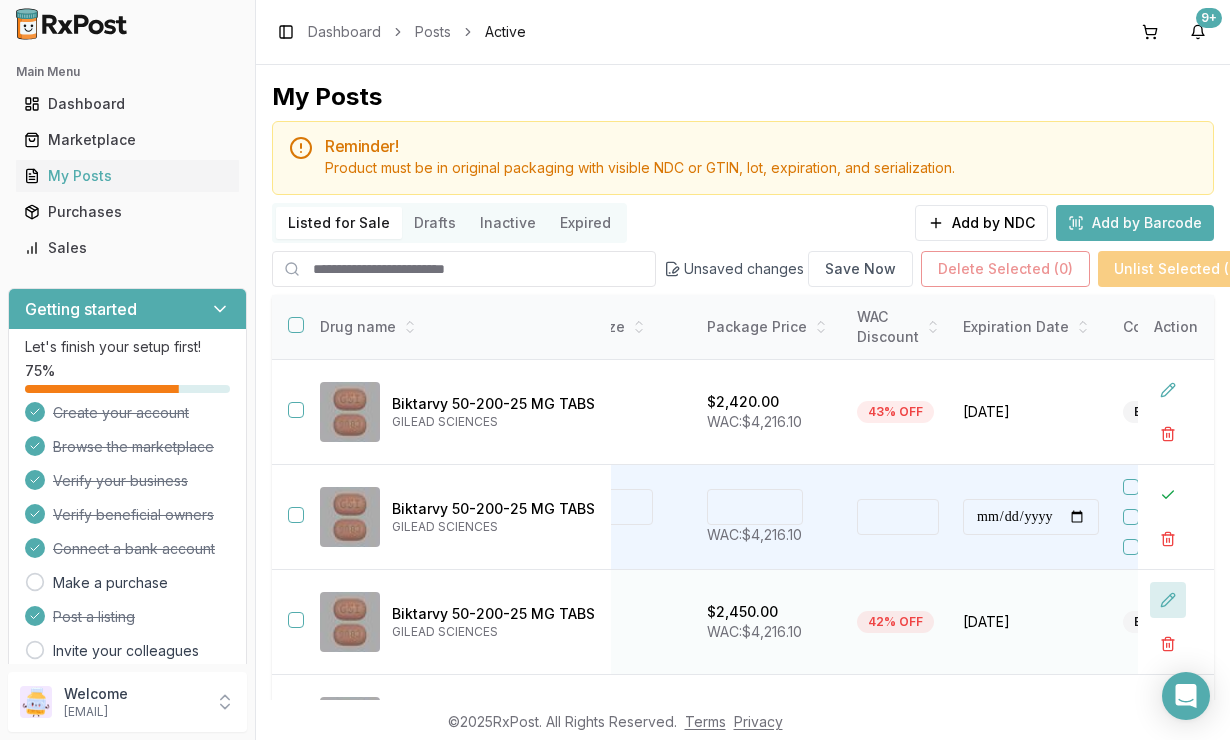 click at bounding box center (1168, 600) 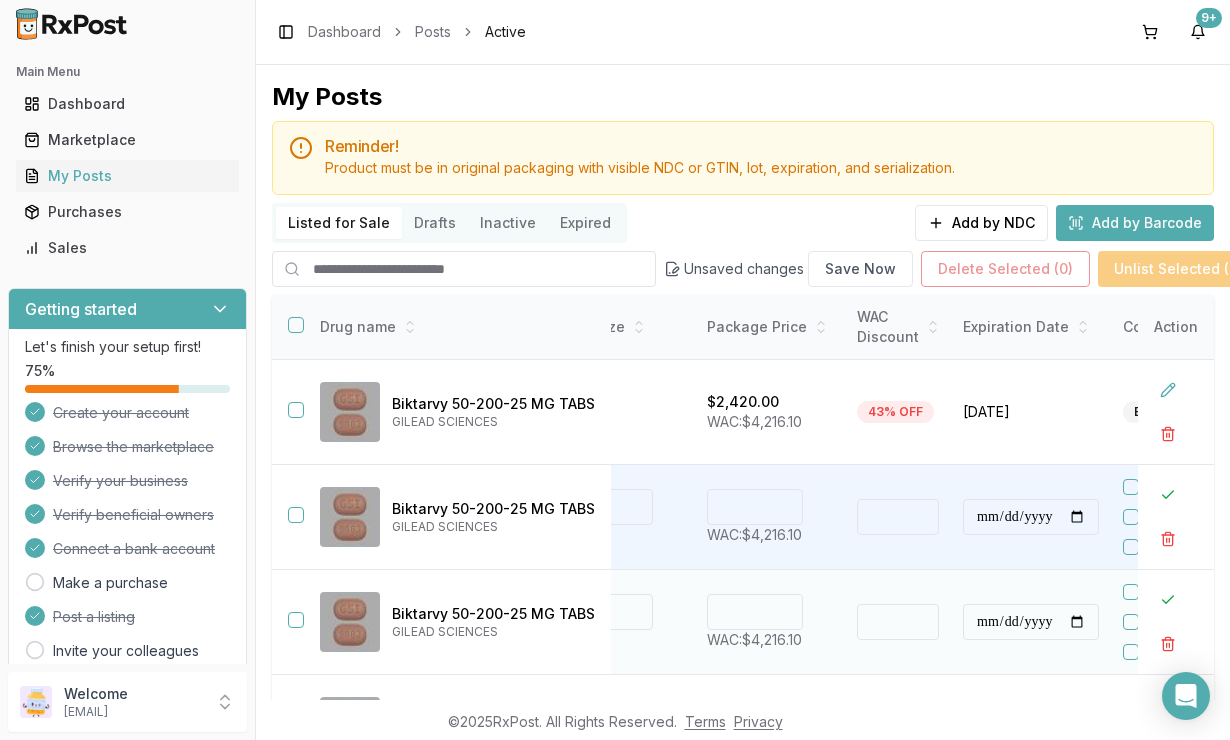 click on "****" at bounding box center [755, 612] 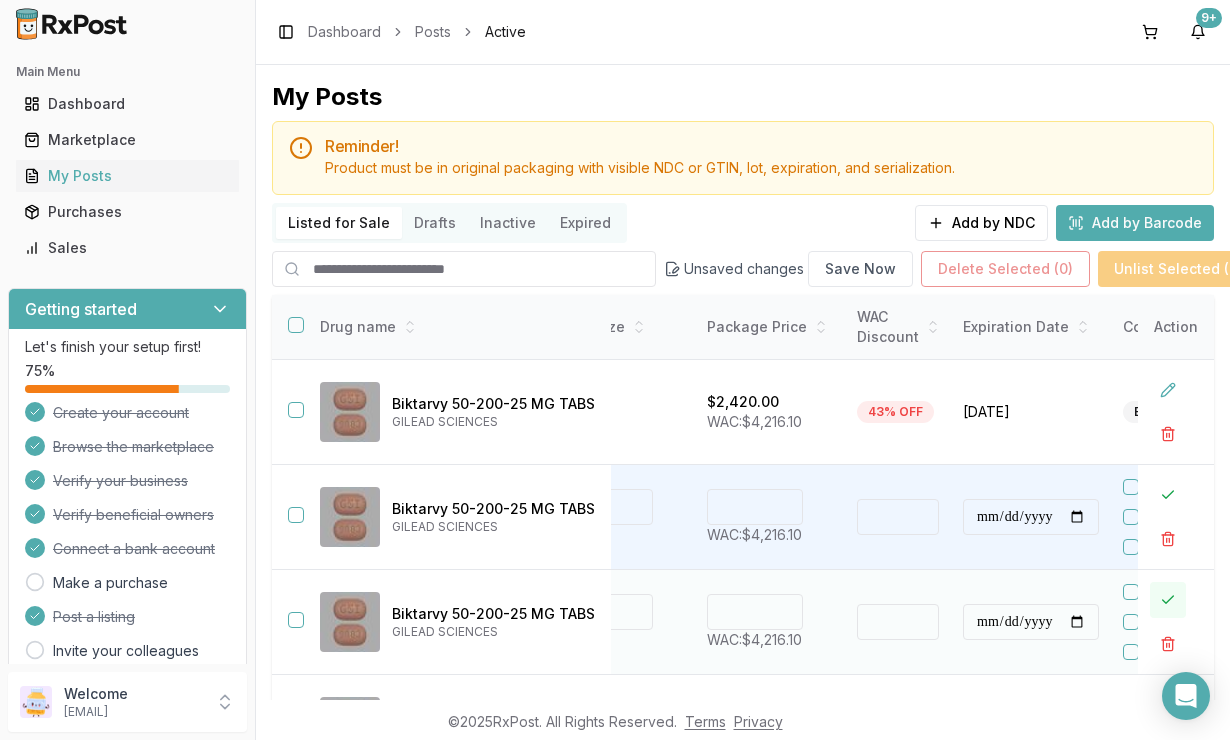 type on "*******" 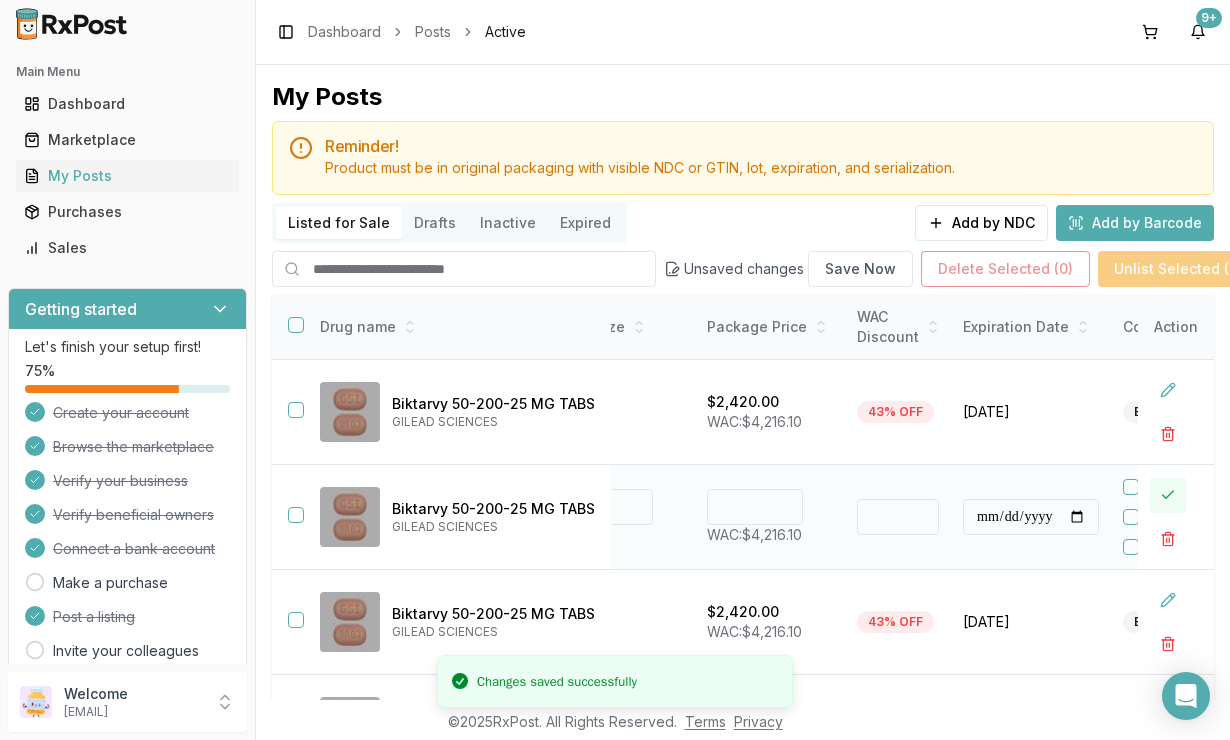 click at bounding box center (1168, 495) 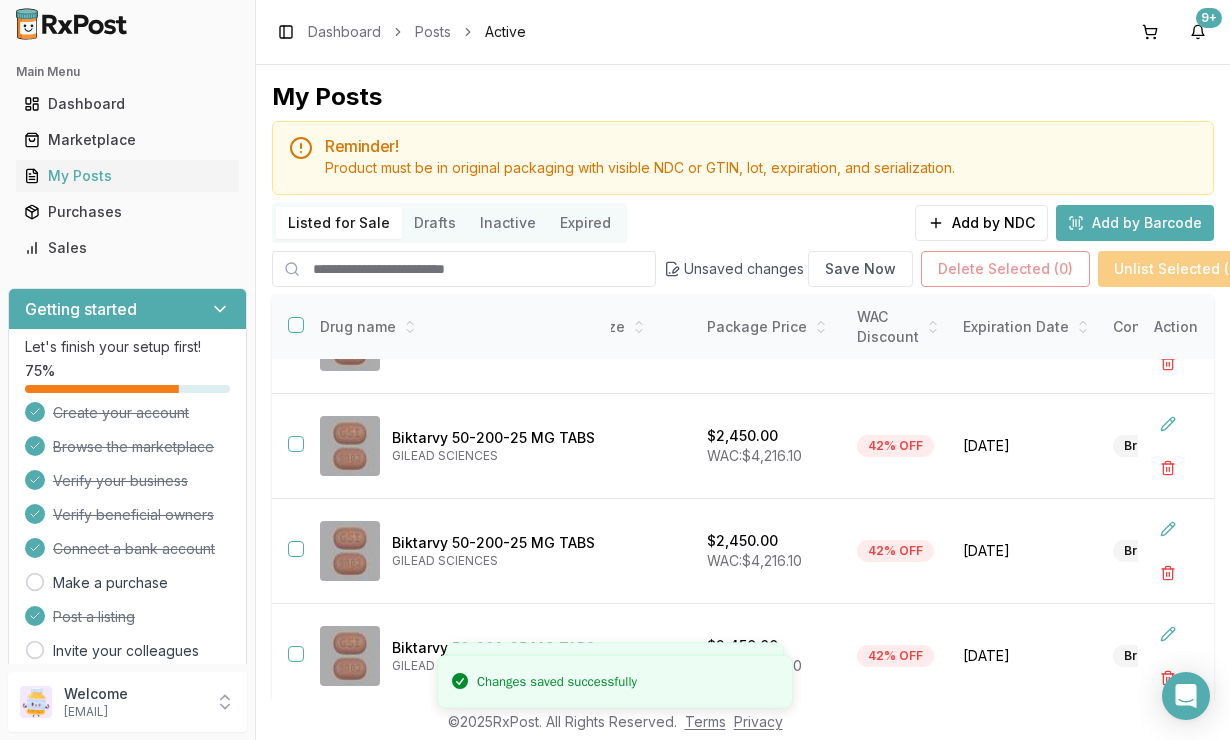 scroll, scrollTop: 494, scrollLeft: 516, axis: both 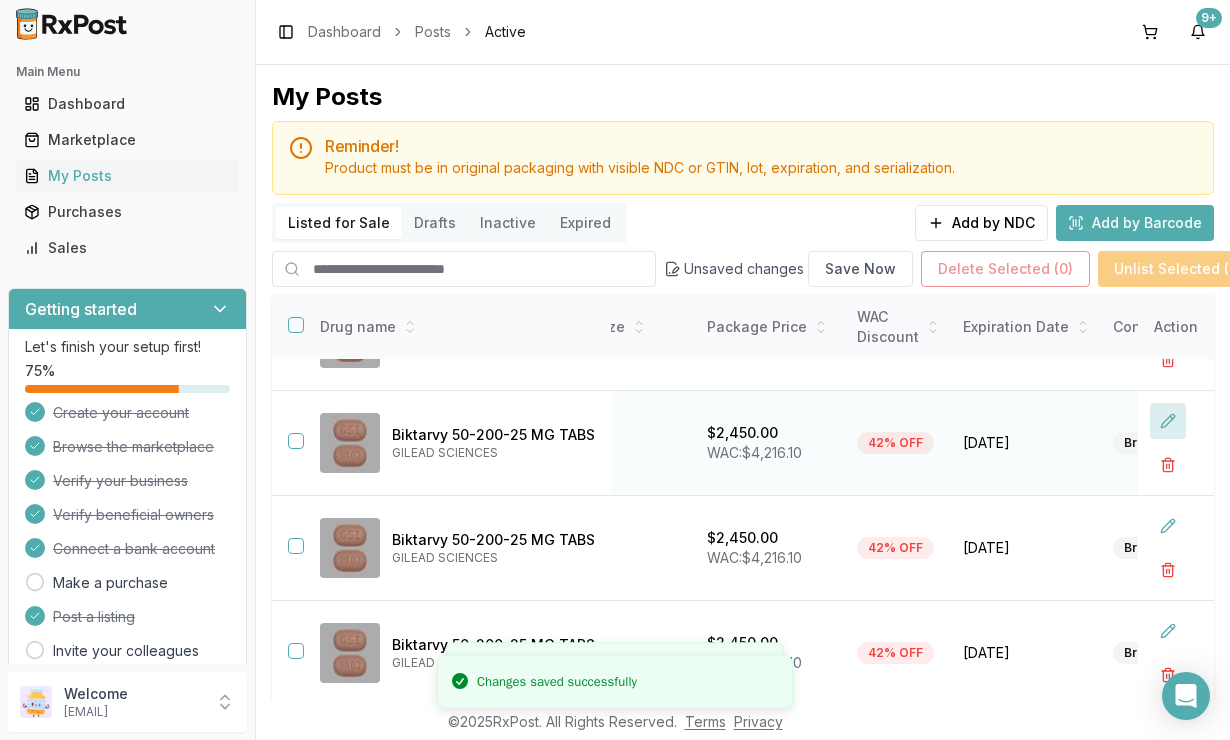 click at bounding box center (1168, 421) 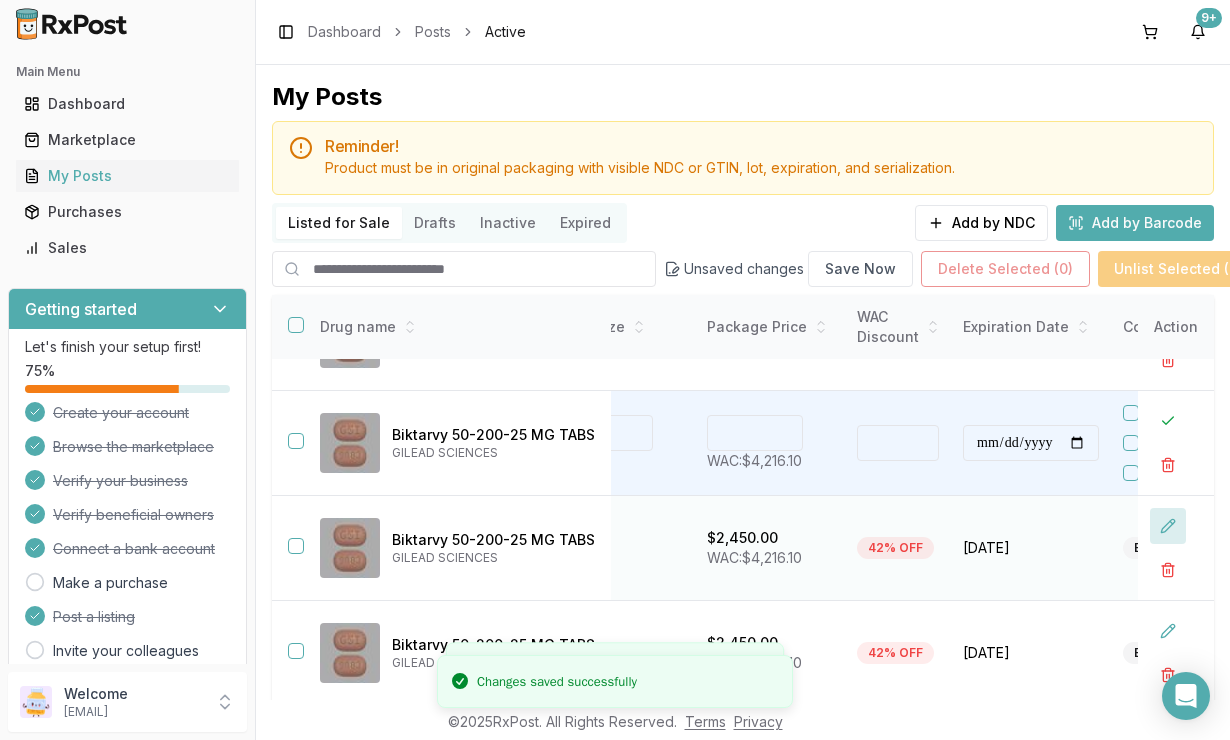 click at bounding box center (1168, 526) 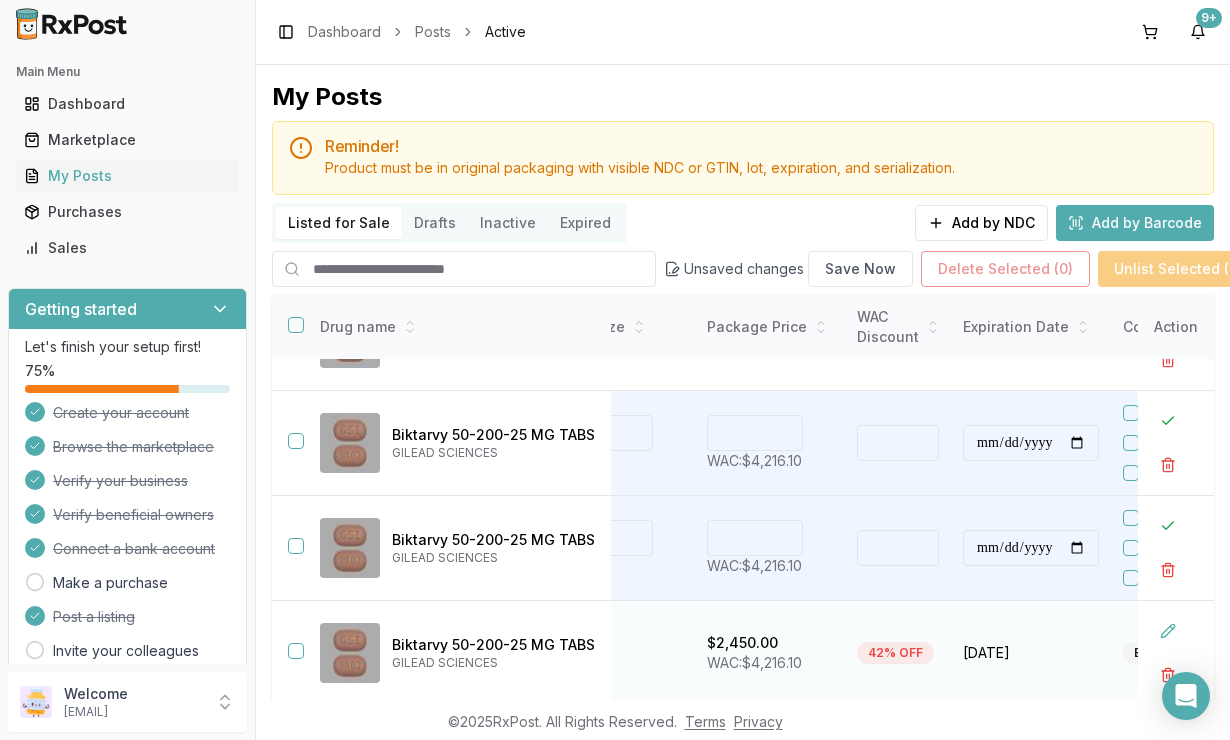 click at bounding box center [1176, 653] 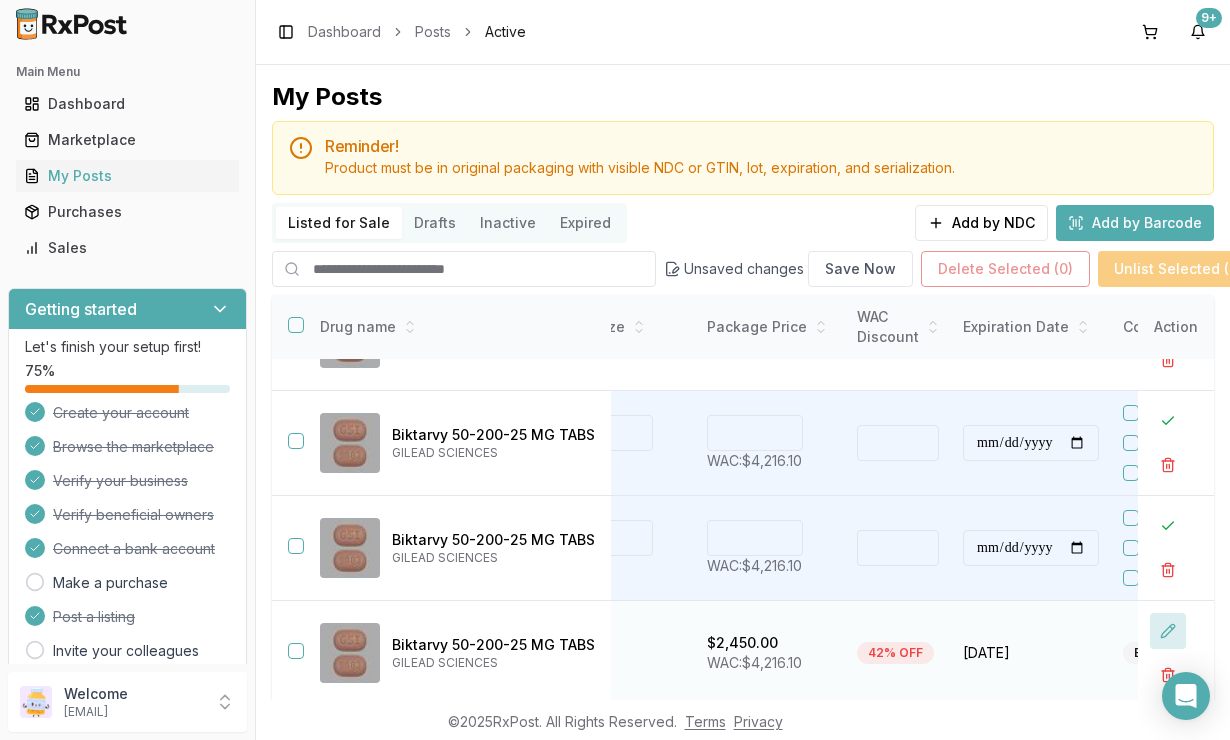 click at bounding box center [1168, 631] 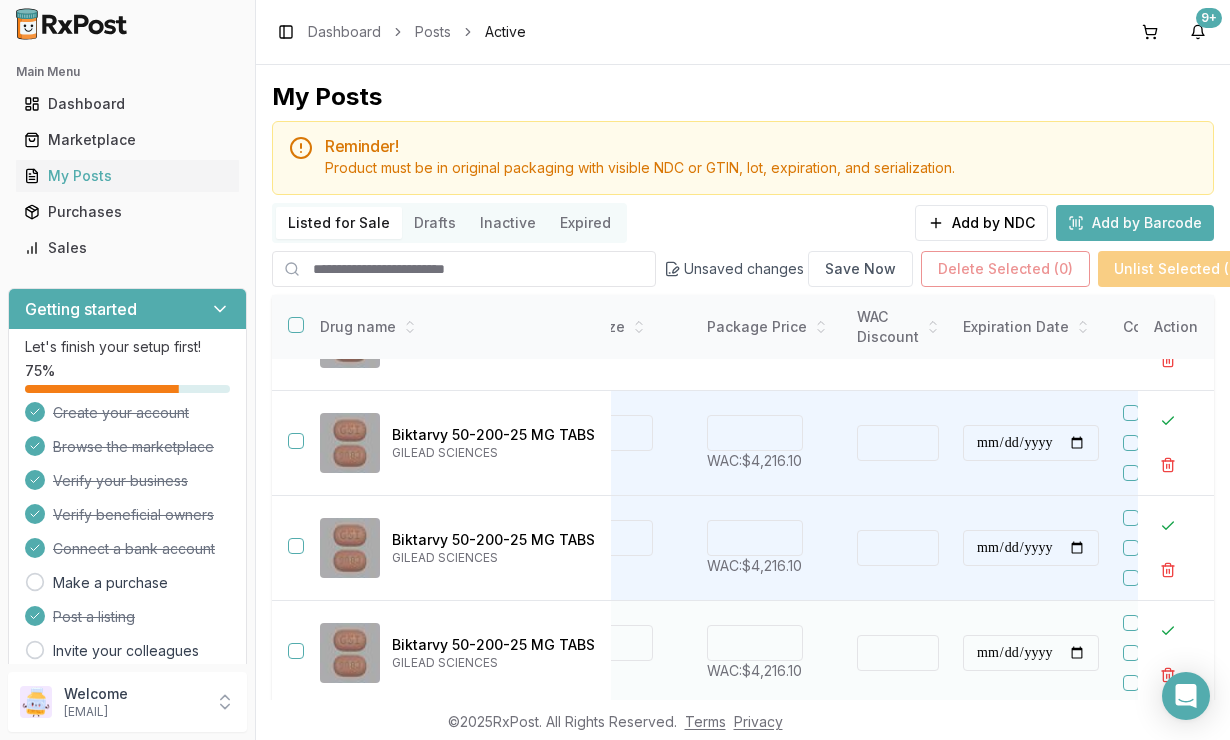 click on "****" at bounding box center [755, 643] 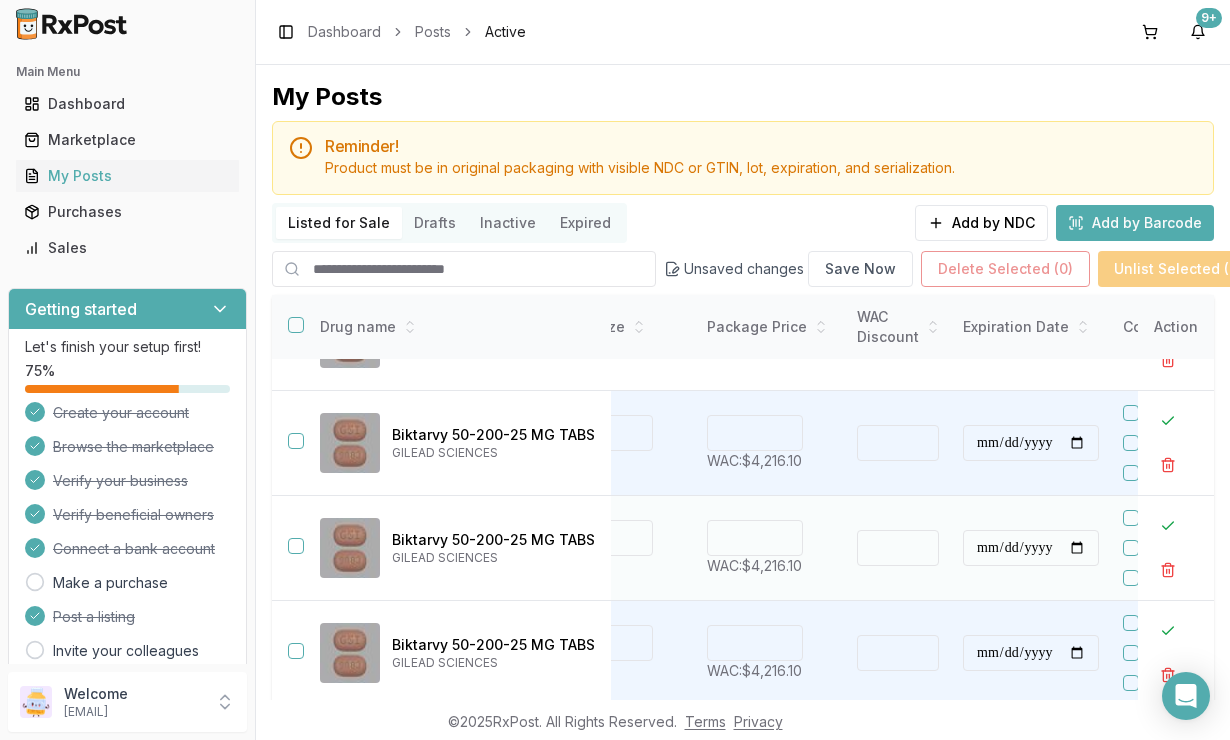 type on "****" 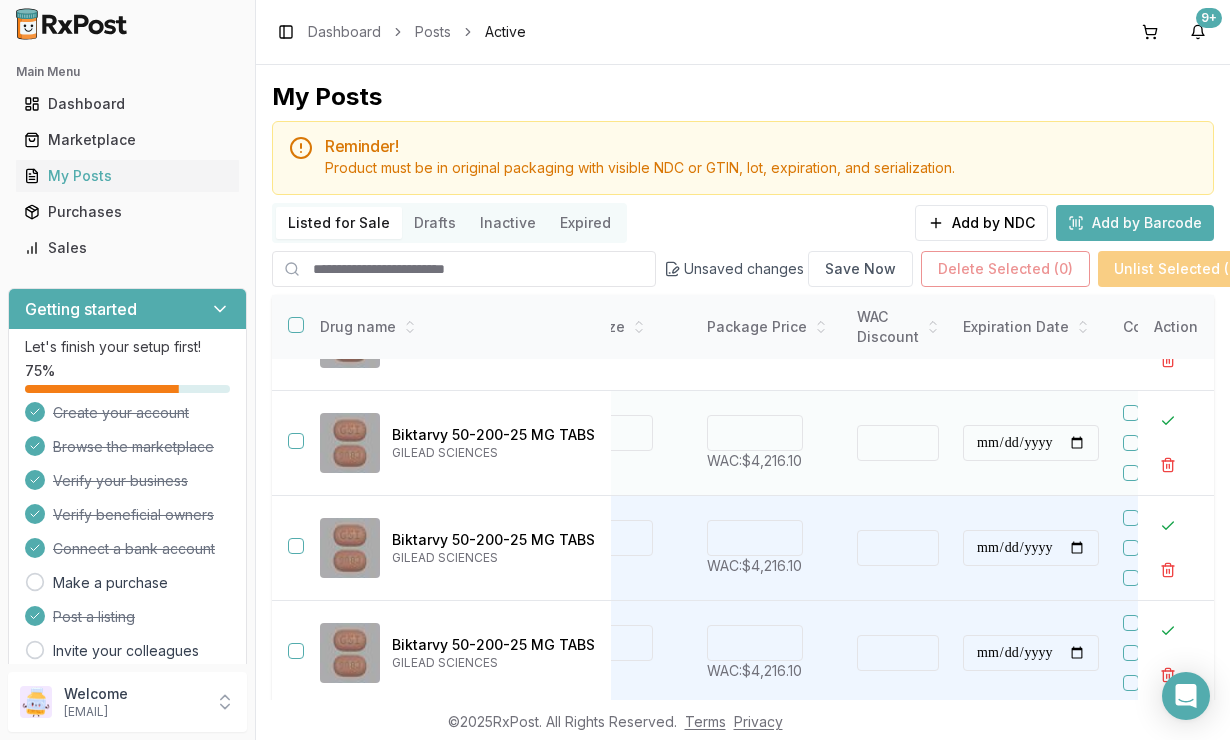 type on "****" 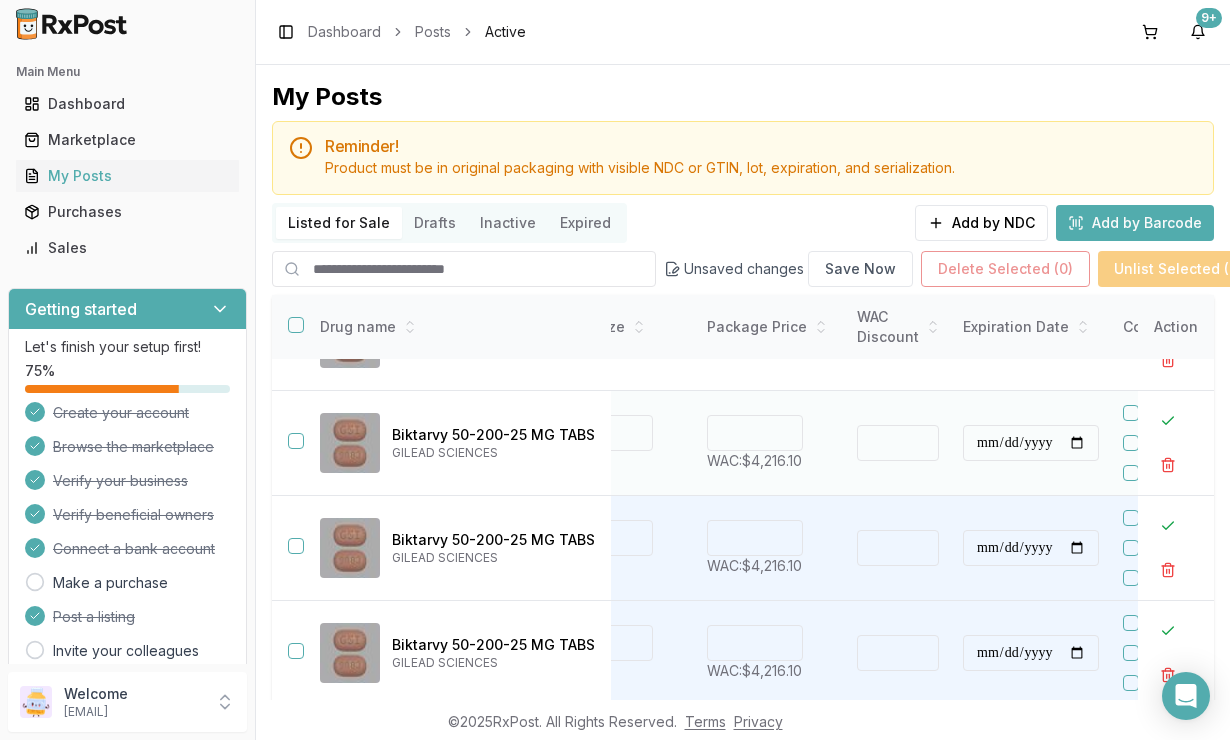 type on "****" 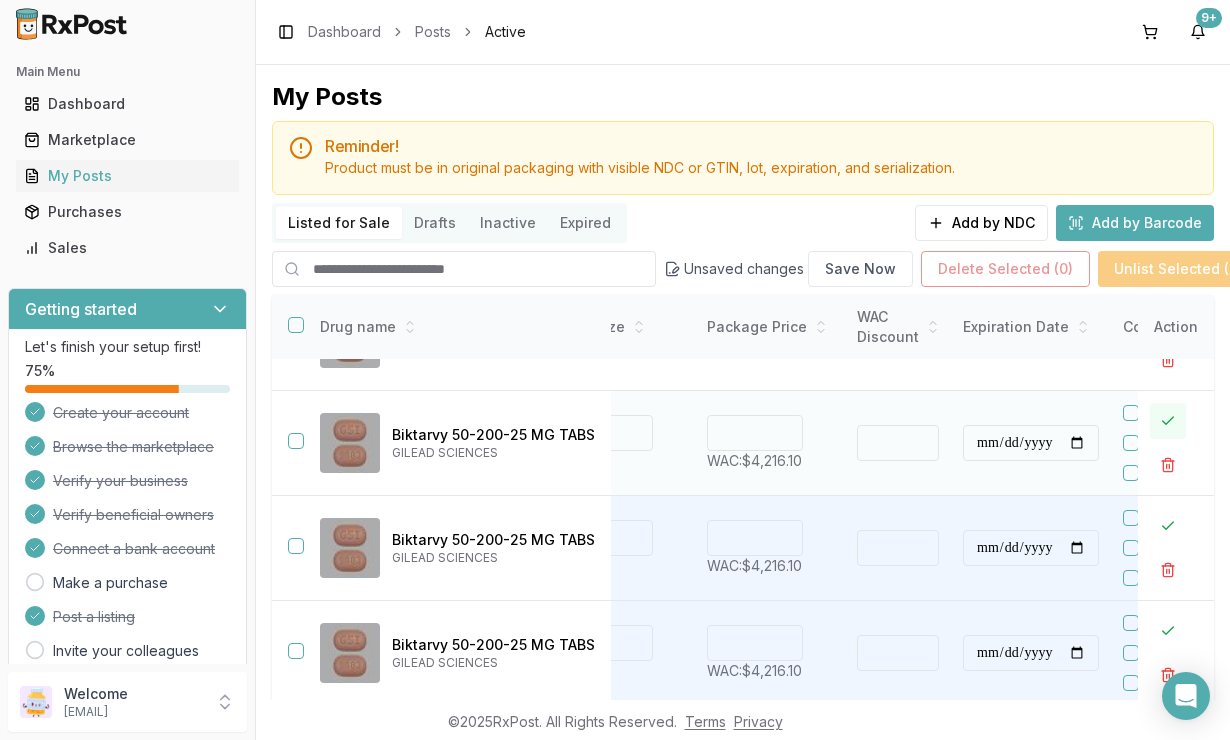 type on "*******" 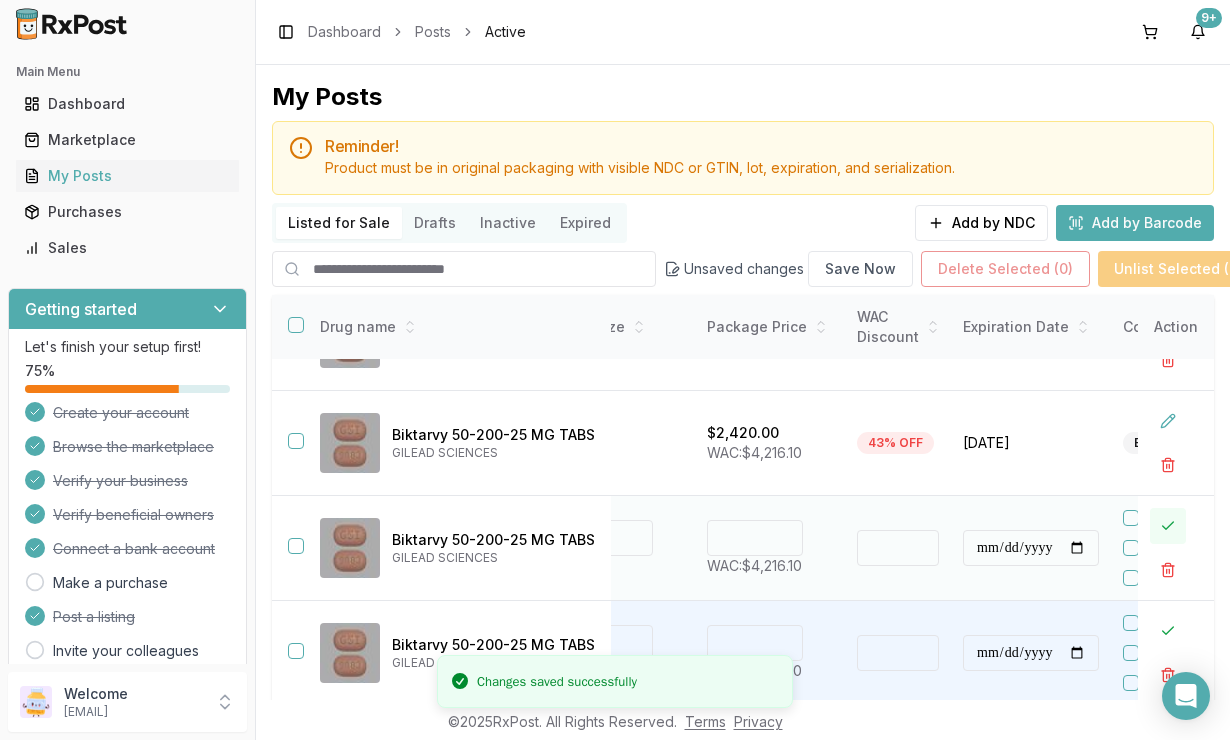 click at bounding box center (1168, 526) 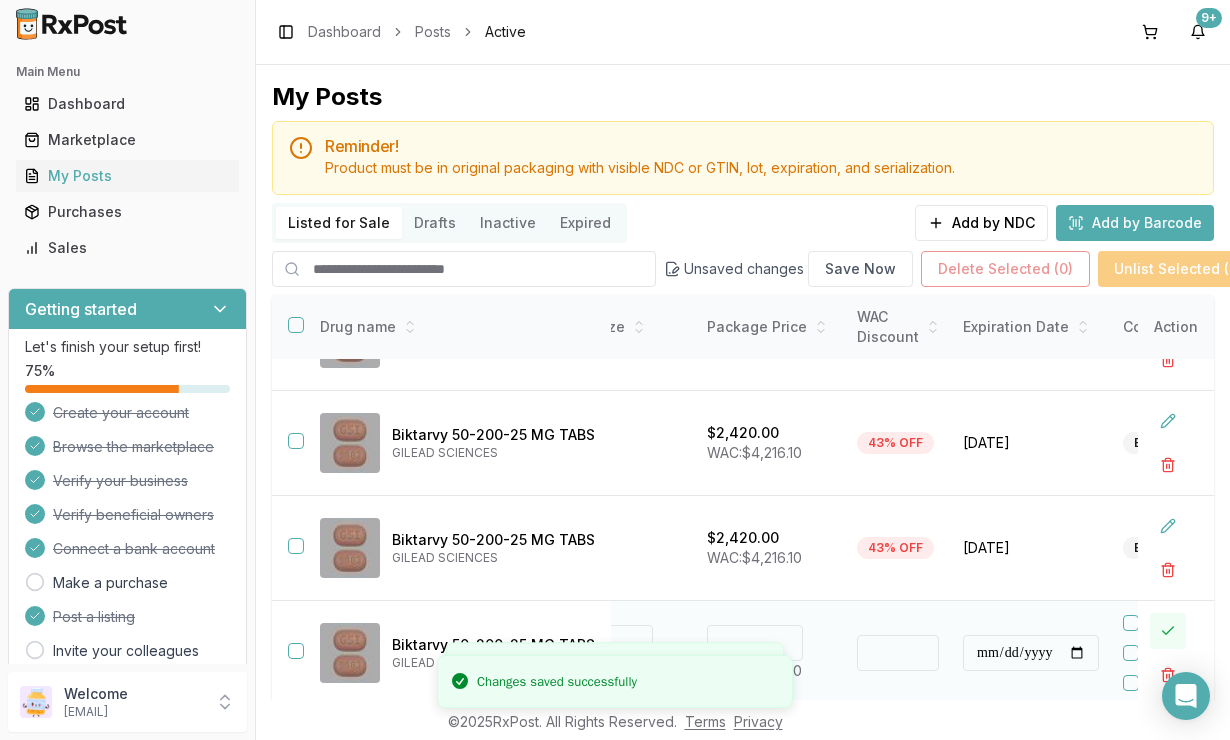 click at bounding box center (1168, 631) 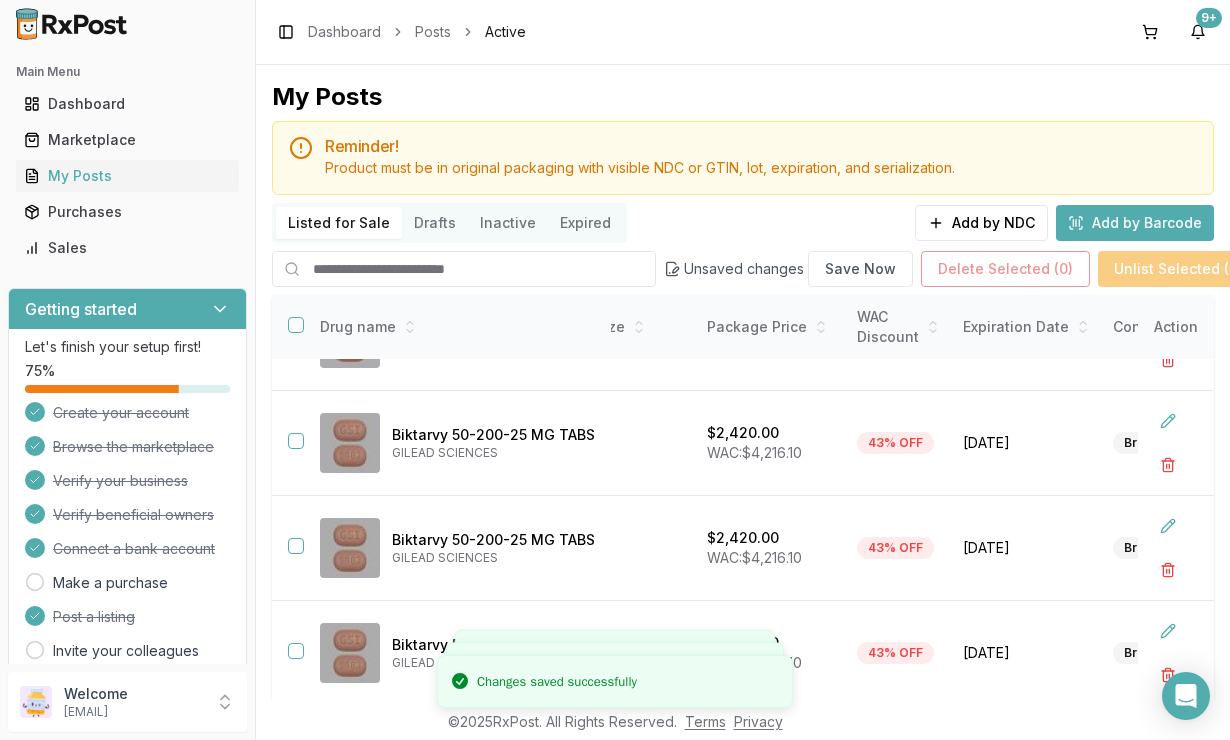scroll, scrollTop: 641, scrollLeft: 516, axis: both 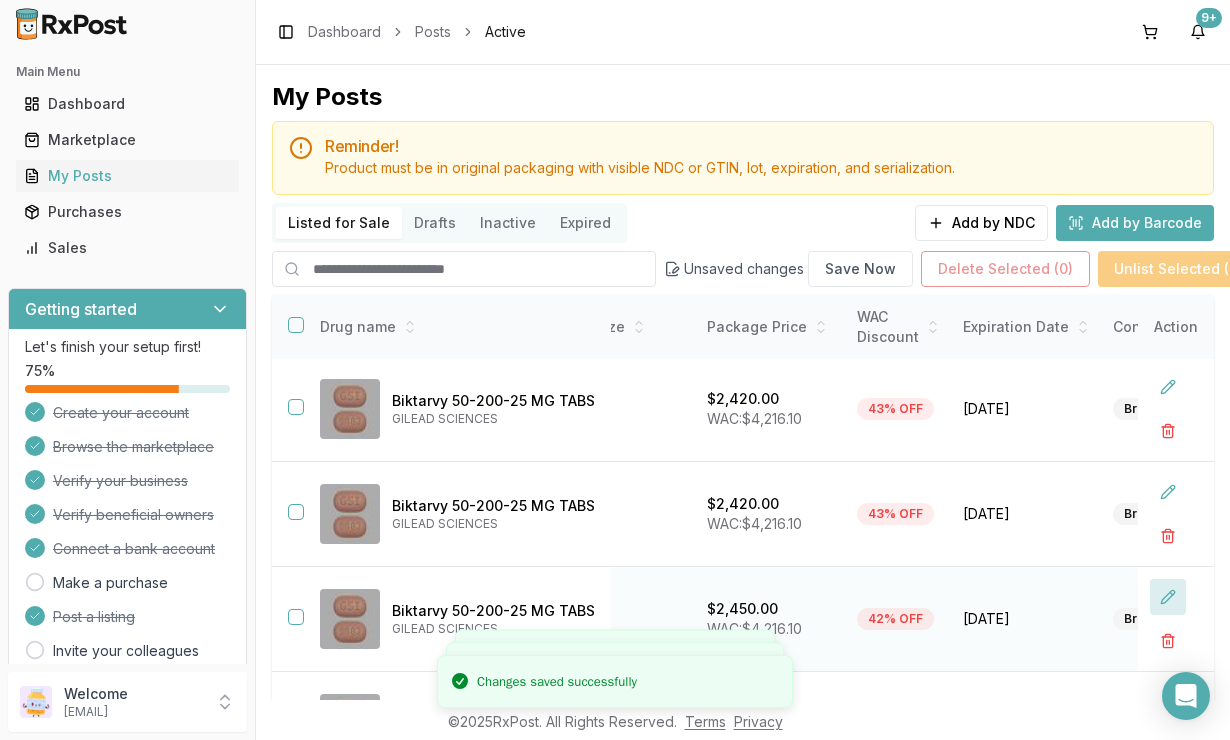 click at bounding box center (1168, 597) 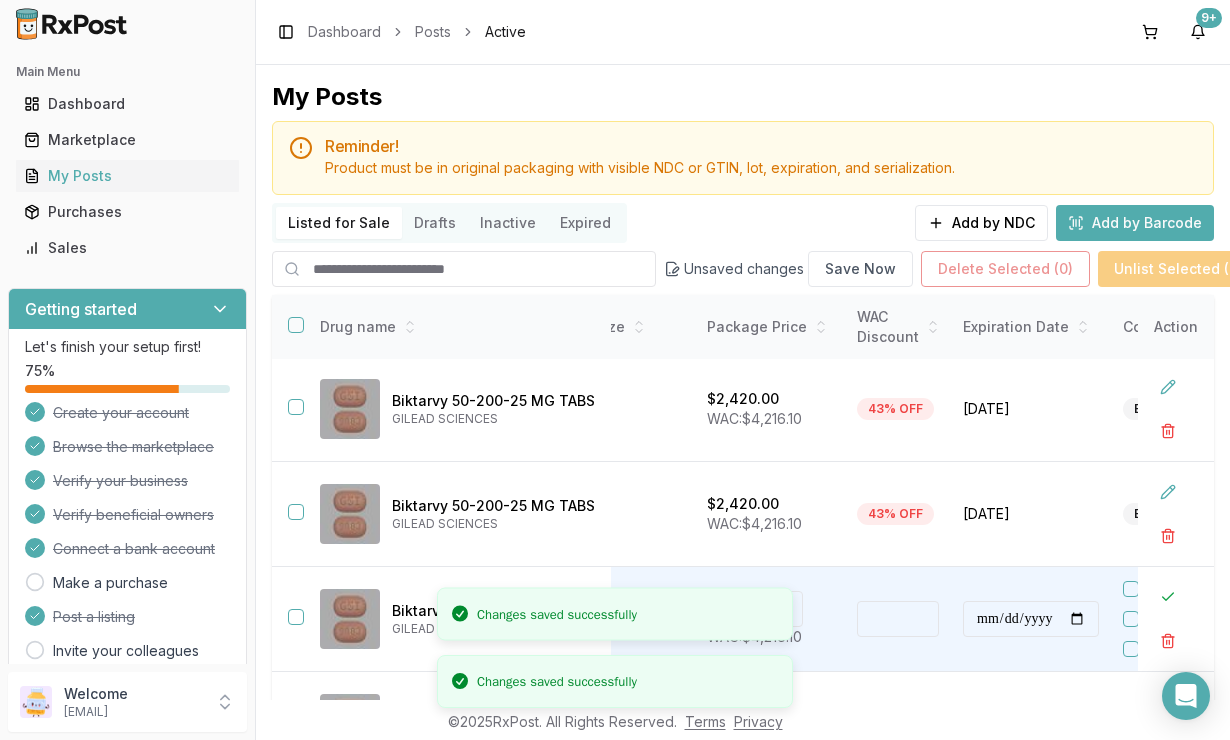 click on "Changes saved successfully" at bounding box center [615, 614] 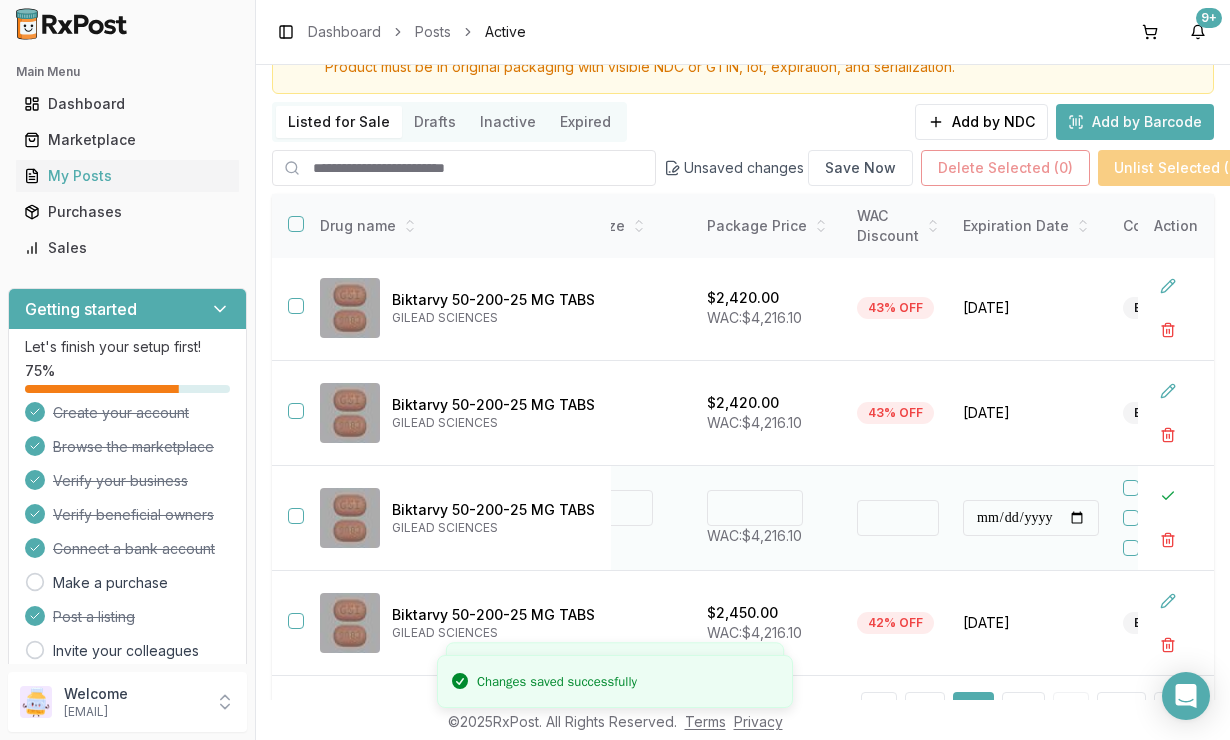 scroll, scrollTop: 111, scrollLeft: 0, axis: vertical 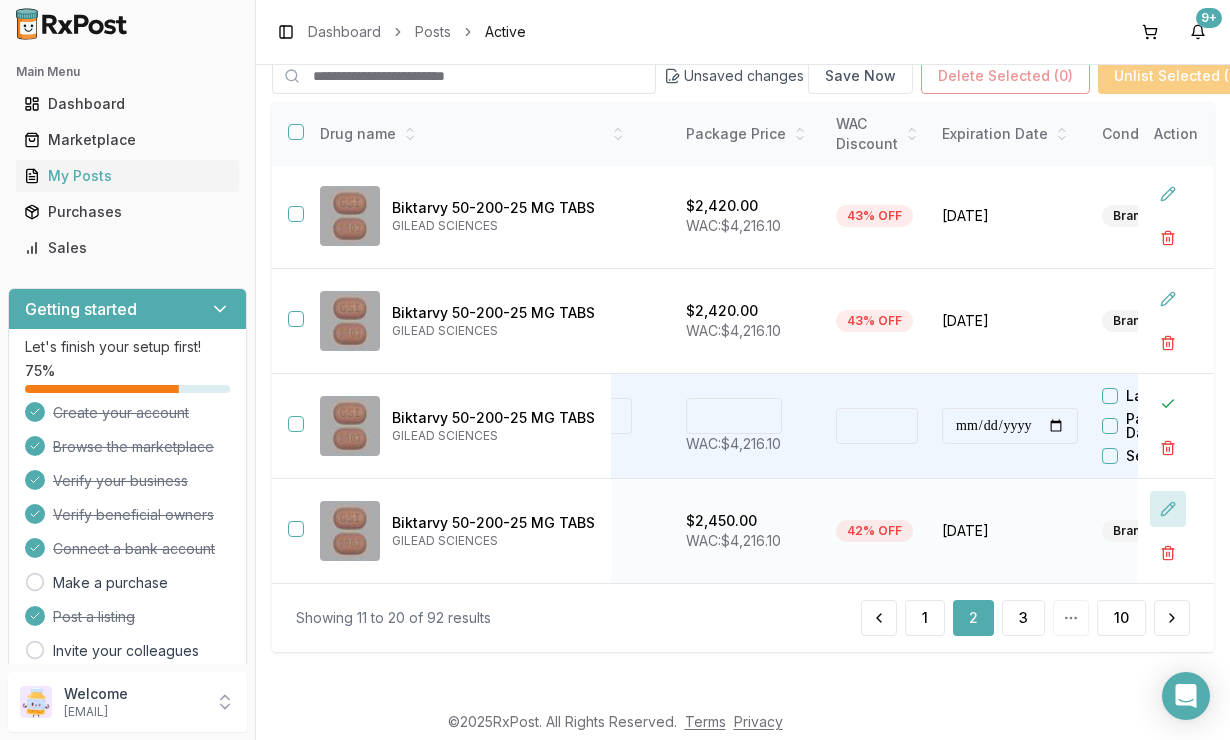 click at bounding box center (1168, 509) 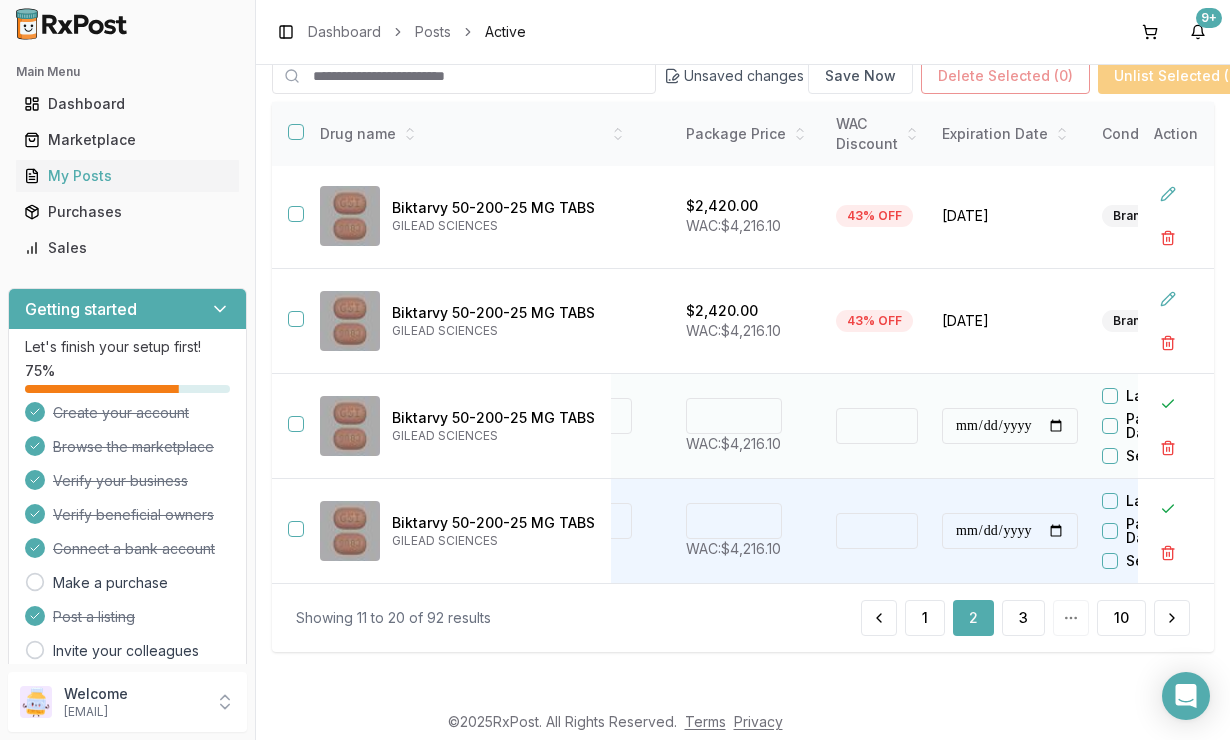 click on "****" at bounding box center (734, 416) 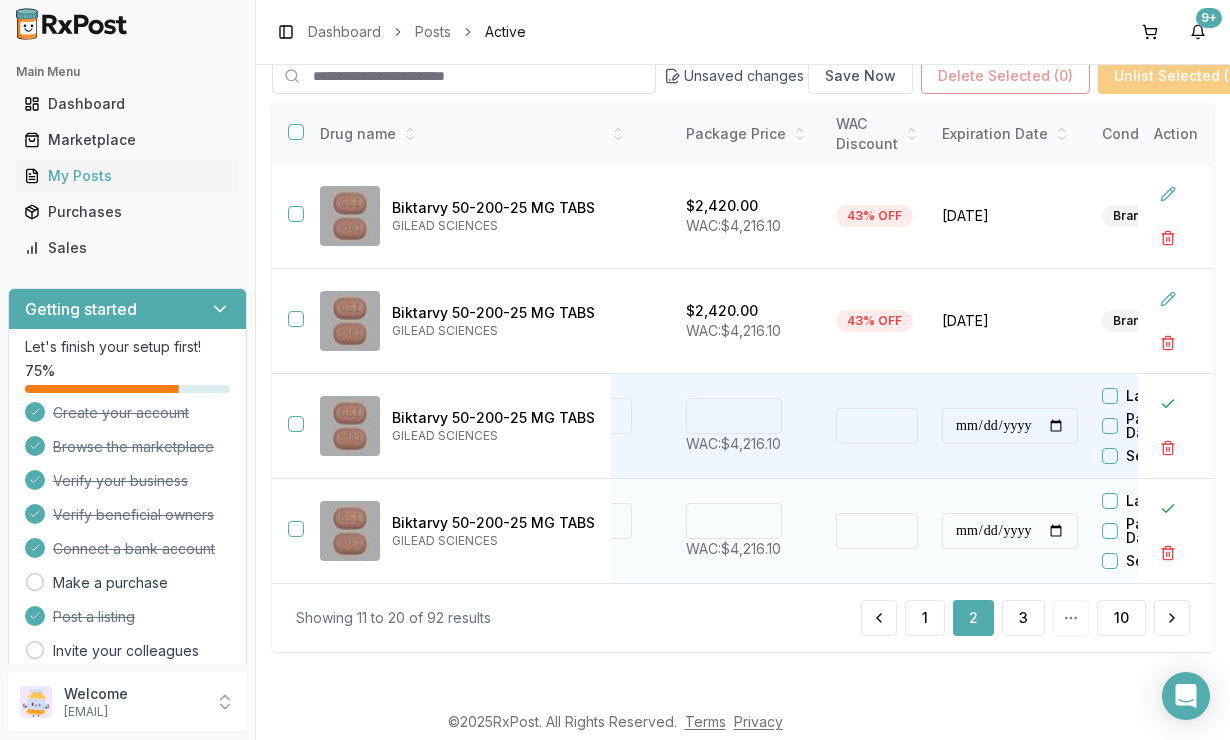 type on "*******" 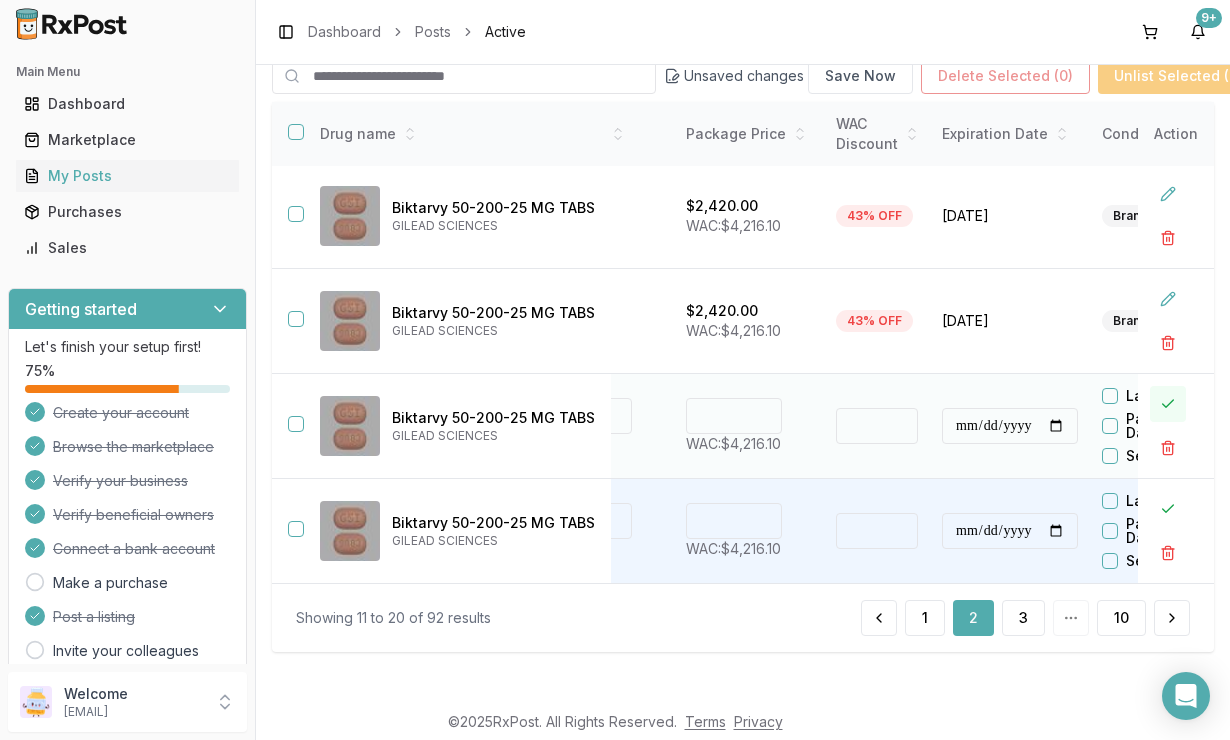 type on "*******" 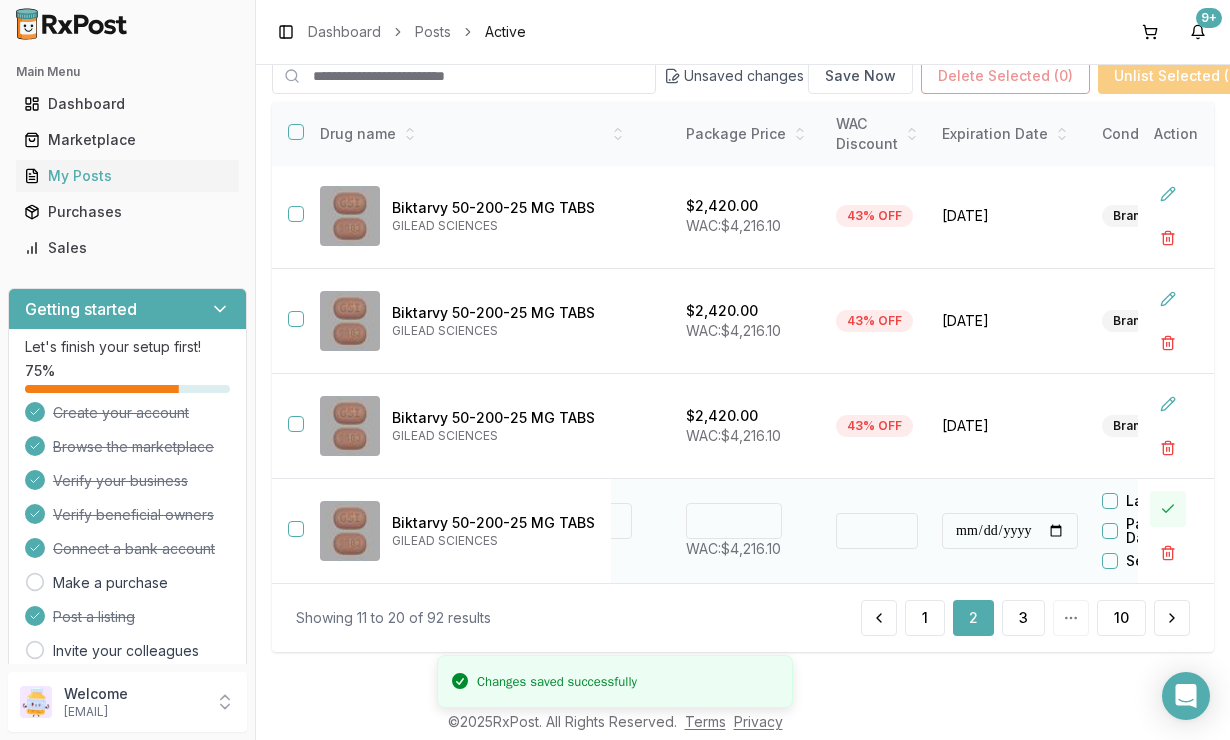 click at bounding box center (1168, 509) 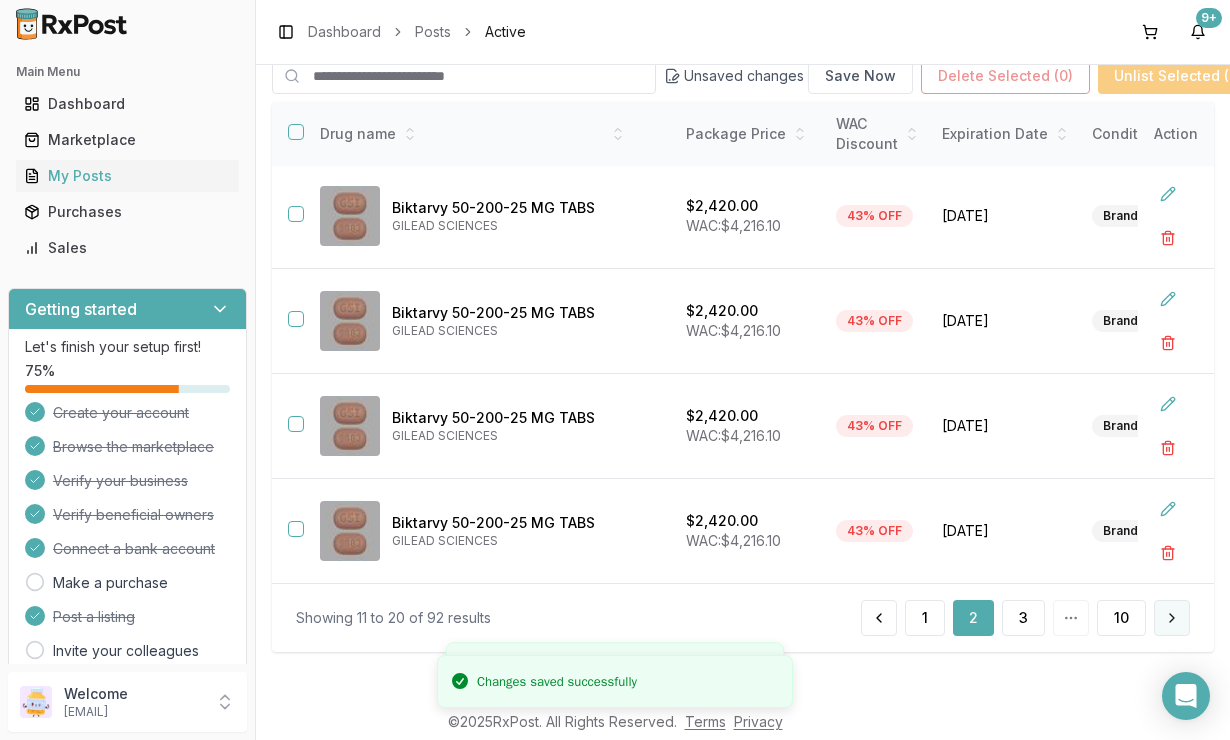click at bounding box center [1172, 618] 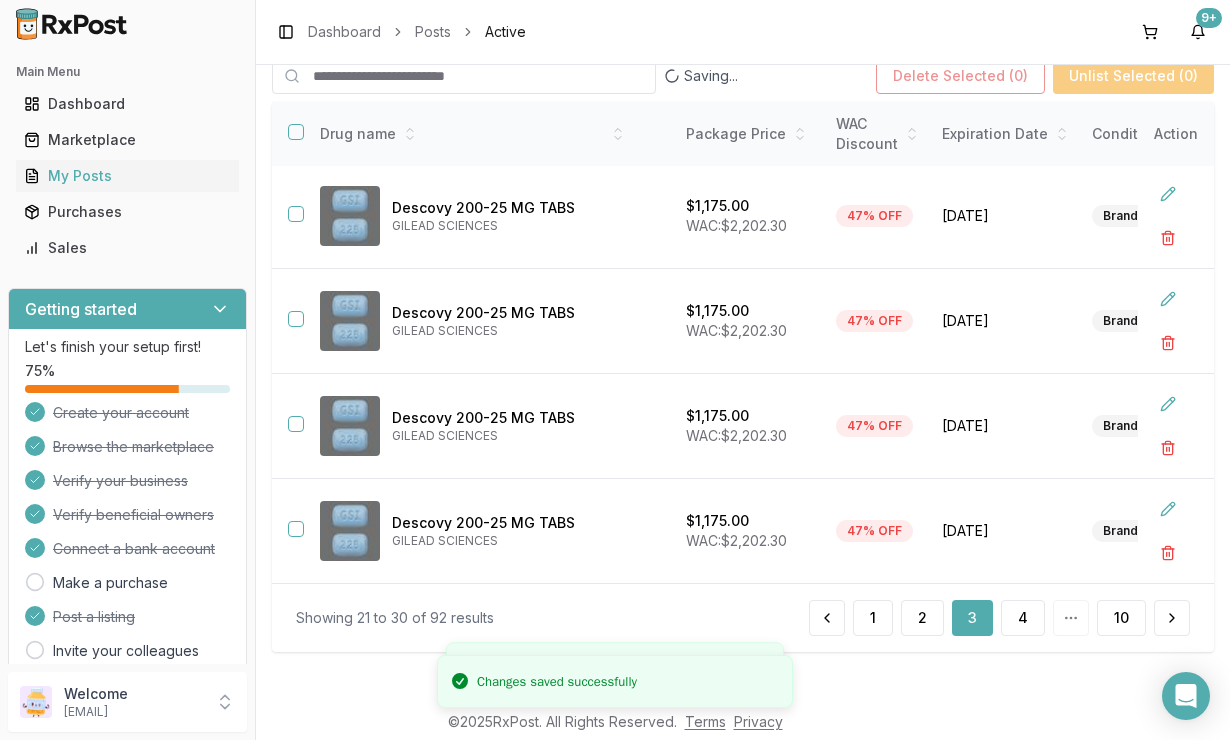 scroll, scrollTop: 193, scrollLeft: 0, axis: vertical 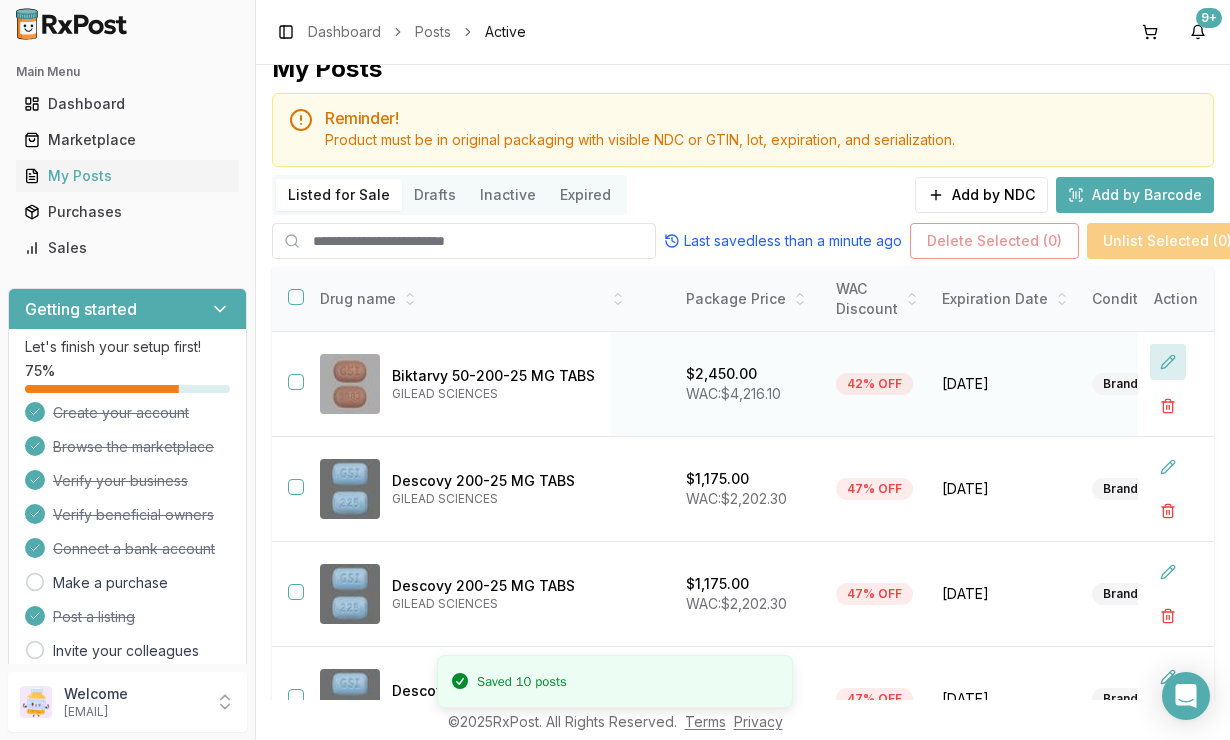 click at bounding box center [1168, 362] 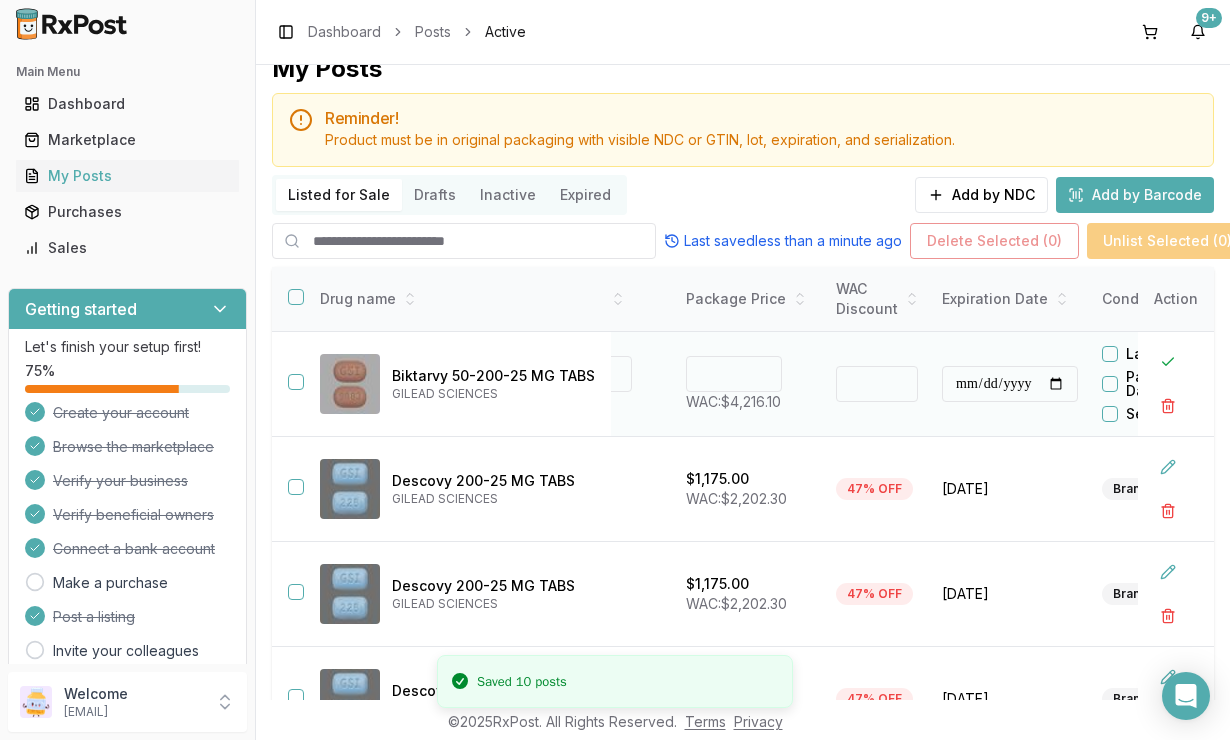 click on "****" at bounding box center (734, 374) 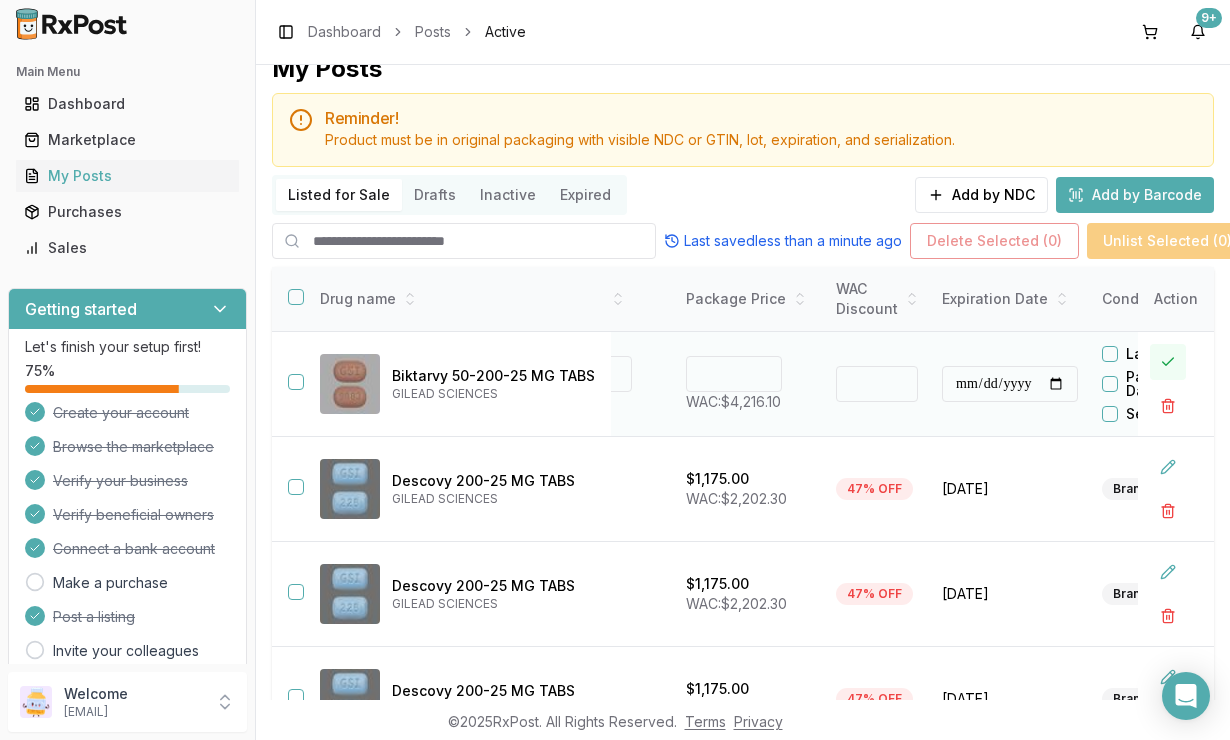 type on "*******" 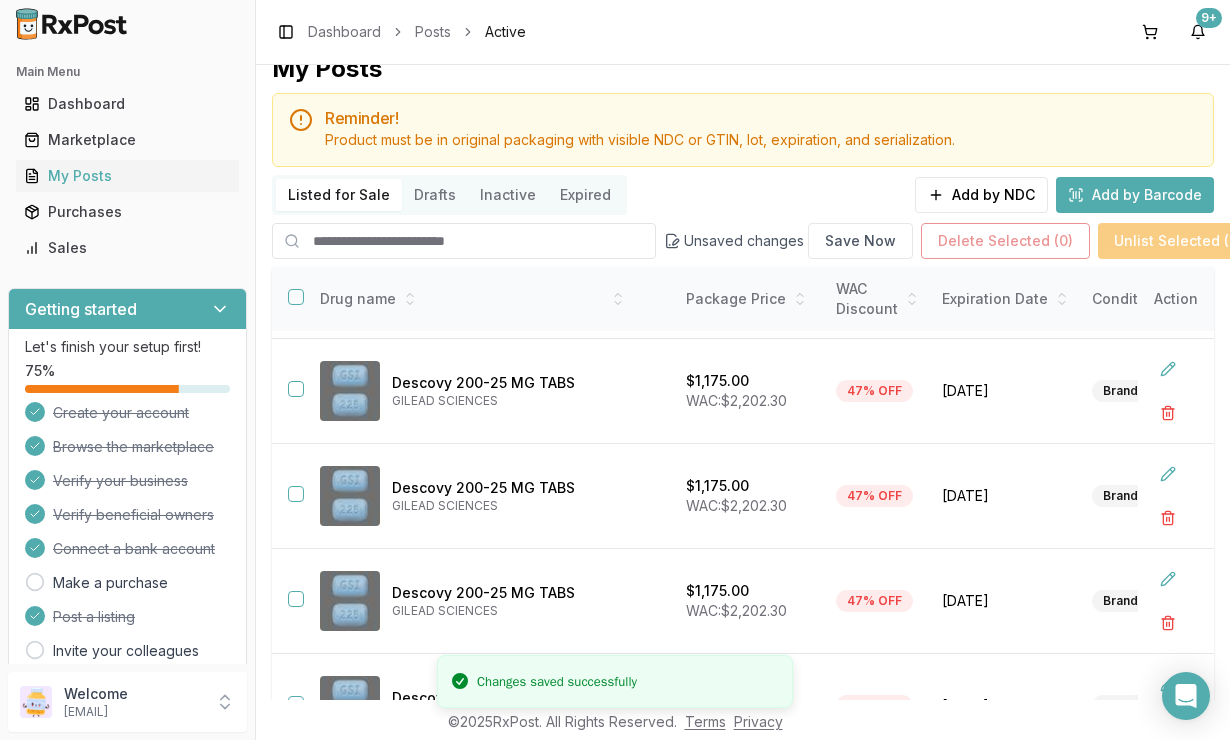 scroll, scrollTop: 641, scrollLeft: 537, axis: both 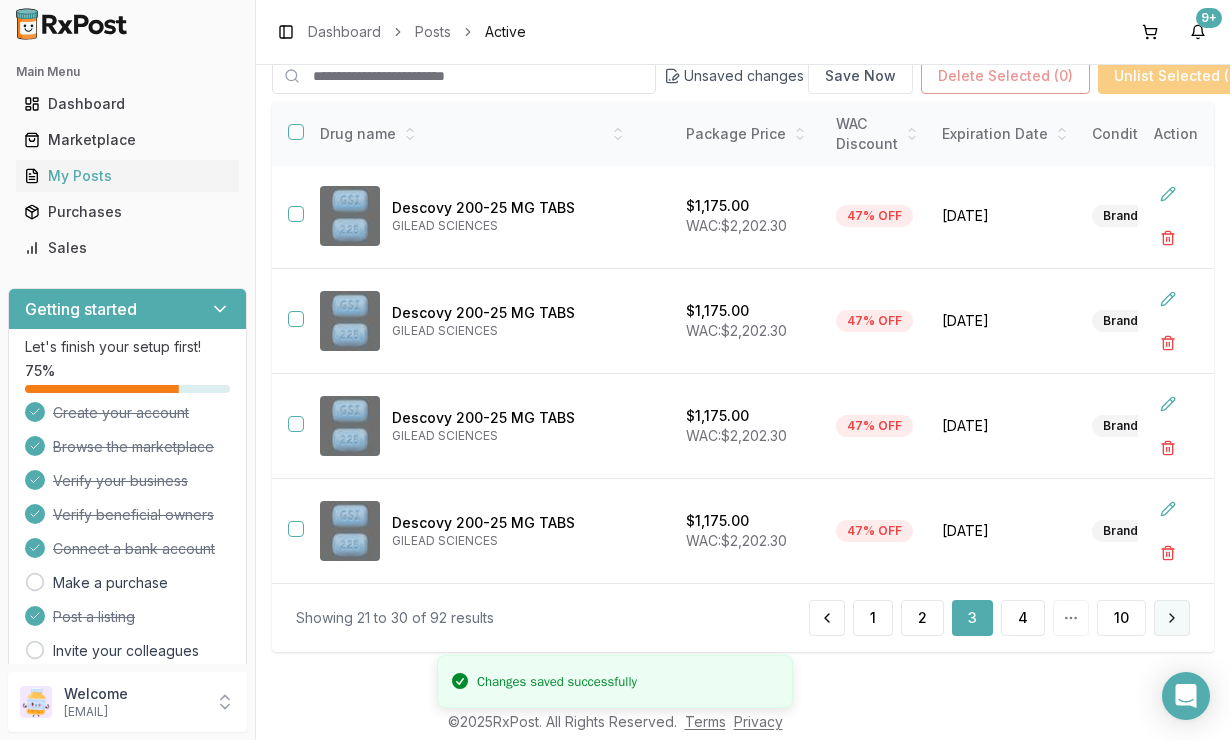 click at bounding box center (1172, 618) 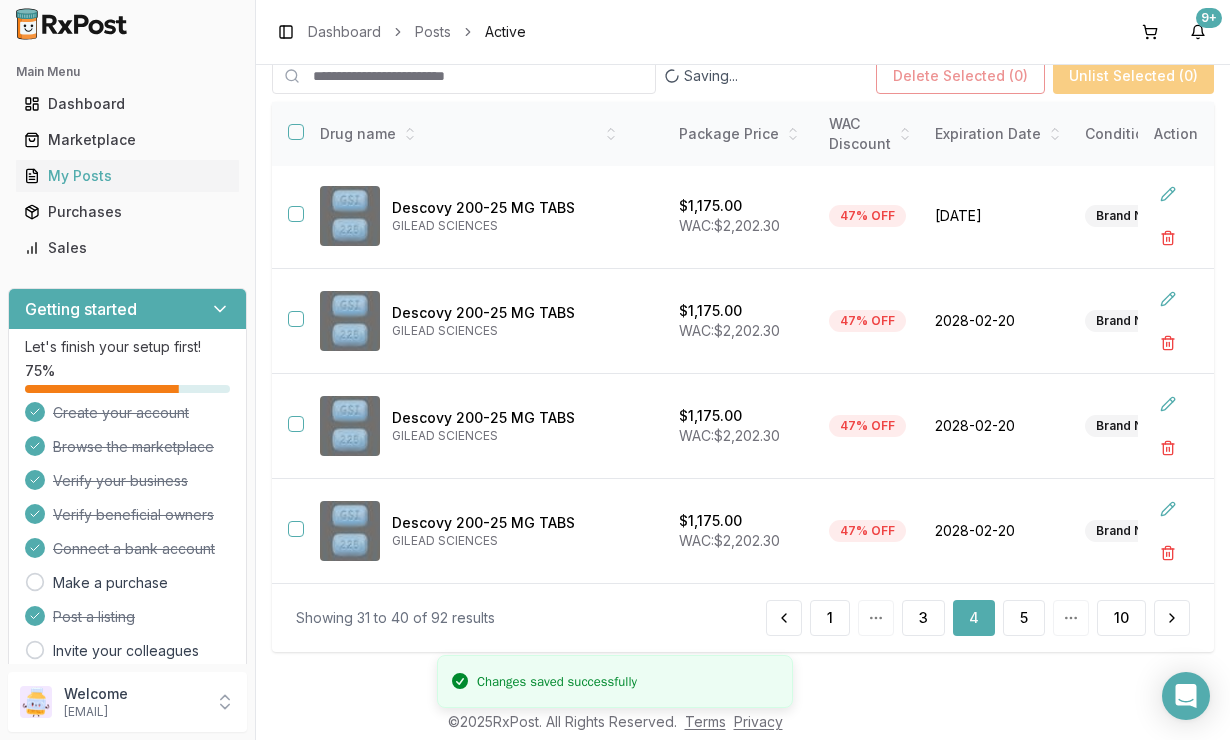 scroll, scrollTop: 201, scrollLeft: 0, axis: vertical 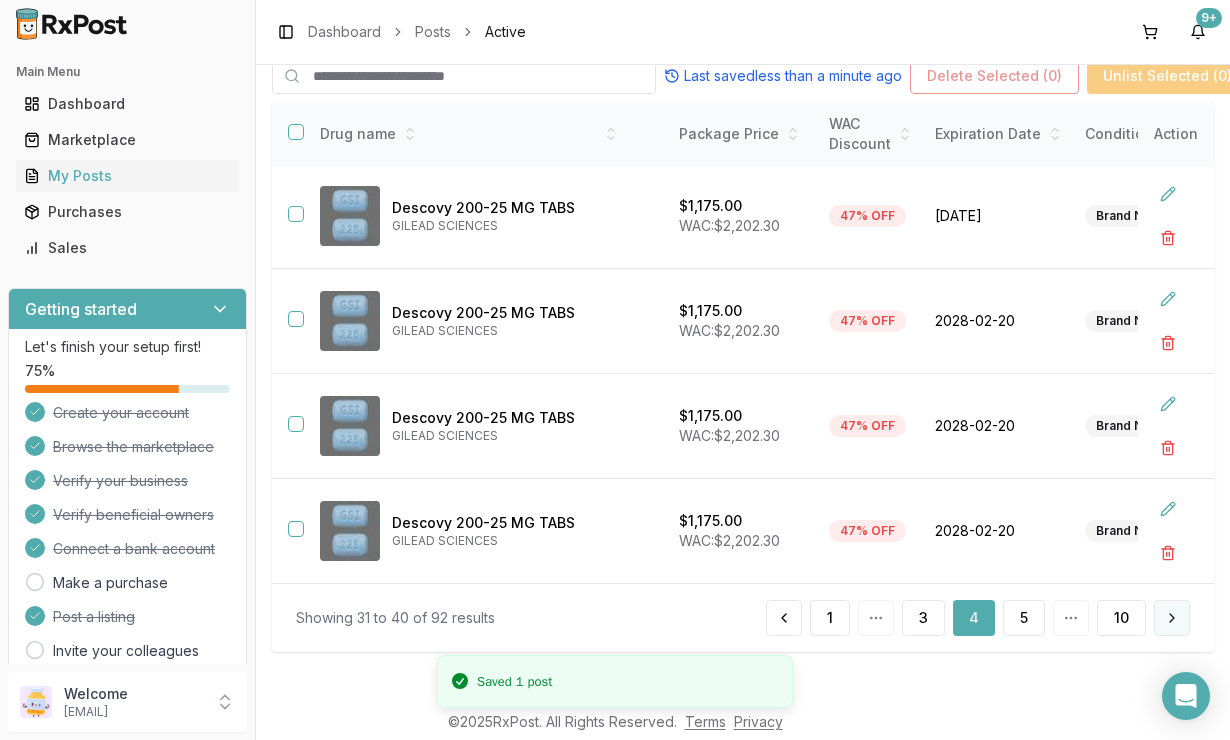 click at bounding box center [1172, 618] 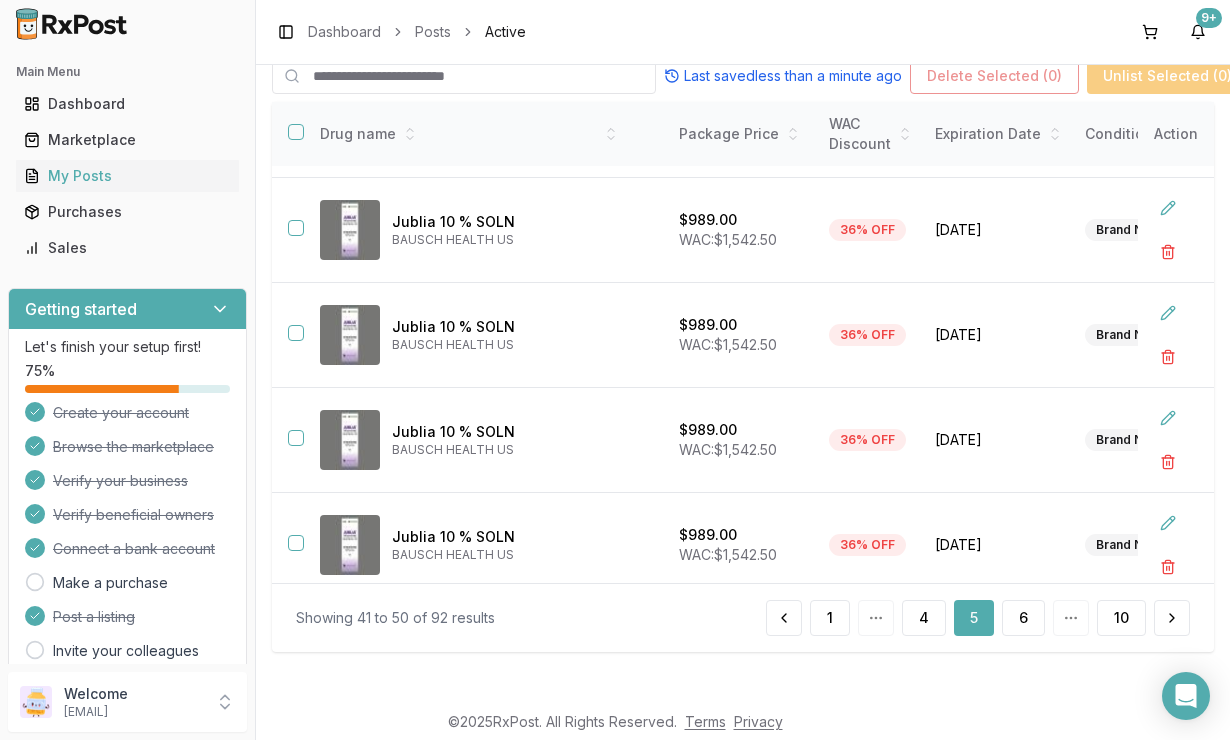 scroll, scrollTop: 641, scrollLeft: 537, axis: both 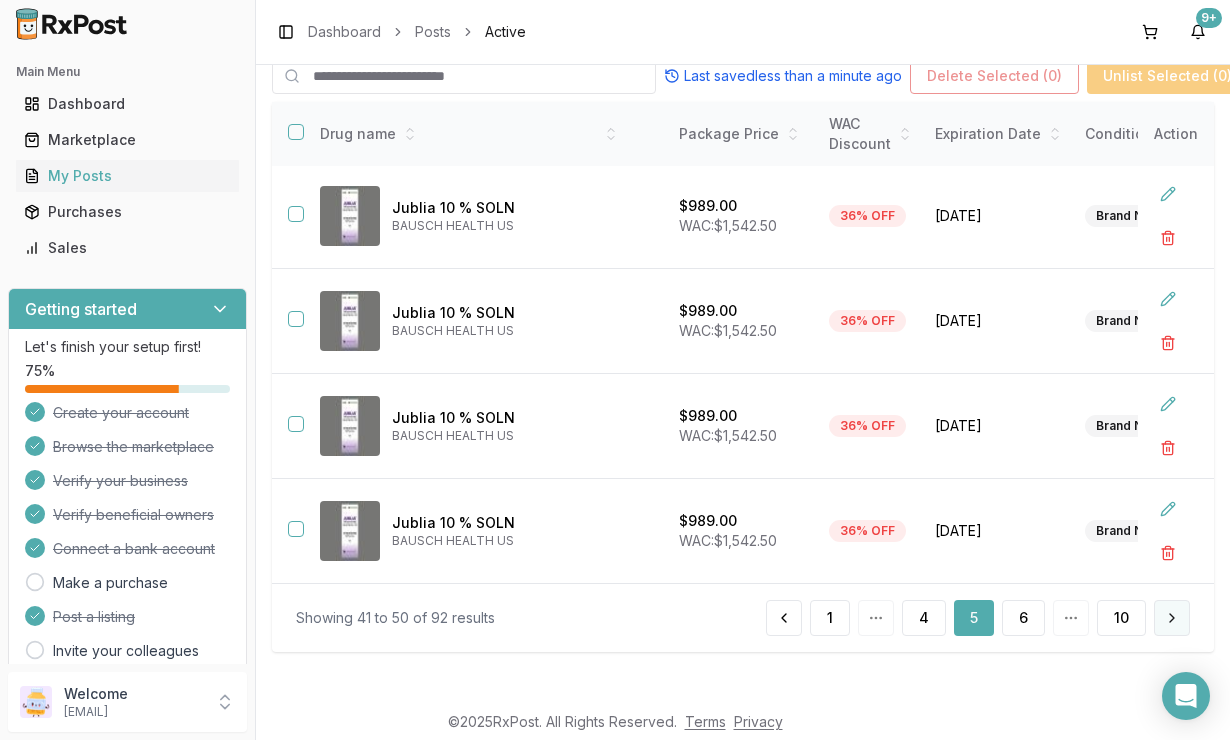 click at bounding box center [1172, 618] 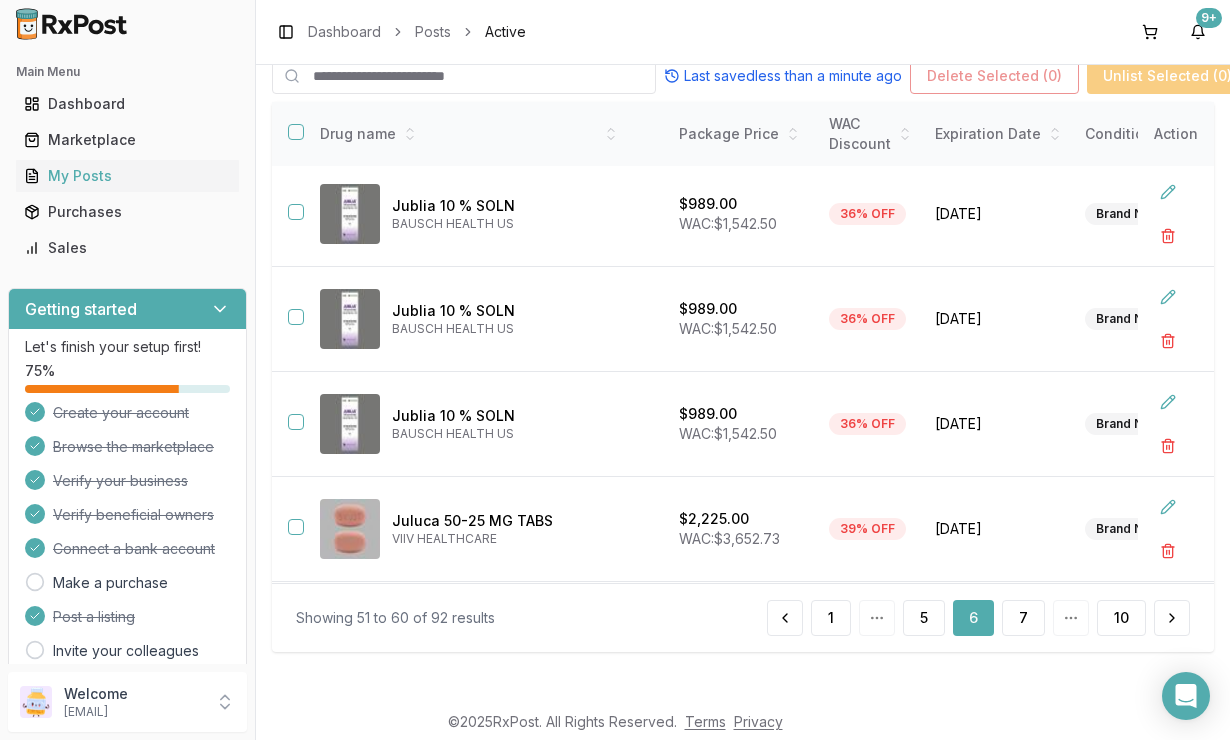 scroll, scrollTop: 0, scrollLeft: 537, axis: horizontal 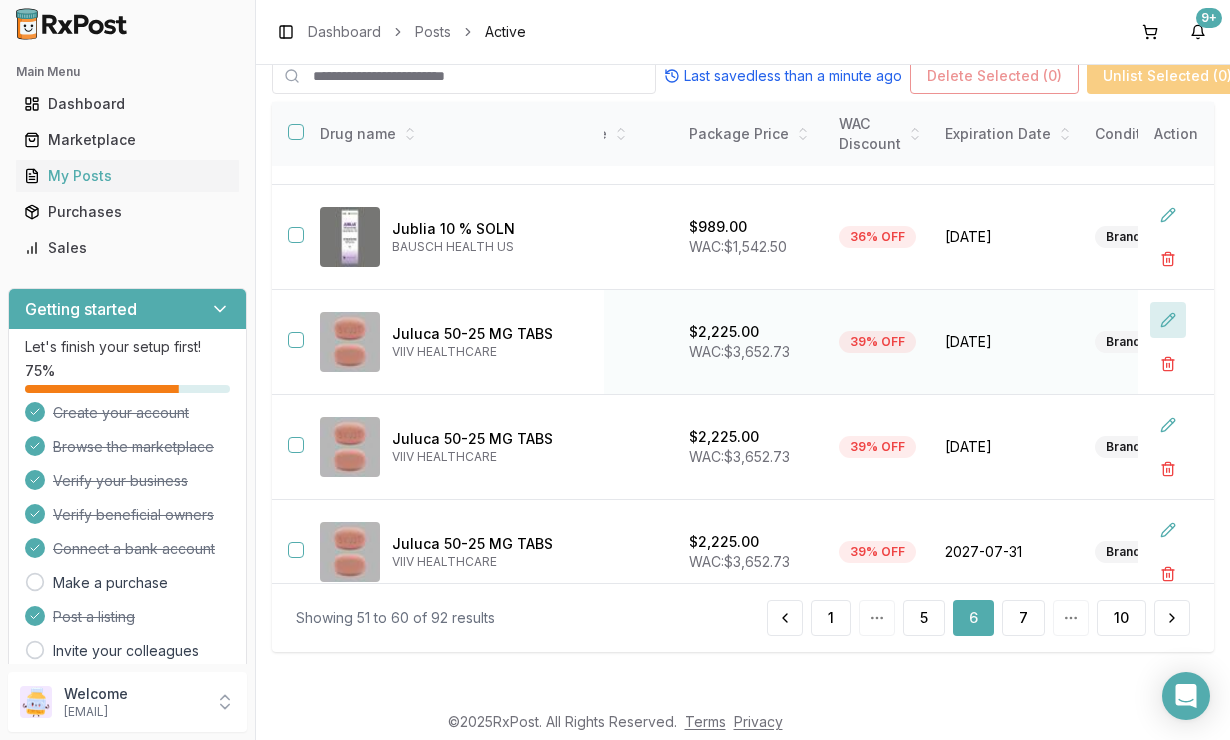 click at bounding box center [1168, 320] 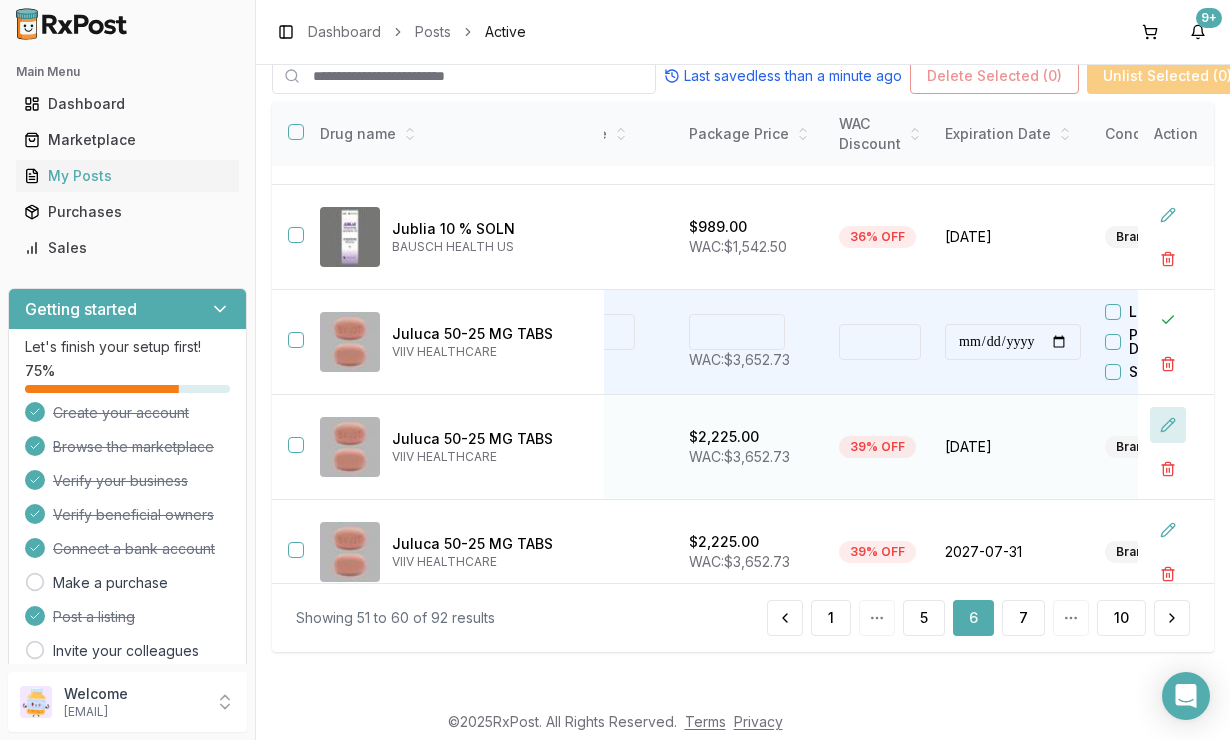 click at bounding box center [1168, 425] 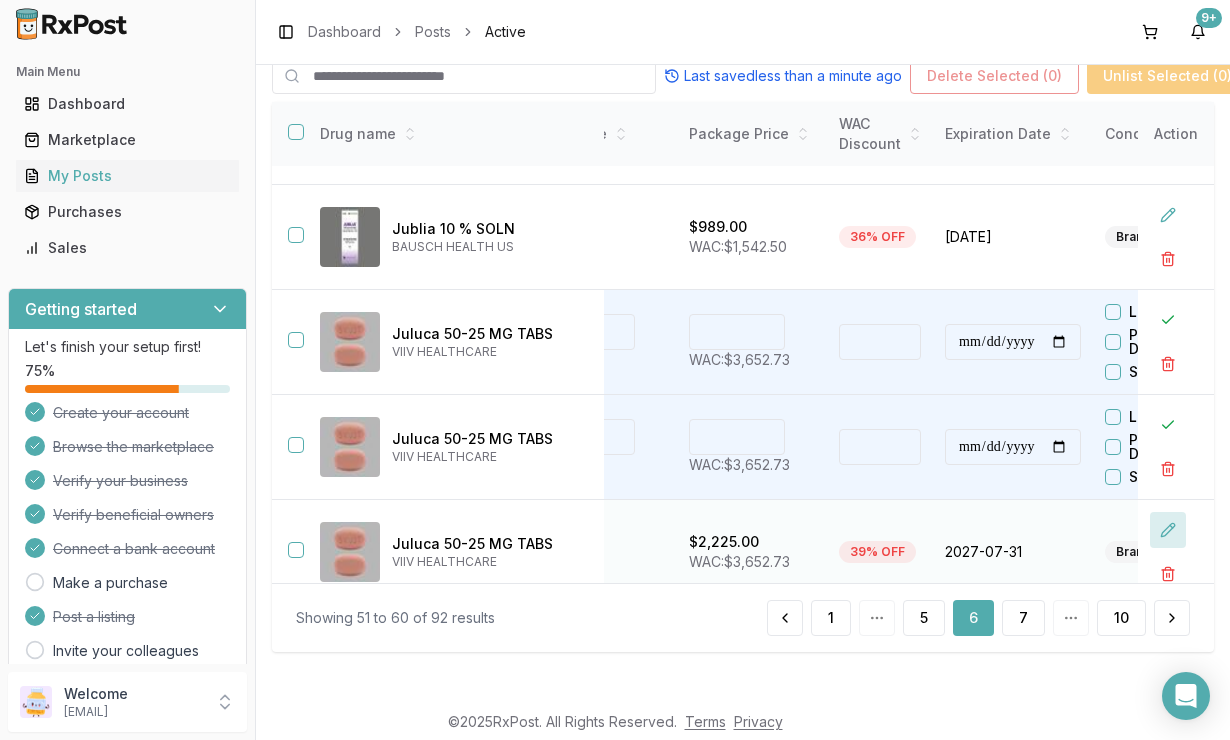 click at bounding box center (1168, 530) 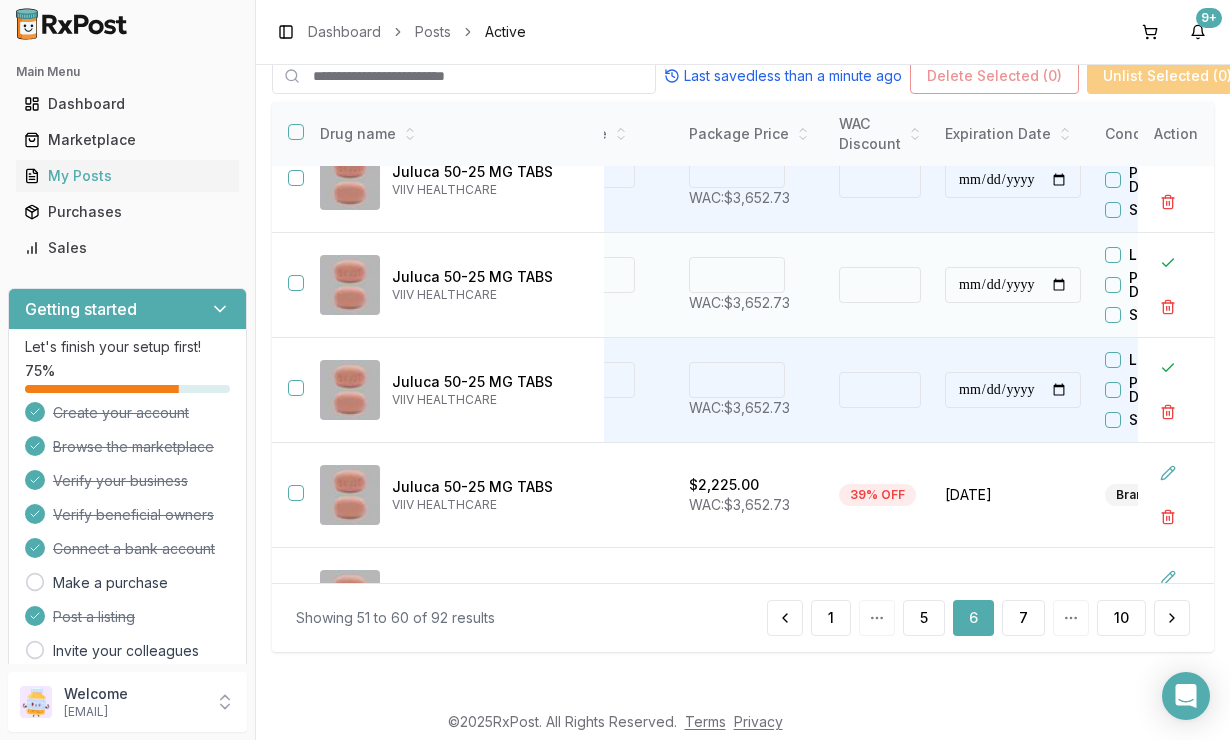 scroll, scrollTop: 371, scrollLeft: 527, axis: both 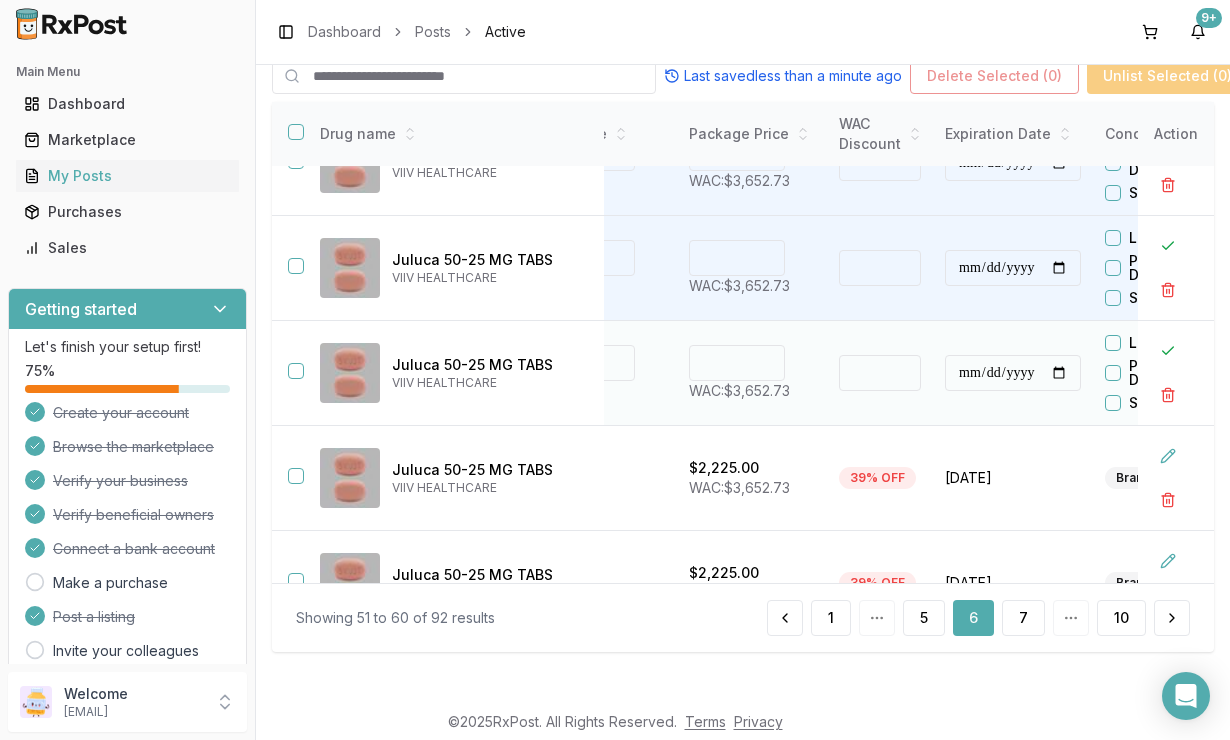 click on "****" at bounding box center [737, 363] 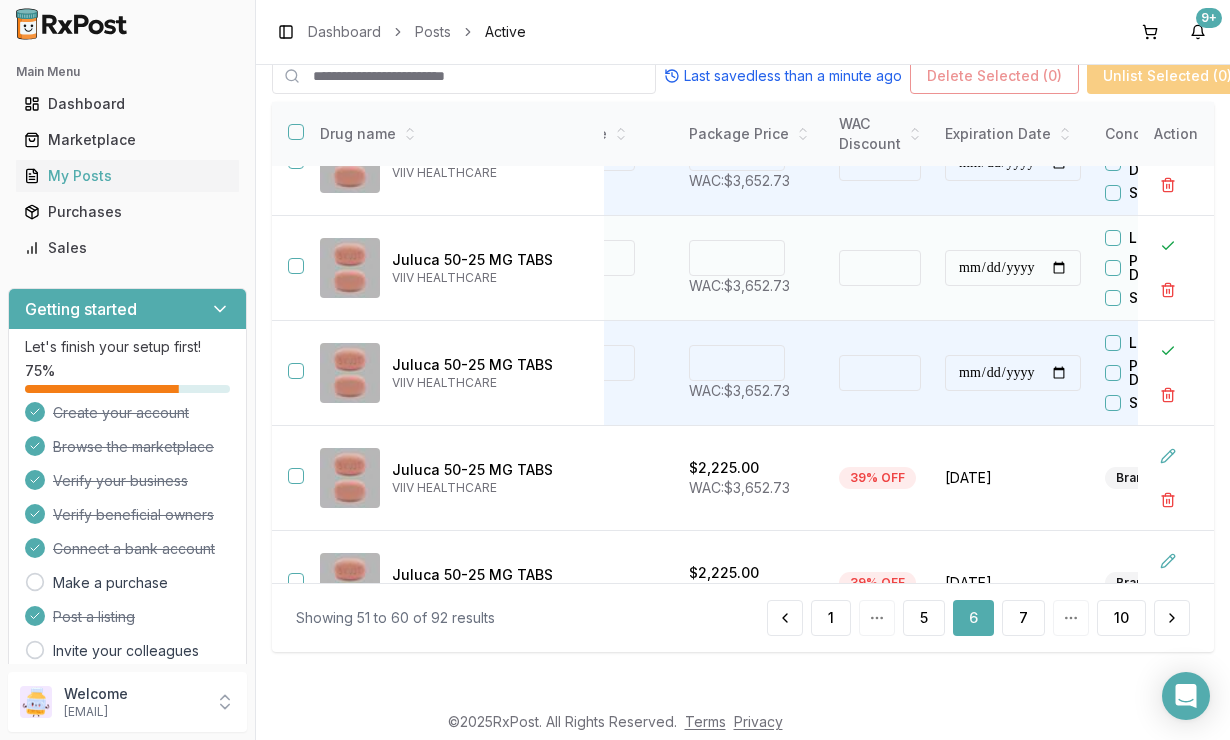 type on "****" 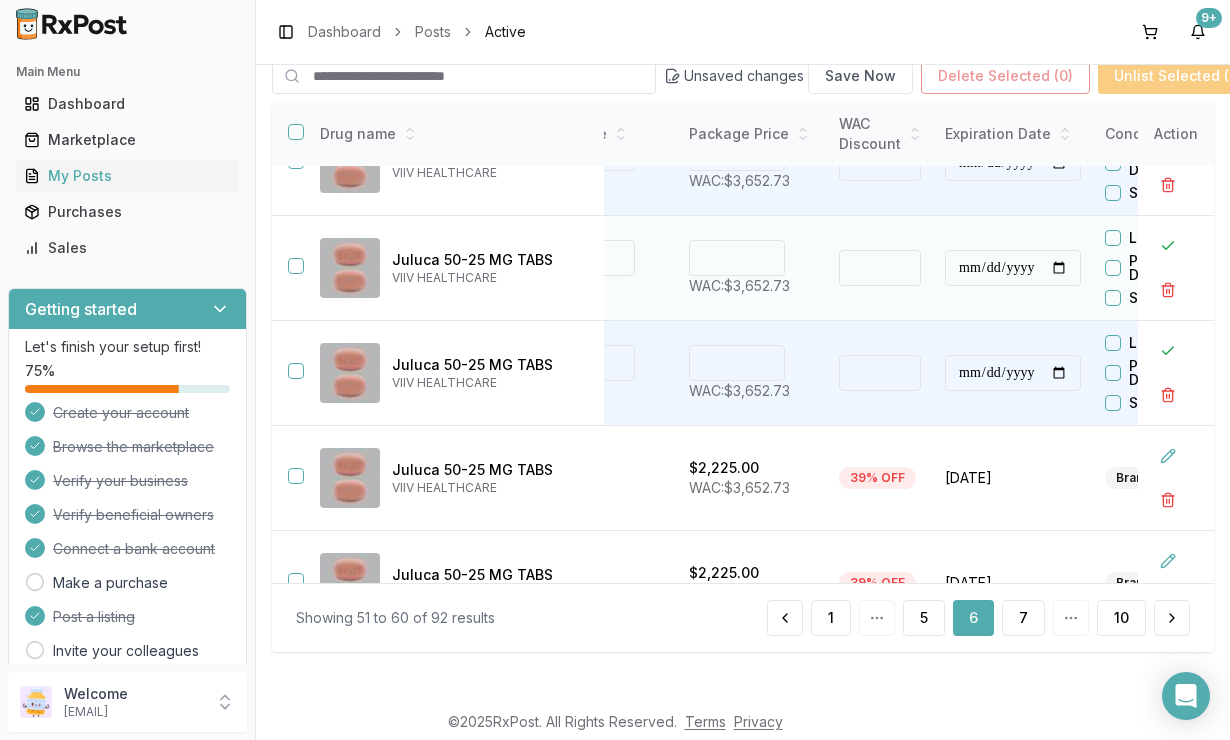 type on "****" 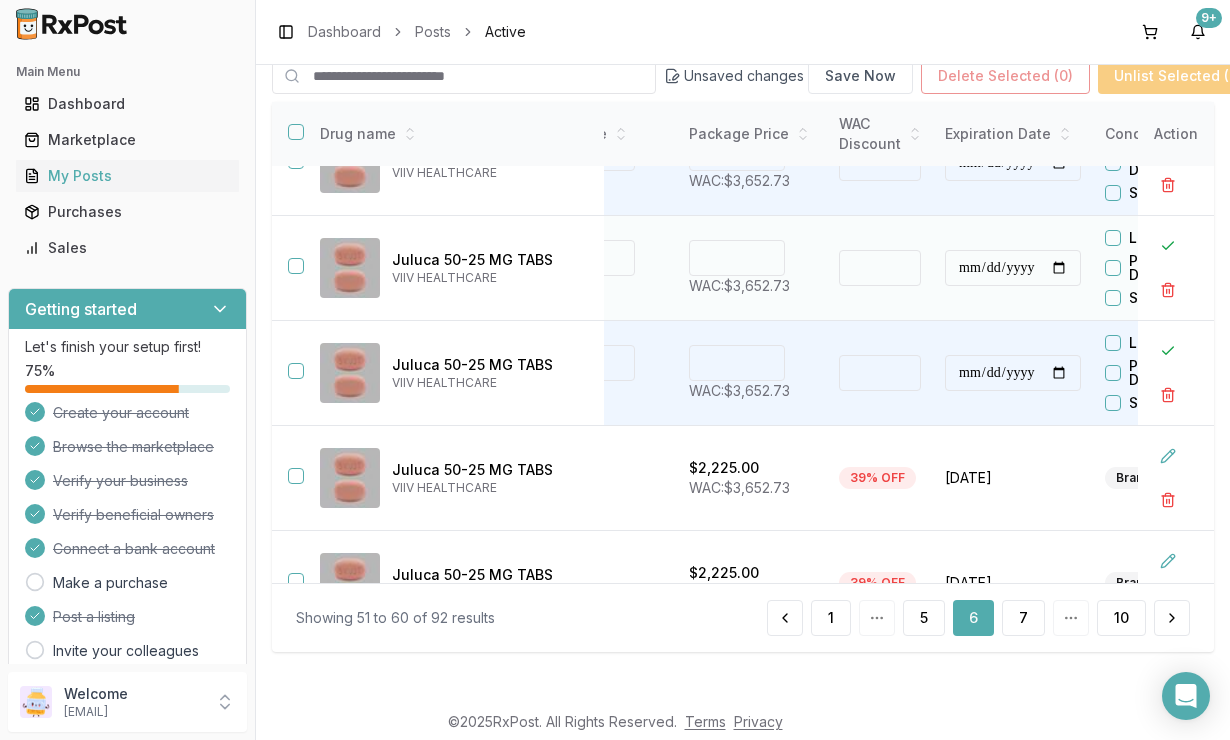 type on "*******" 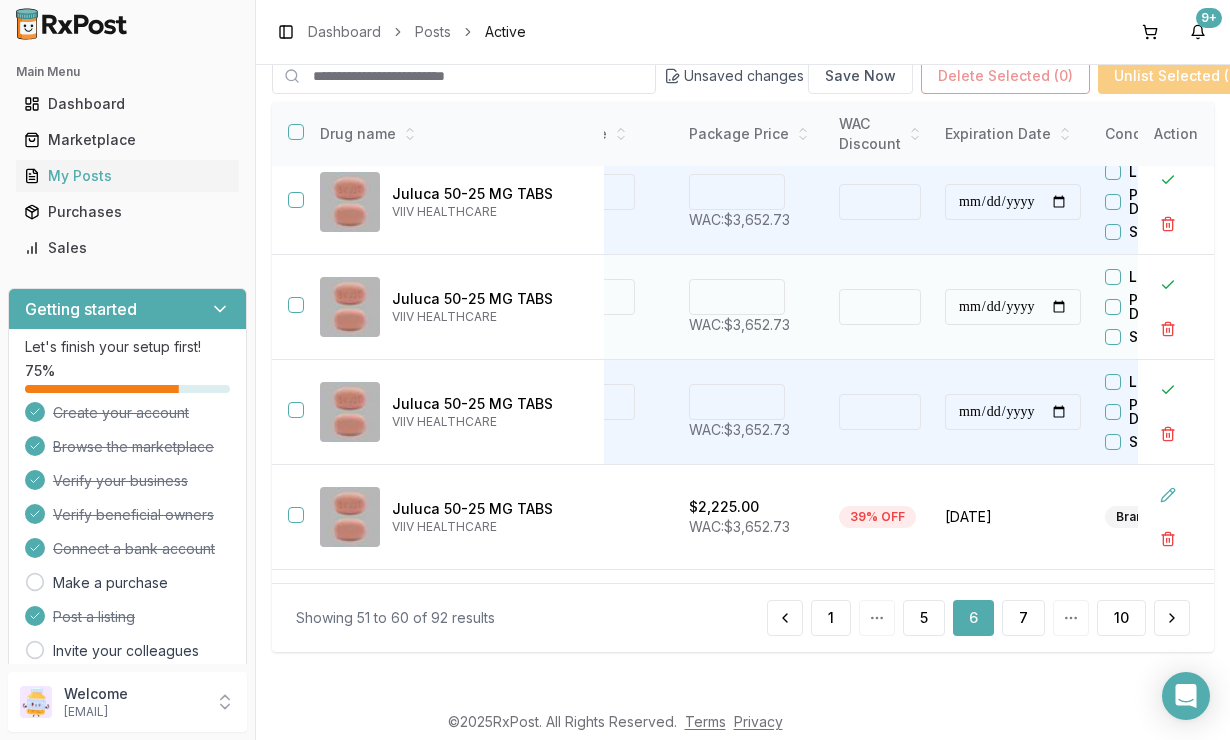 scroll, scrollTop: 316, scrollLeft: 527, axis: both 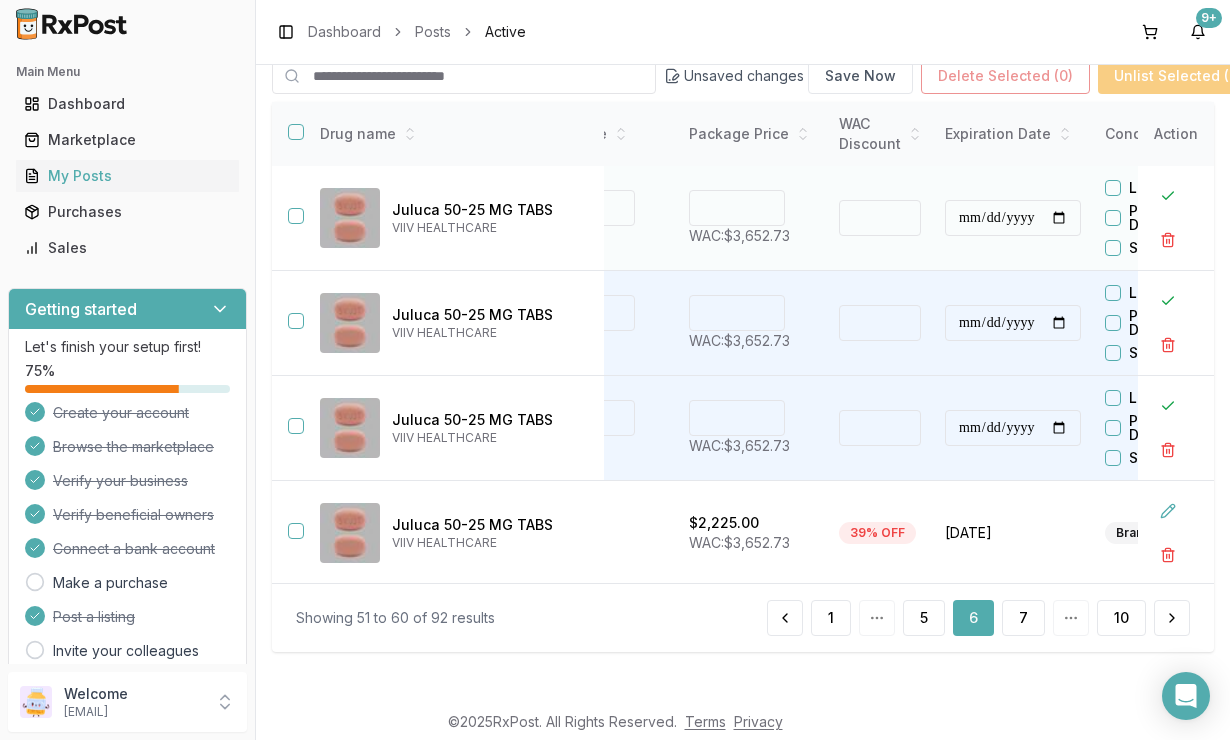type on "****" 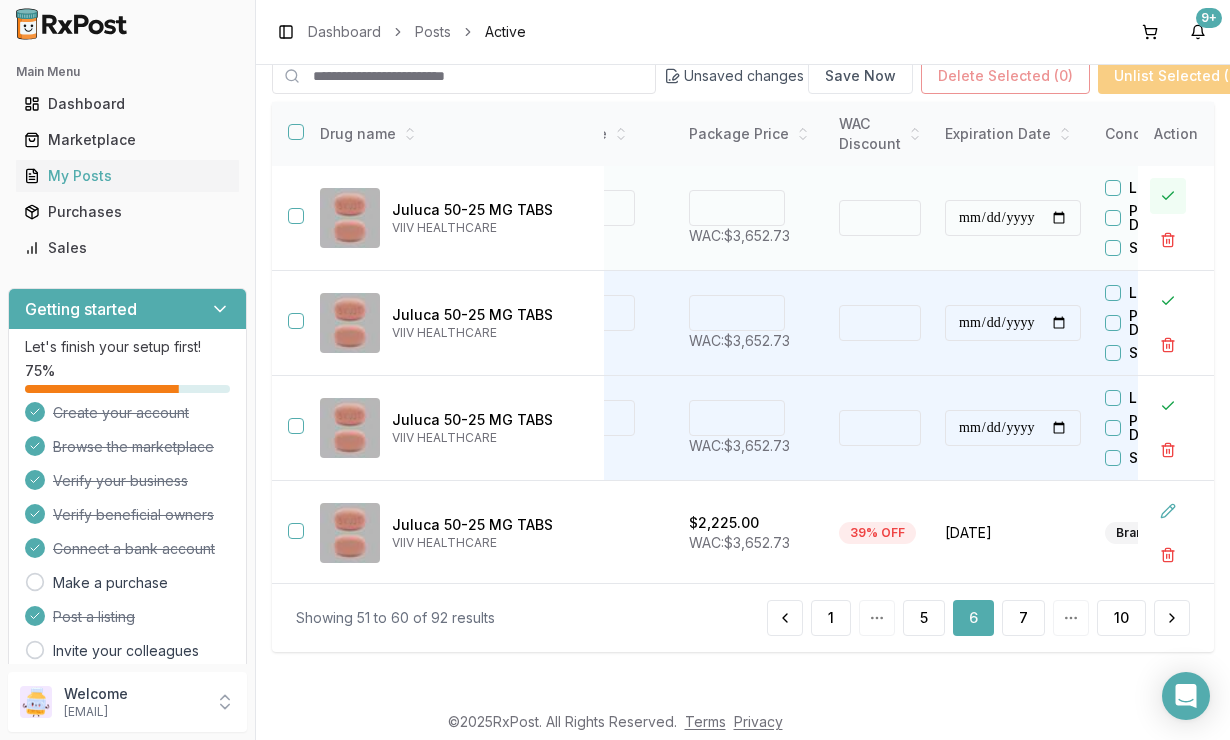 type on "*******" 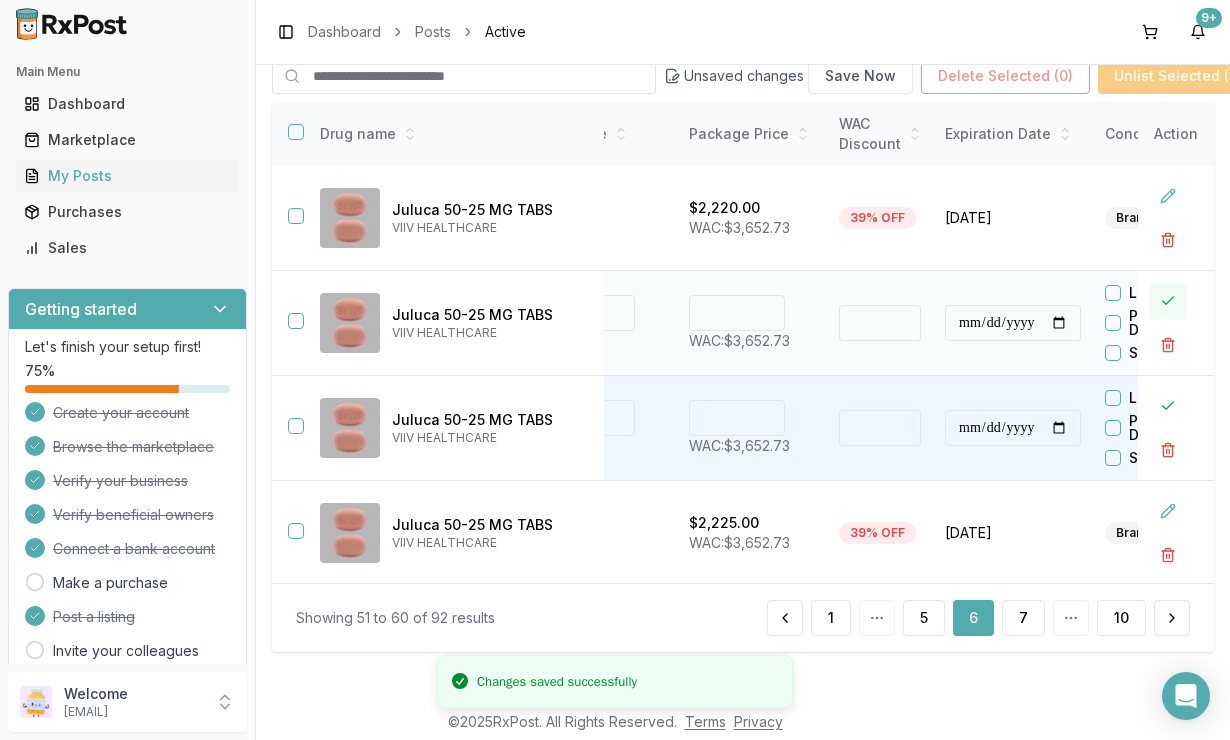 click at bounding box center [1168, 301] 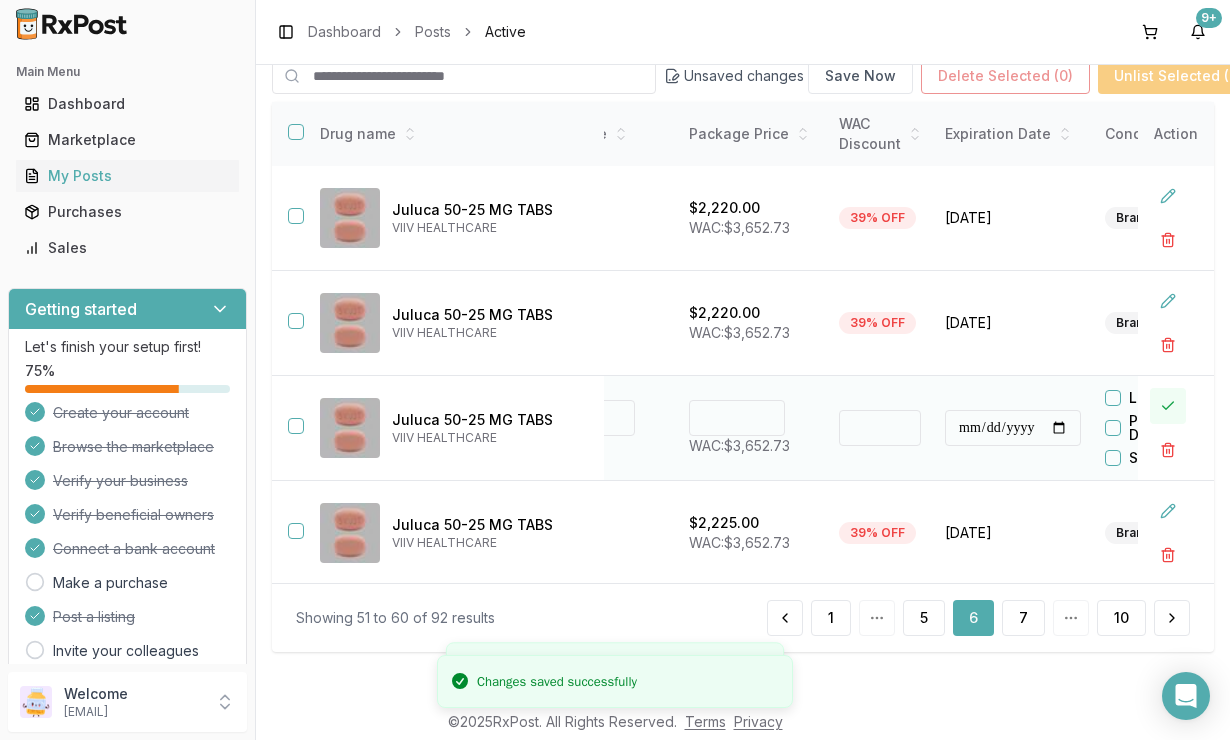 click at bounding box center (1168, 406) 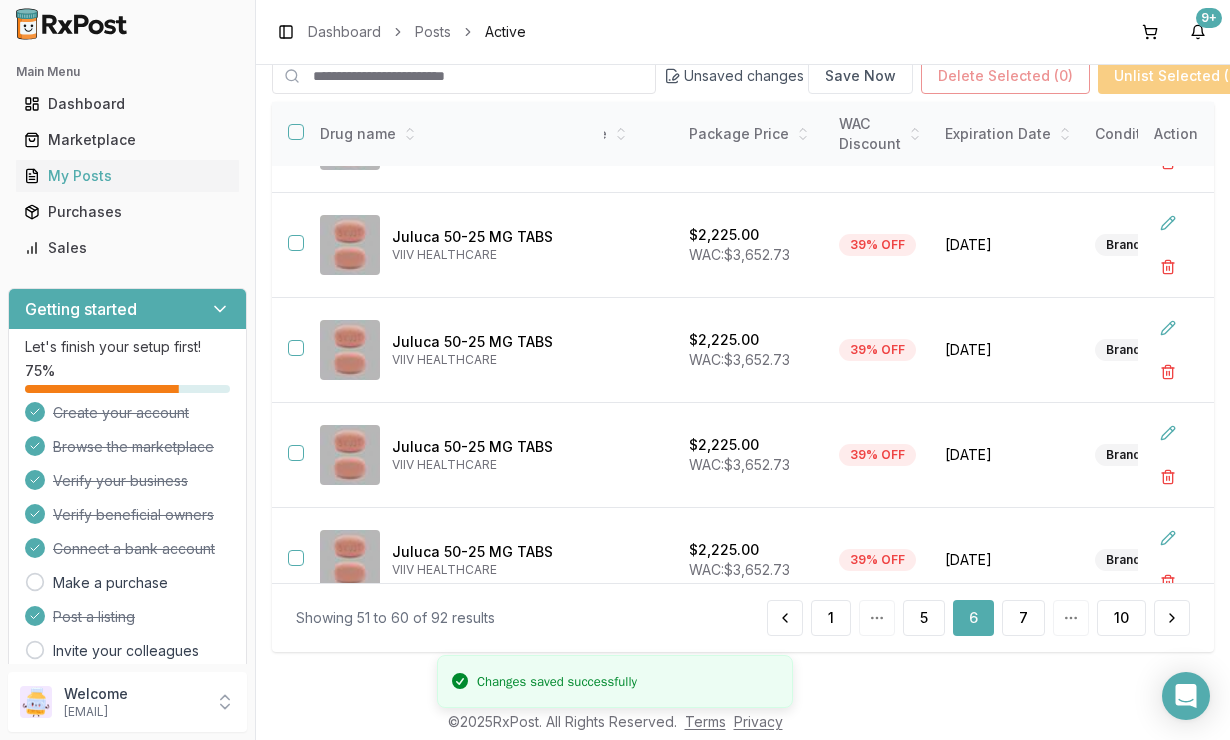 scroll, scrollTop: 633, scrollLeft: 527, axis: both 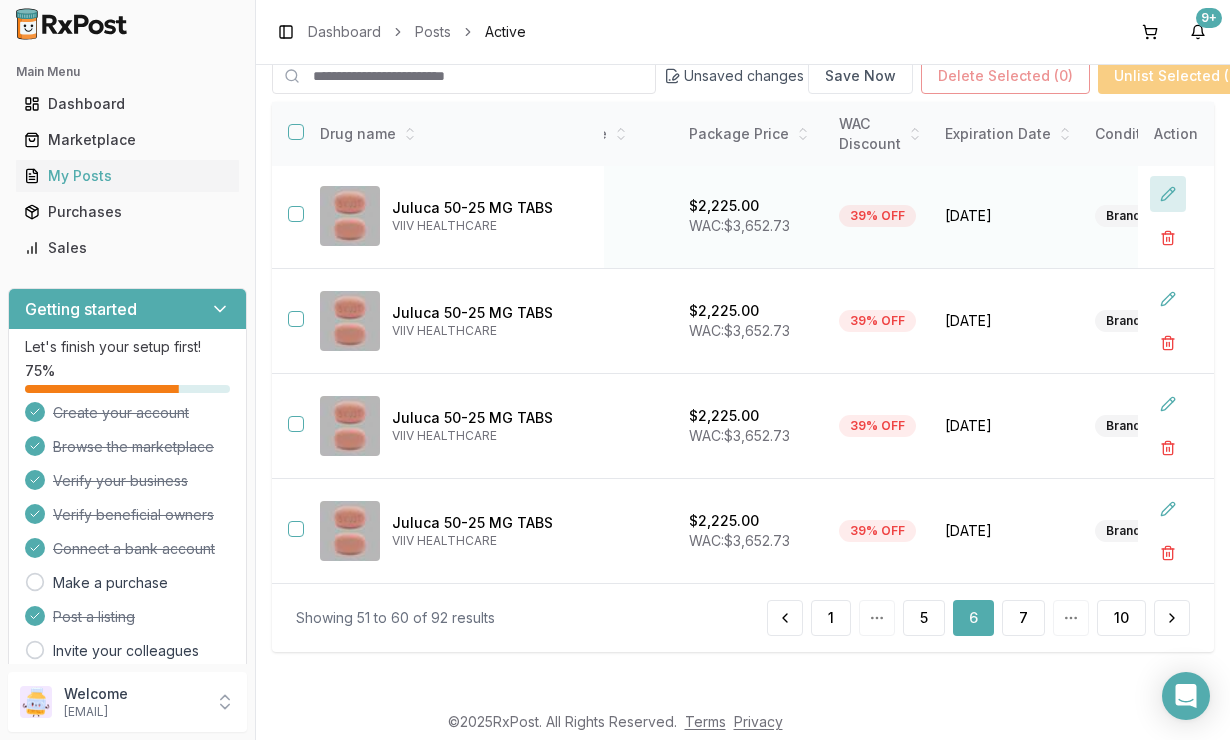 click at bounding box center (1168, 194) 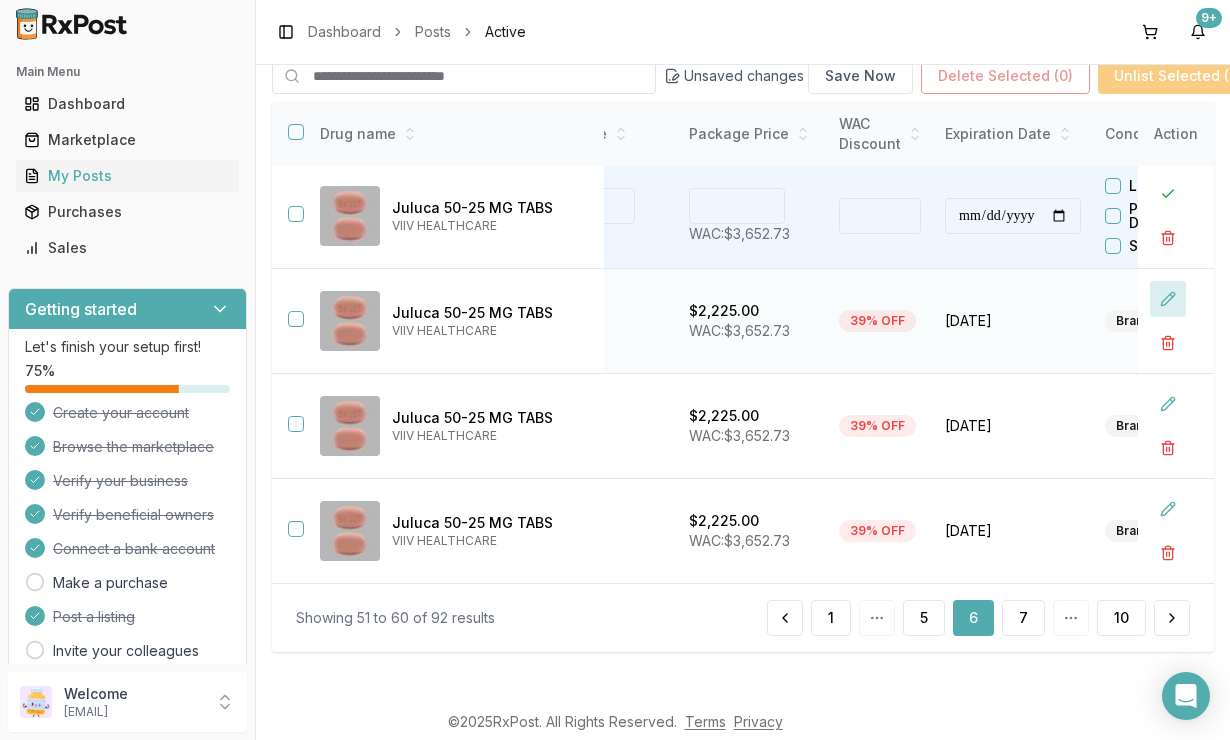 click at bounding box center (1168, 299) 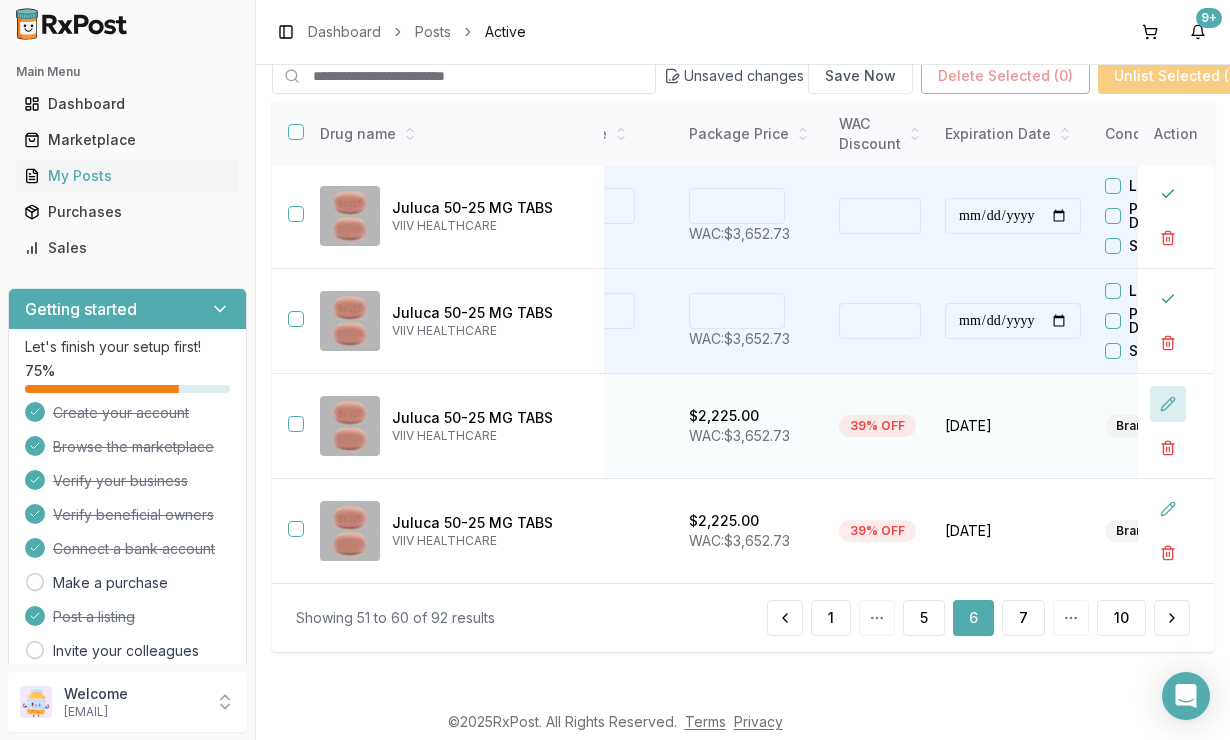 click at bounding box center (1168, 404) 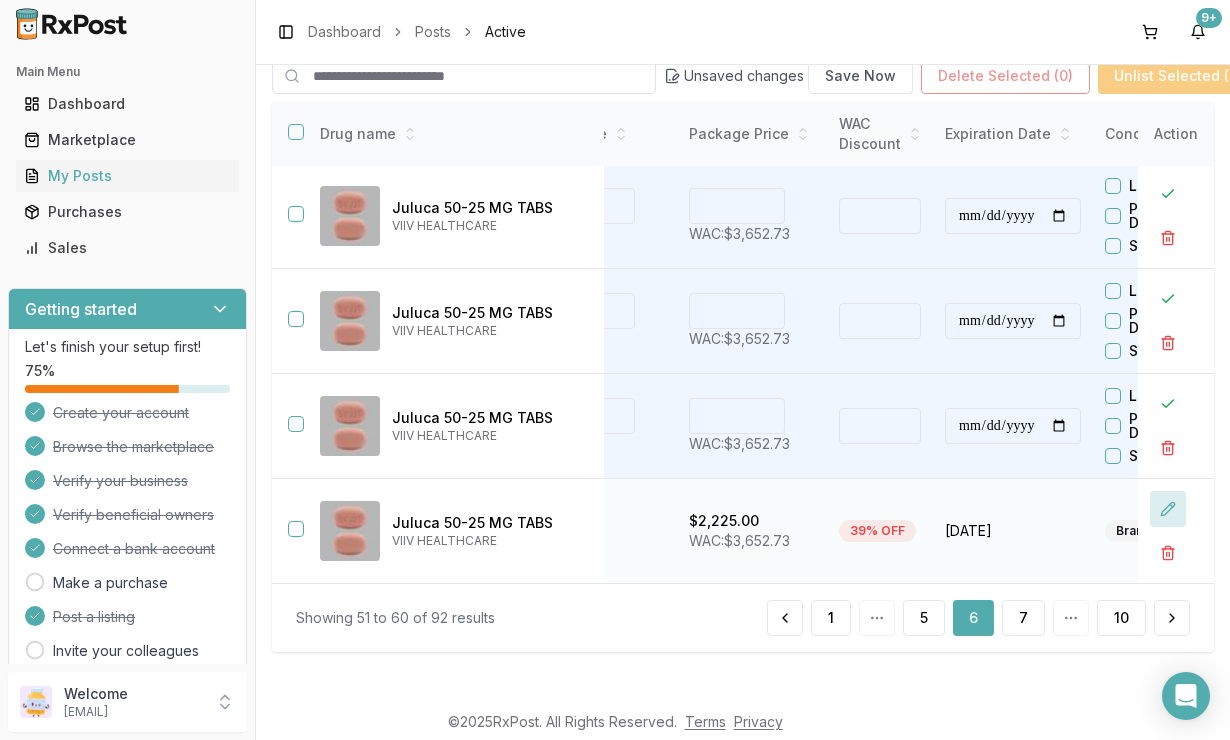click at bounding box center (1168, 509) 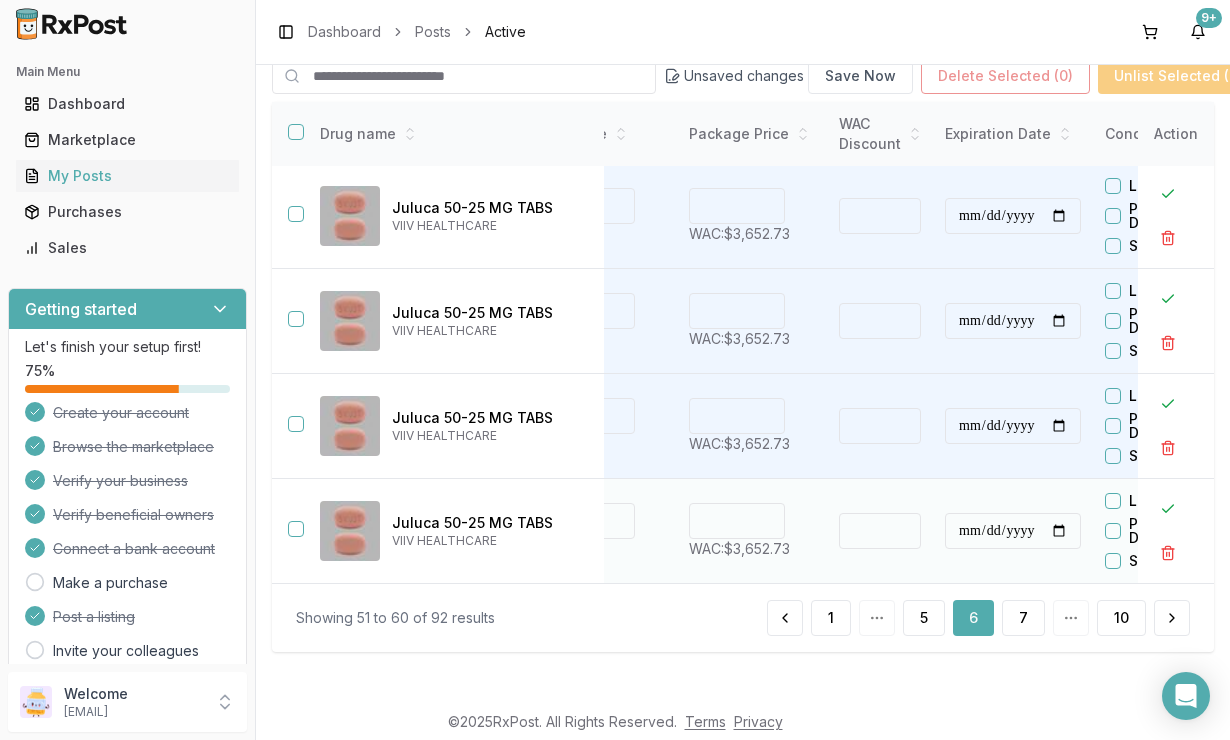 click on "****" at bounding box center [737, 521] 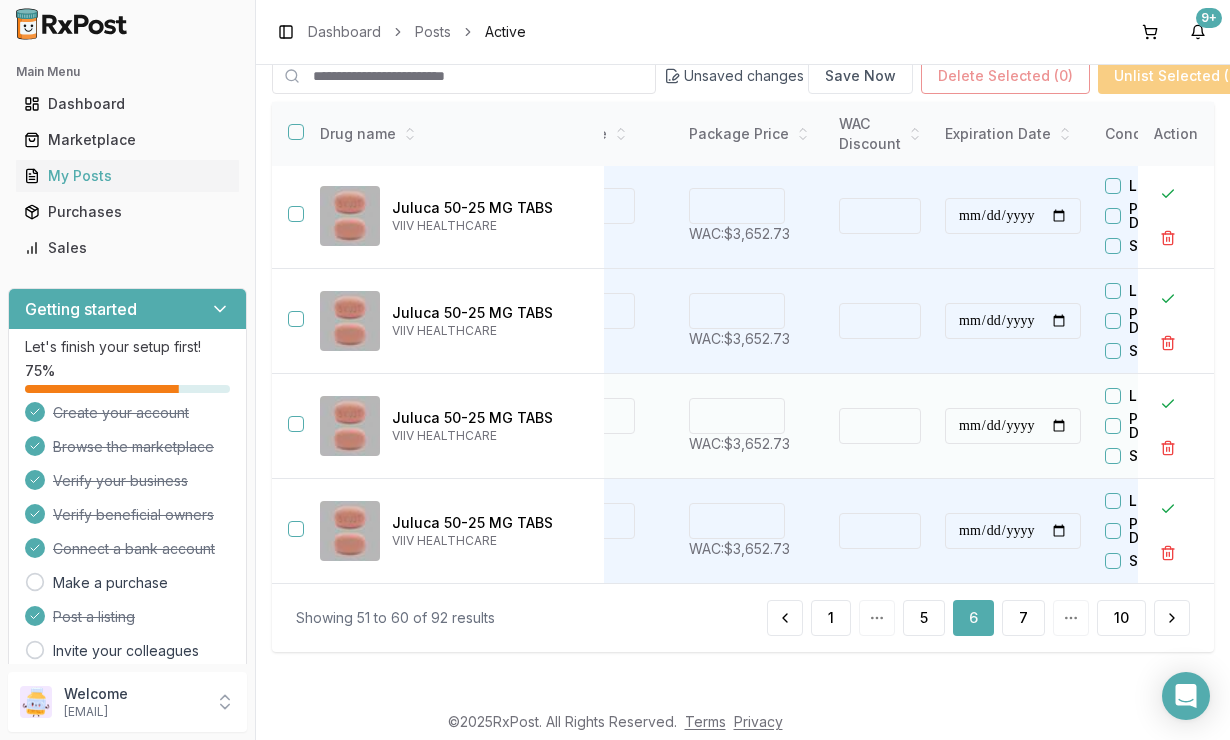 type on "****" 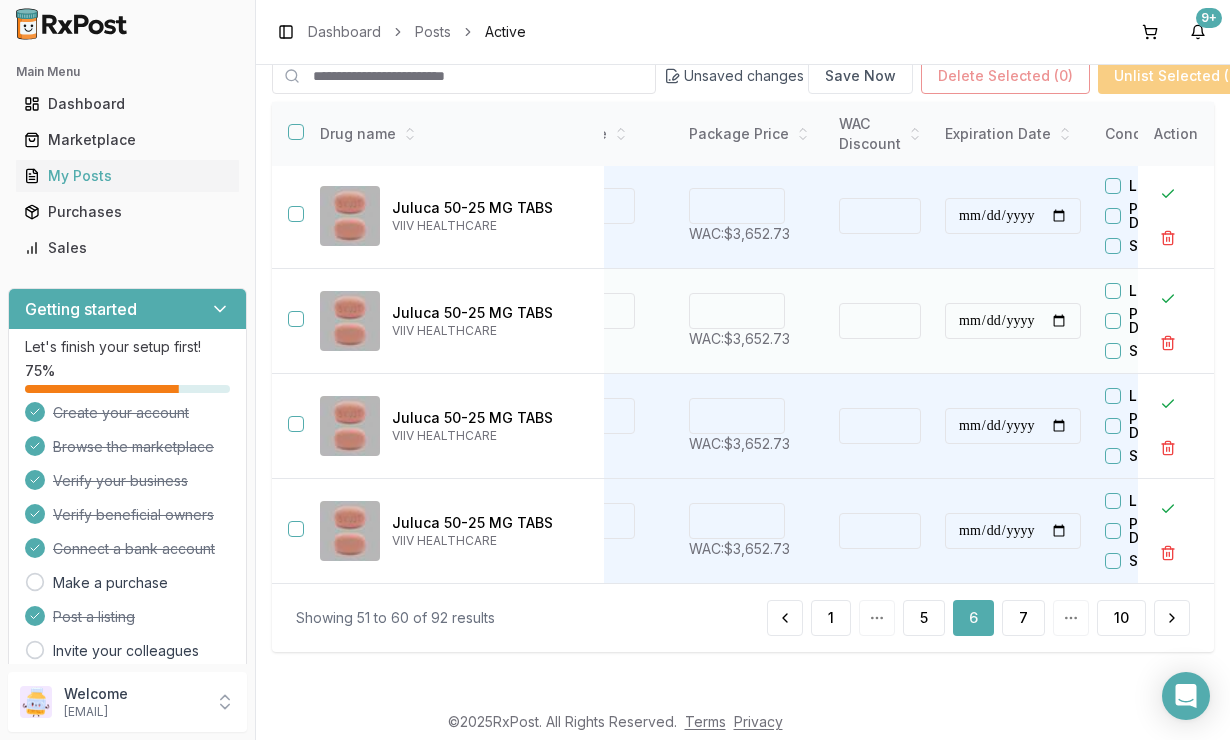 type on "****" 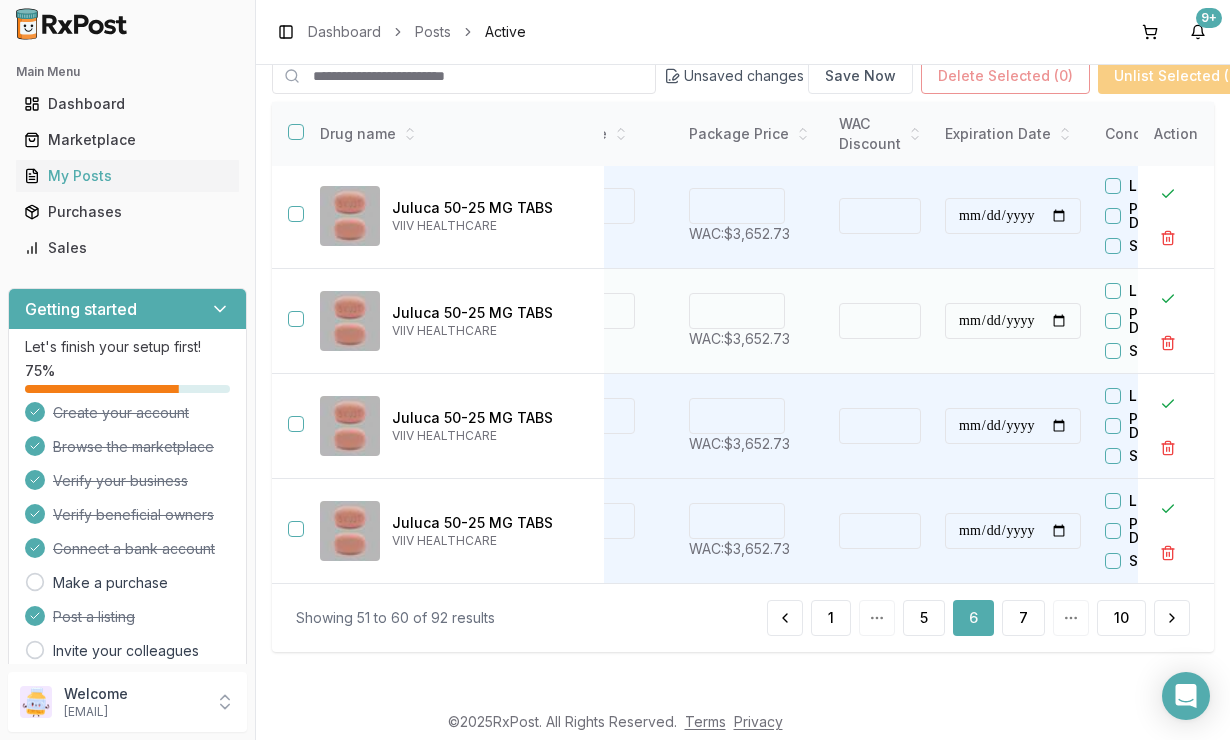 type on "****" 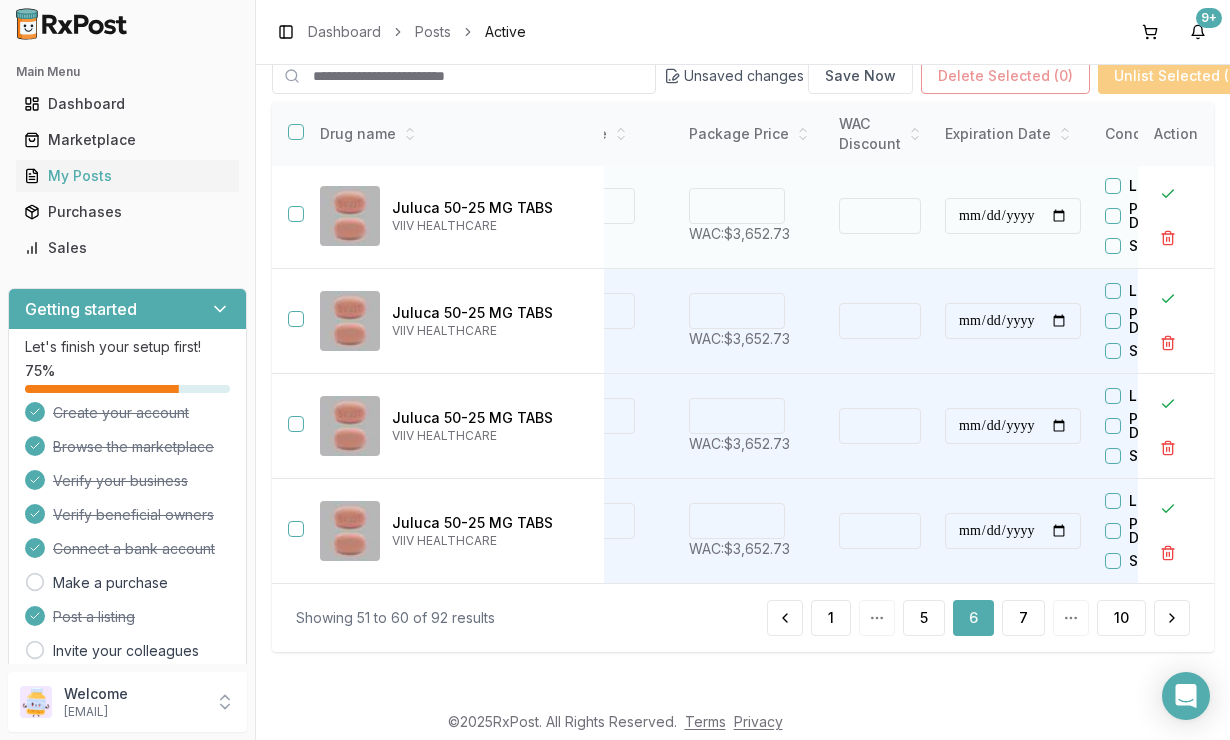 type on "****" 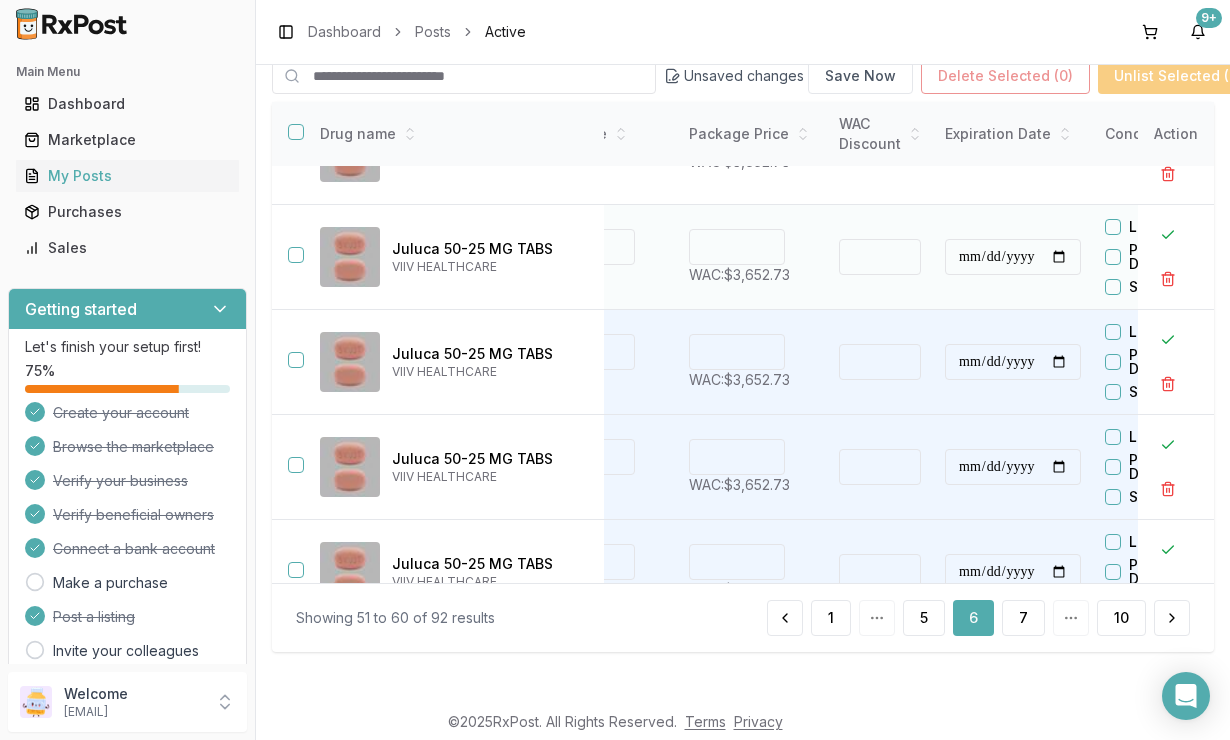 scroll, scrollTop: 641, scrollLeft: 527, axis: both 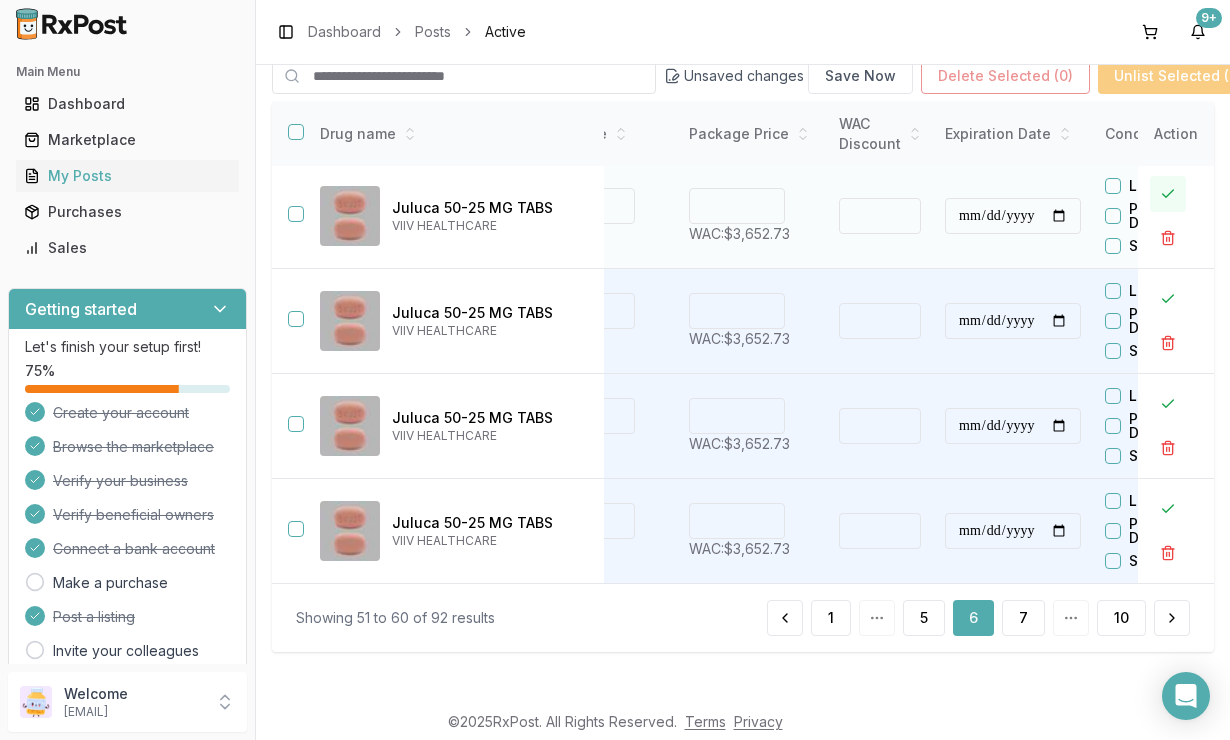 type on "*******" 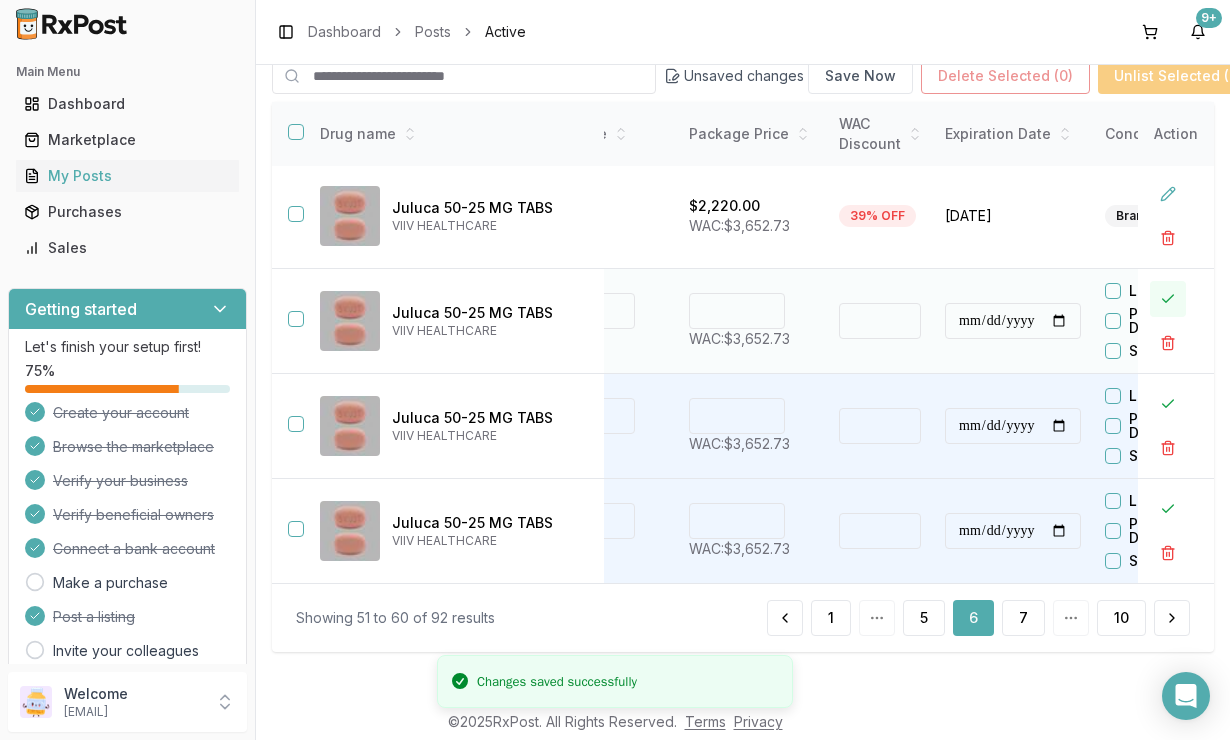 click at bounding box center [1168, 299] 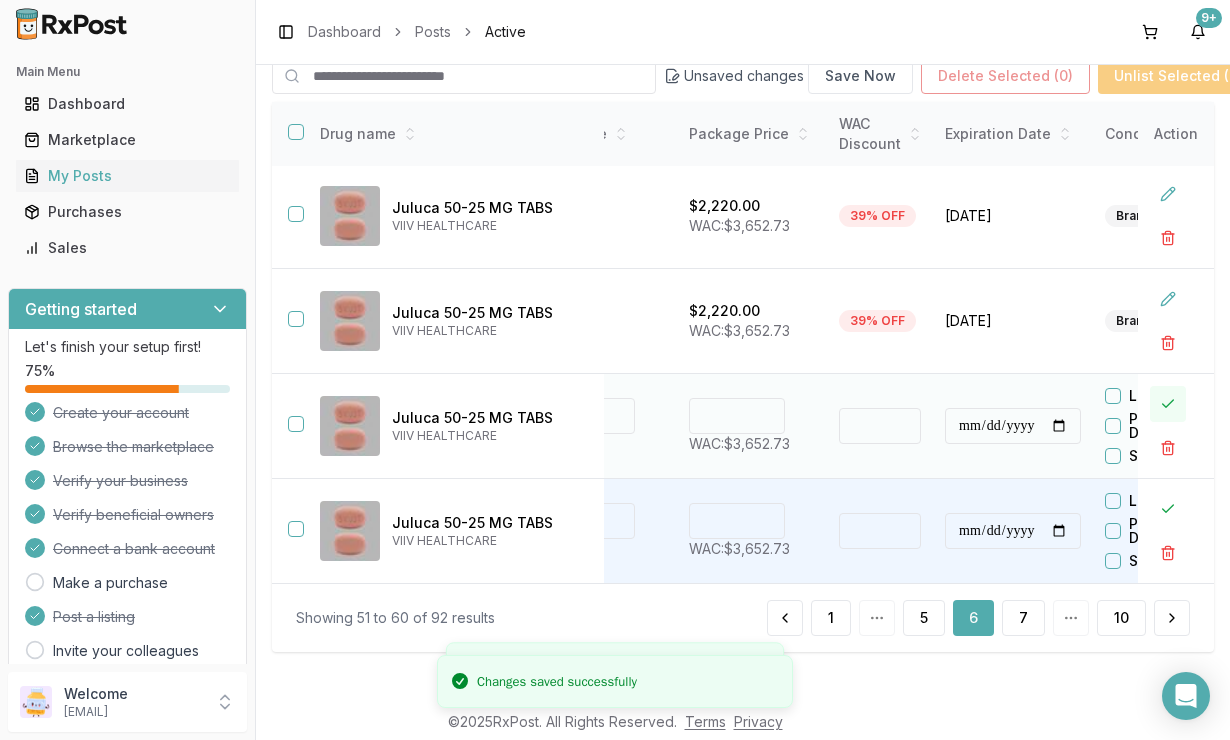 click at bounding box center (1168, 404) 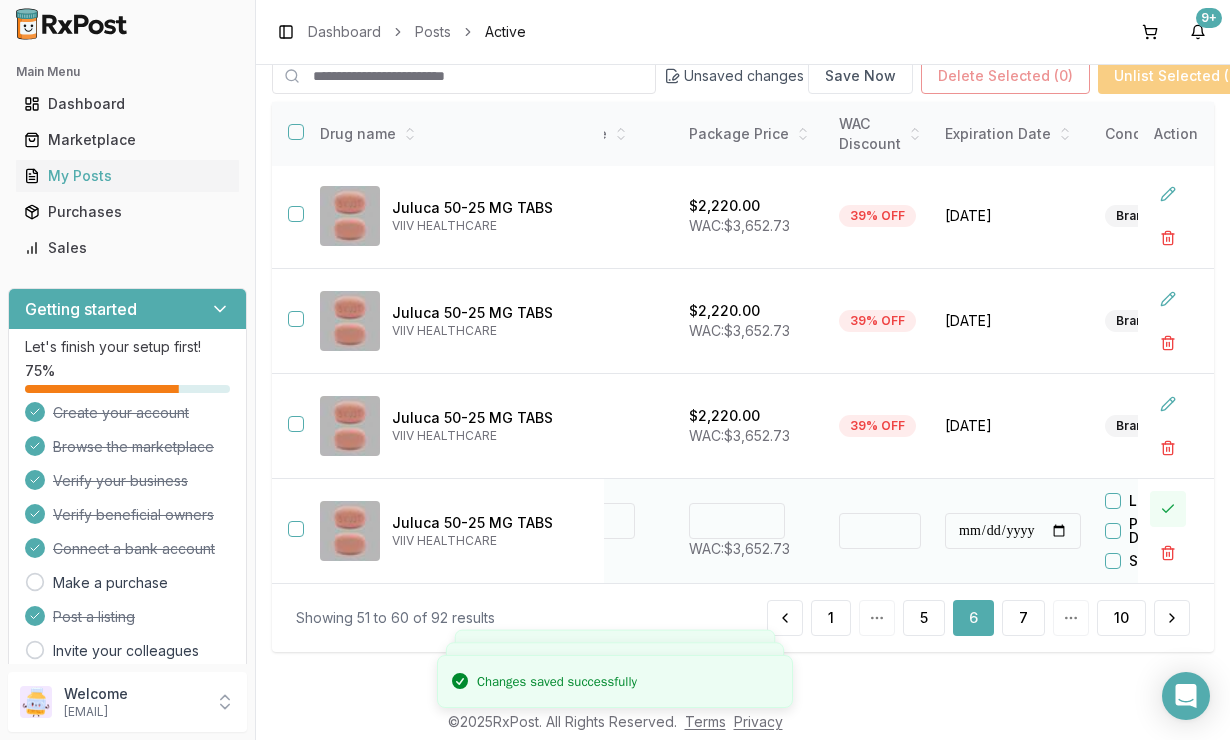 click at bounding box center (1168, 509) 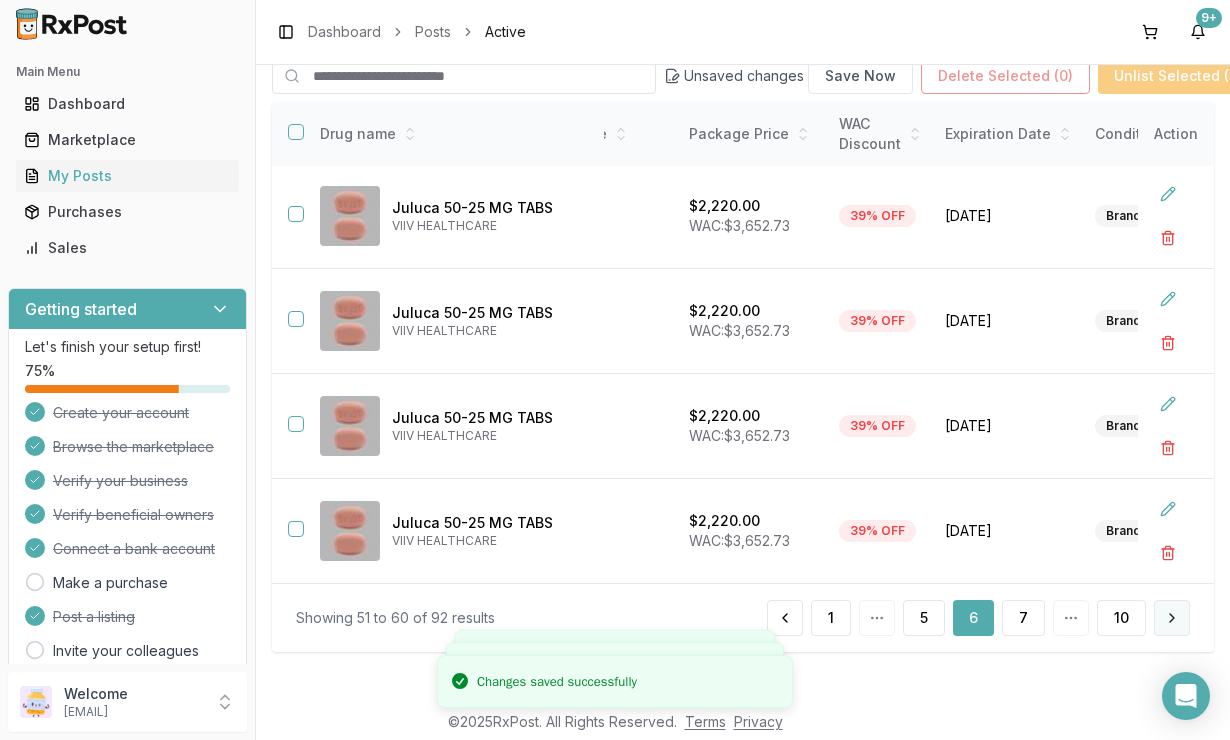 click at bounding box center (1172, 618) 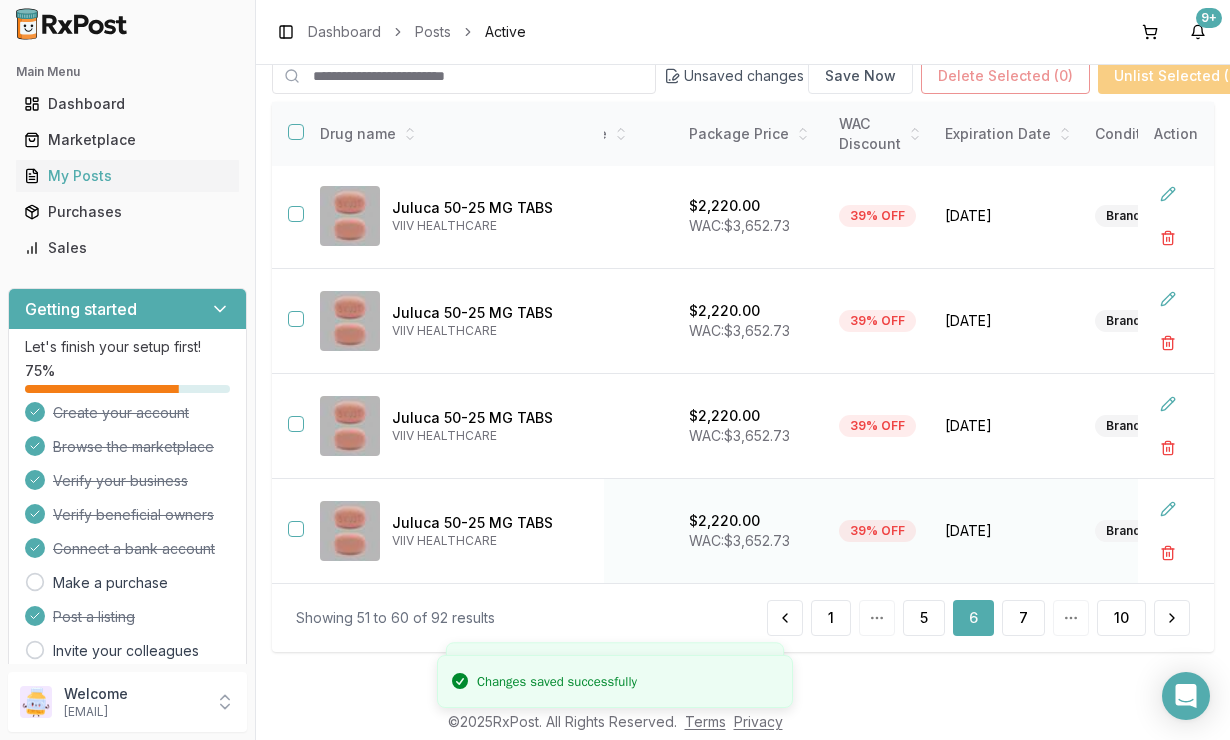 scroll, scrollTop: 193, scrollLeft: 0, axis: vertical 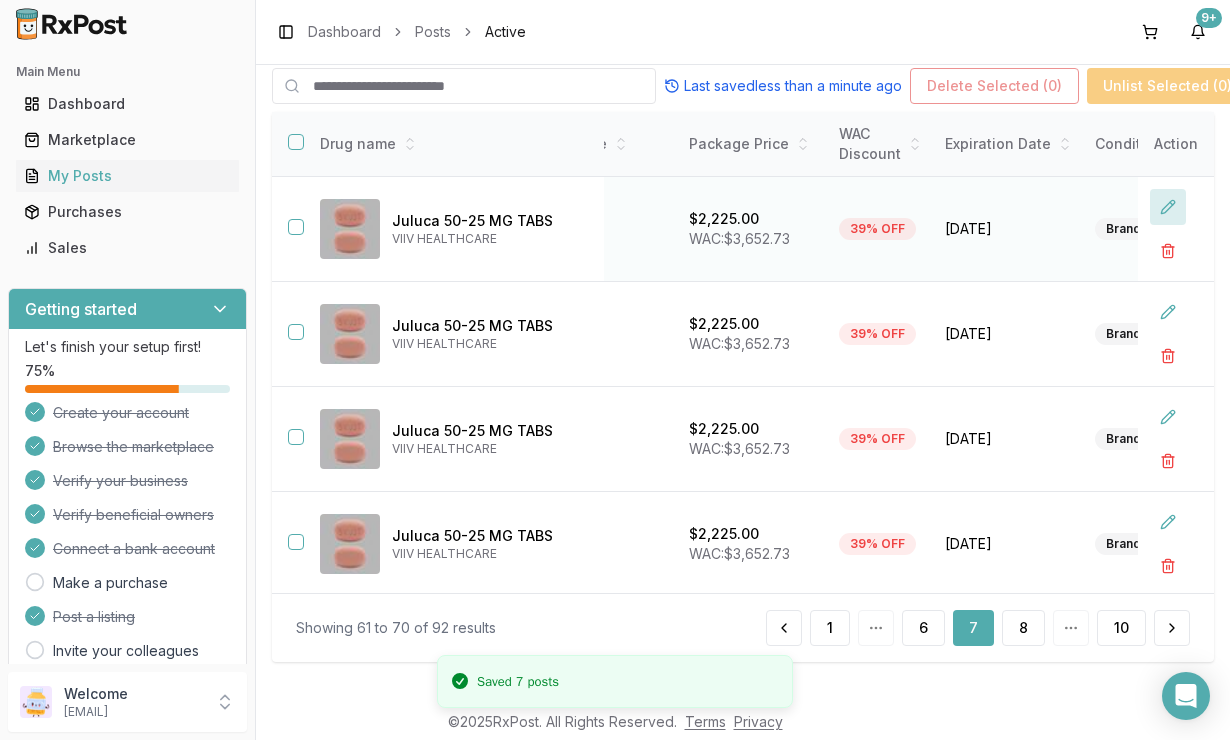 click at bounding box center [1168, 207] 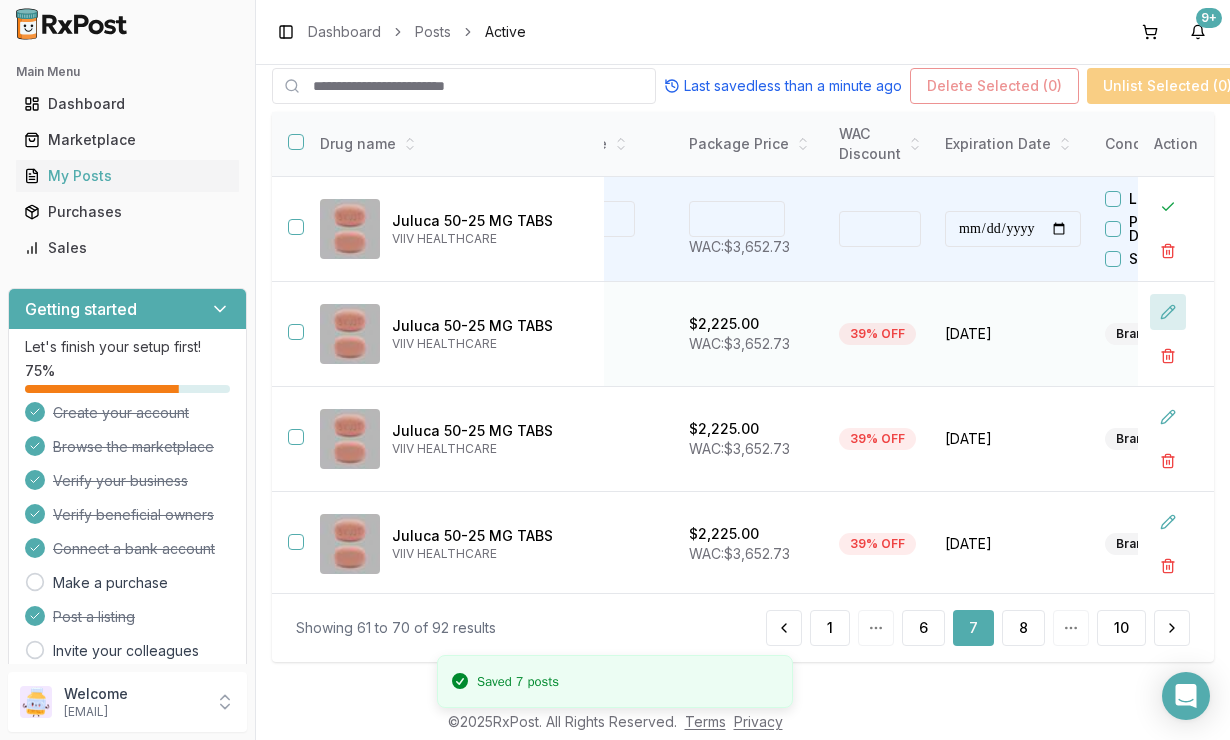 click at bounding box center (1168, 312) 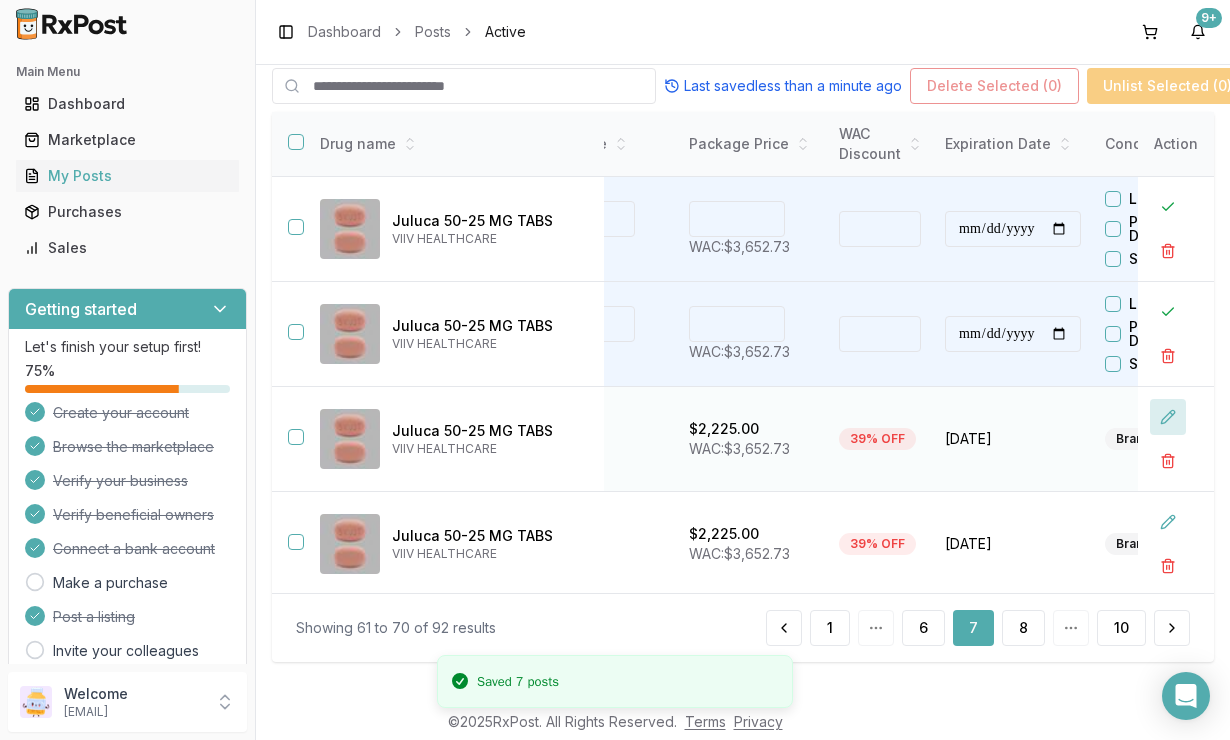 click at bounding box center (1168, 417) 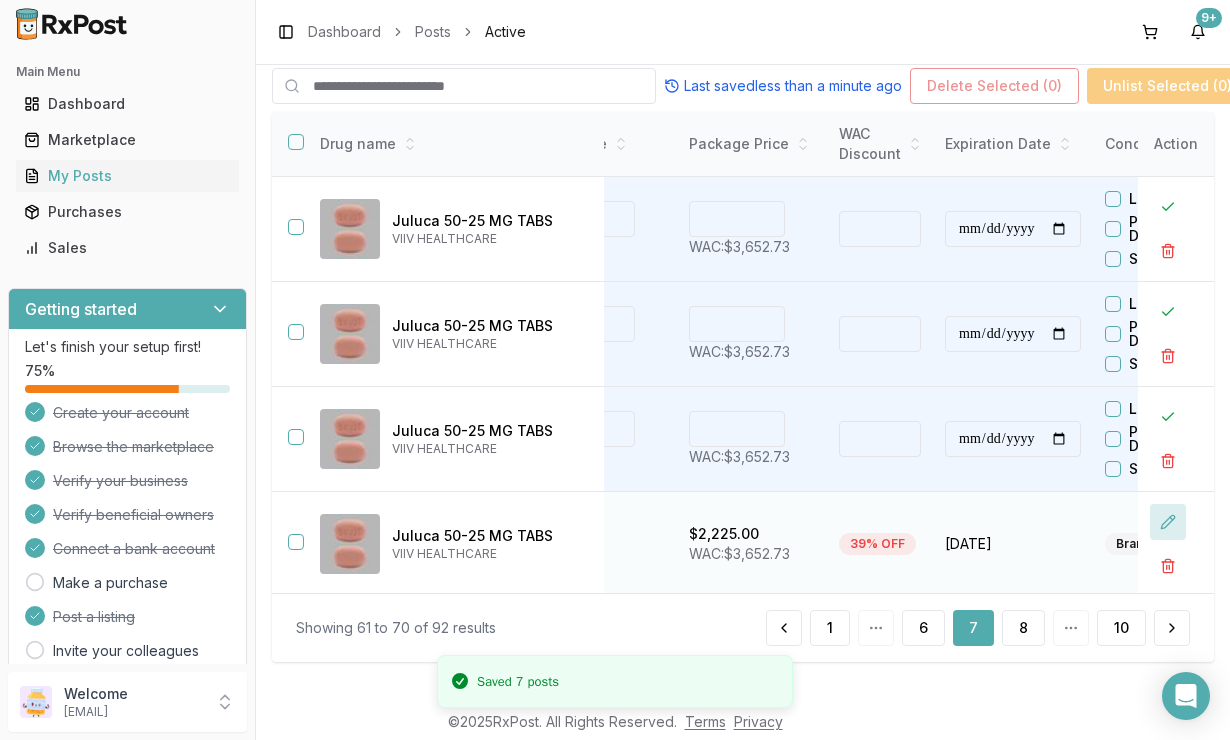 click at bounding box center [1168, 522] 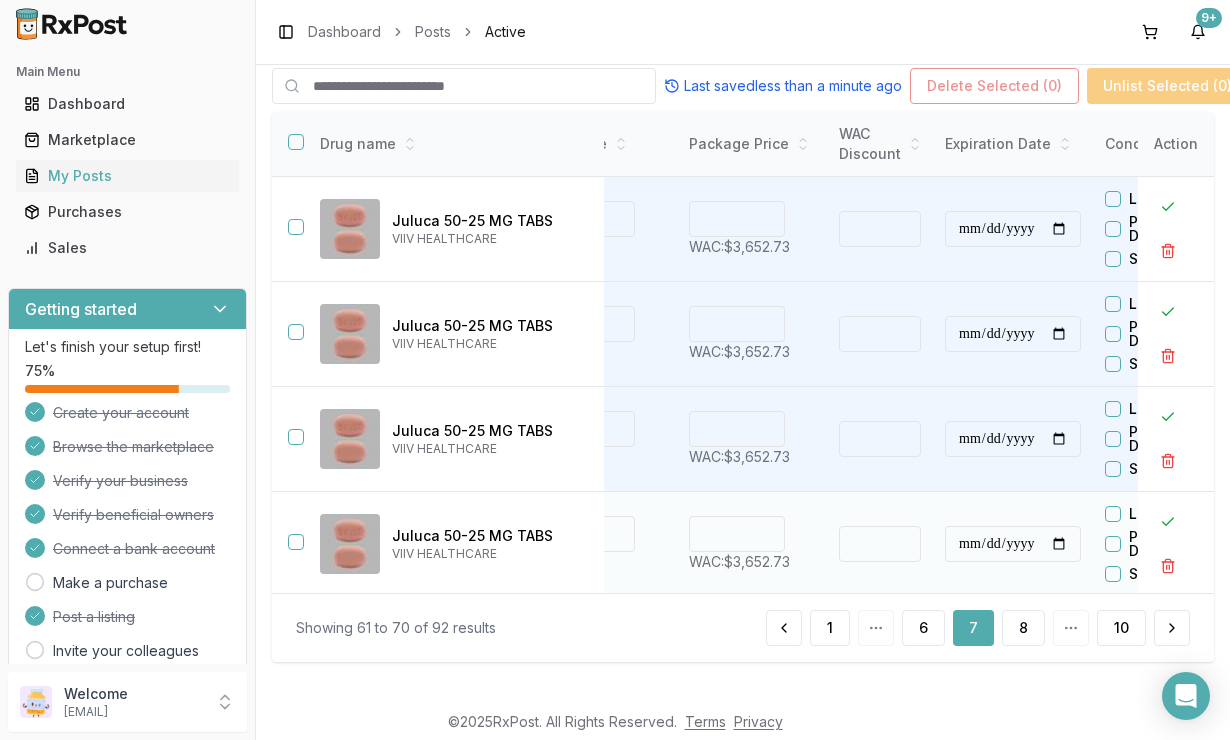 click on "****" at bounding box center [737, 534] 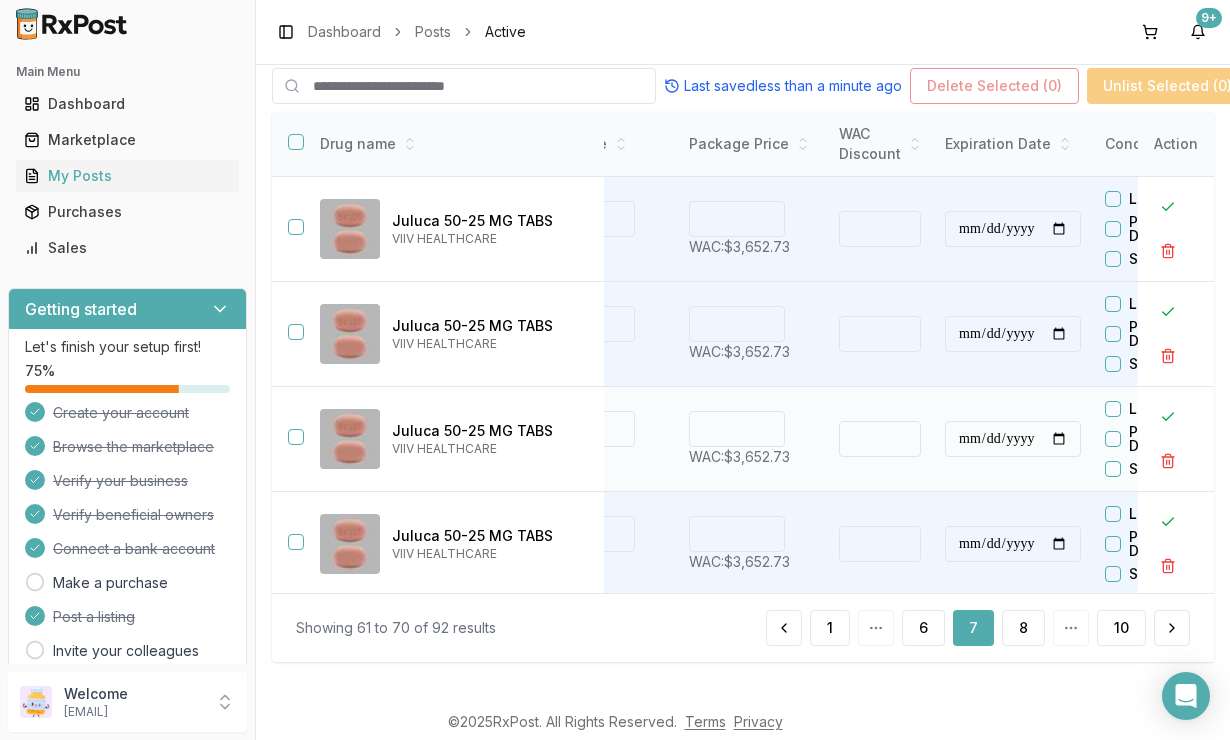 type on "****" 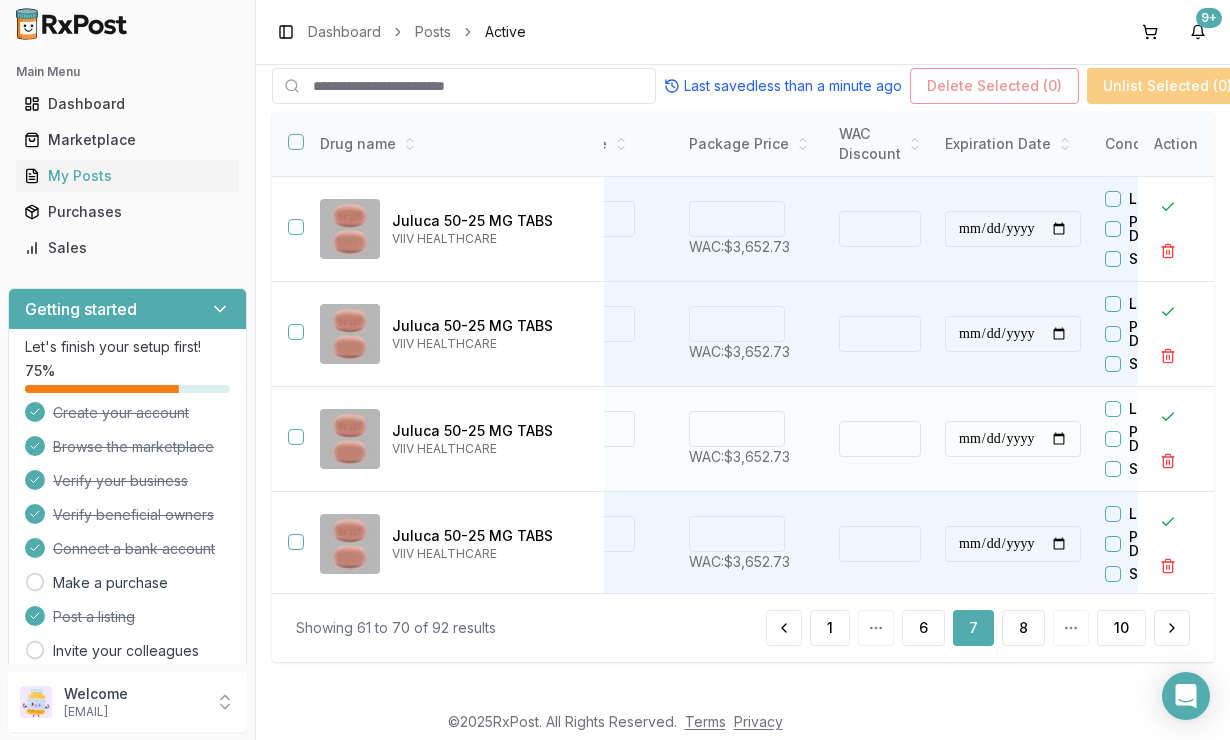 type on "****" 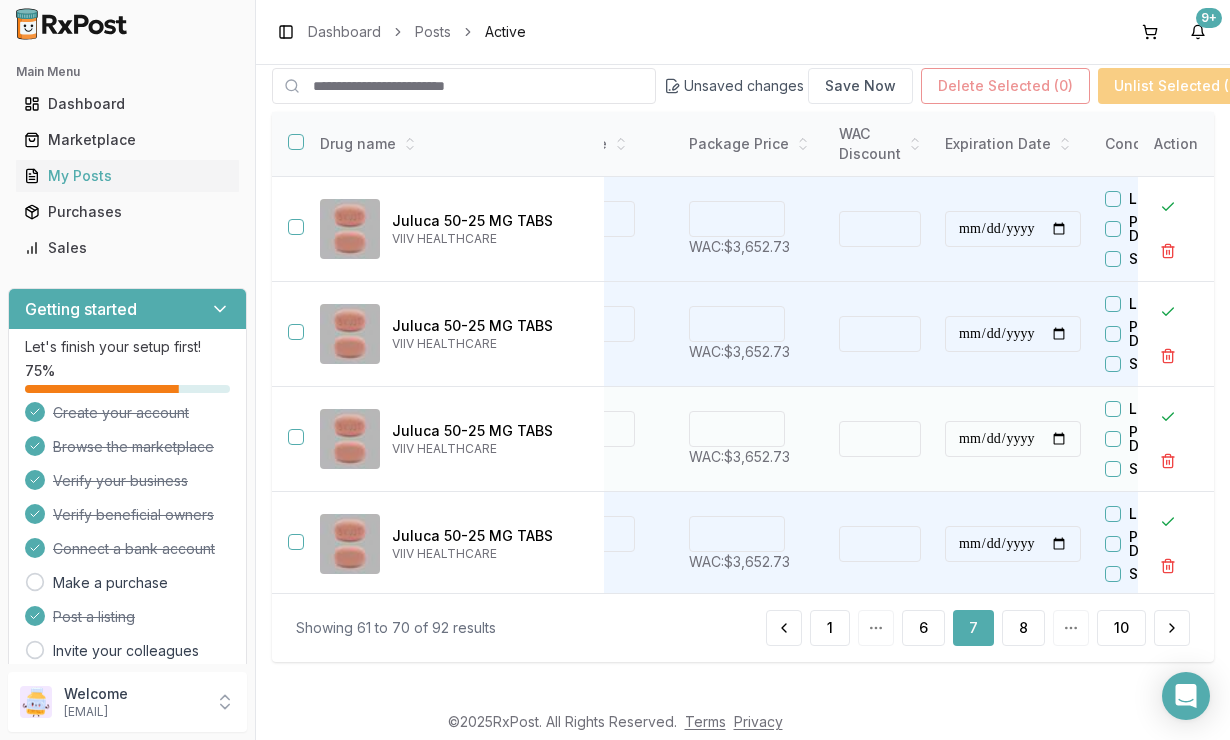 click on "****" at bounding box center (737, 429) 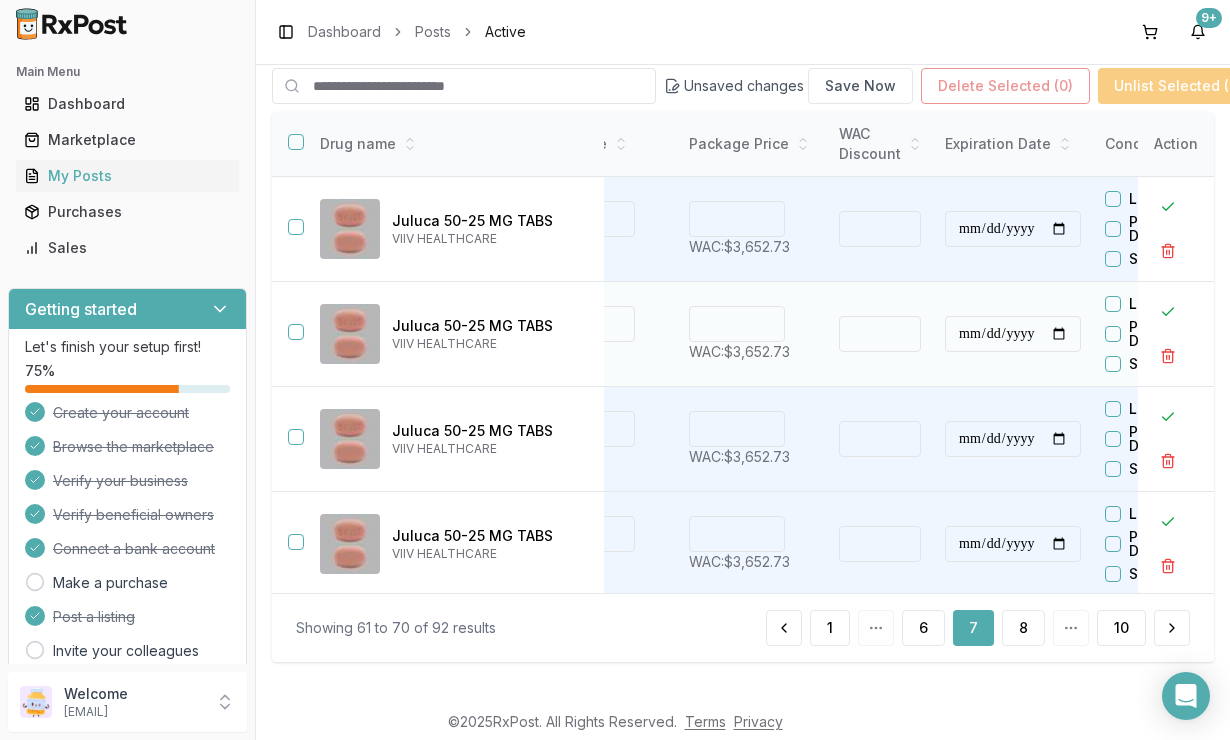 type on "****" 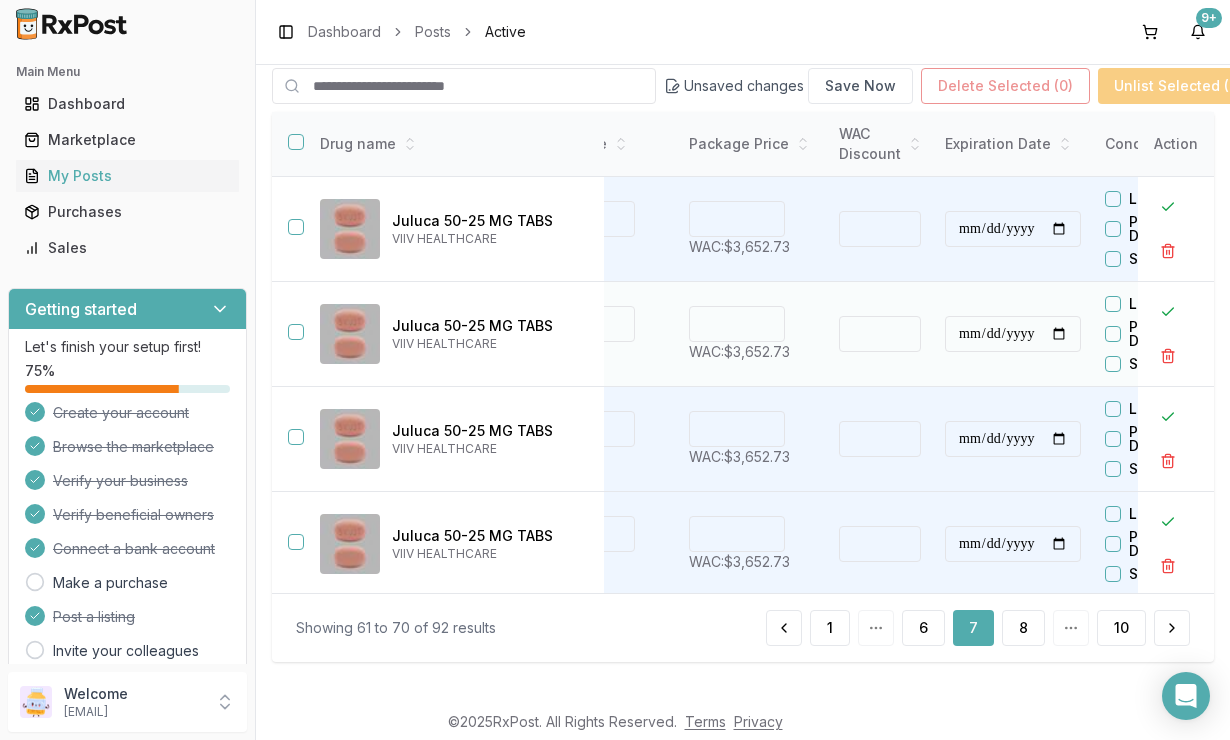 type on "****" 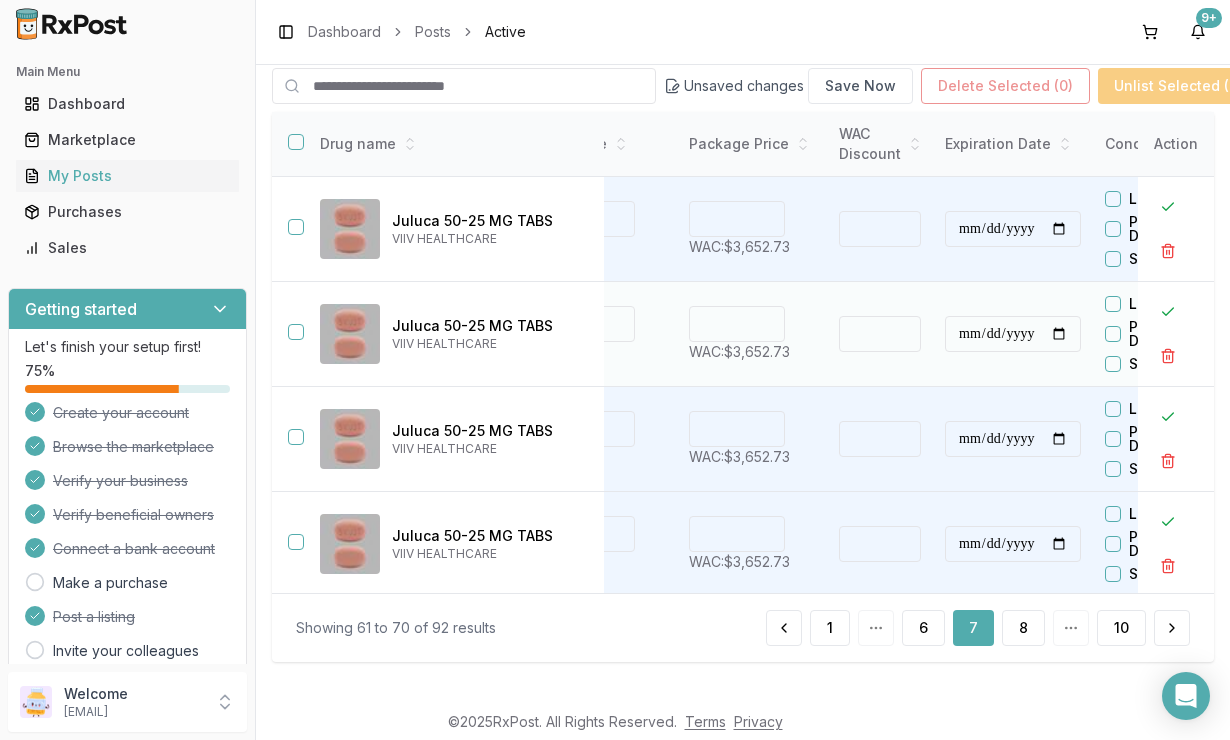 click on "****" at bounding box center (737, 324) 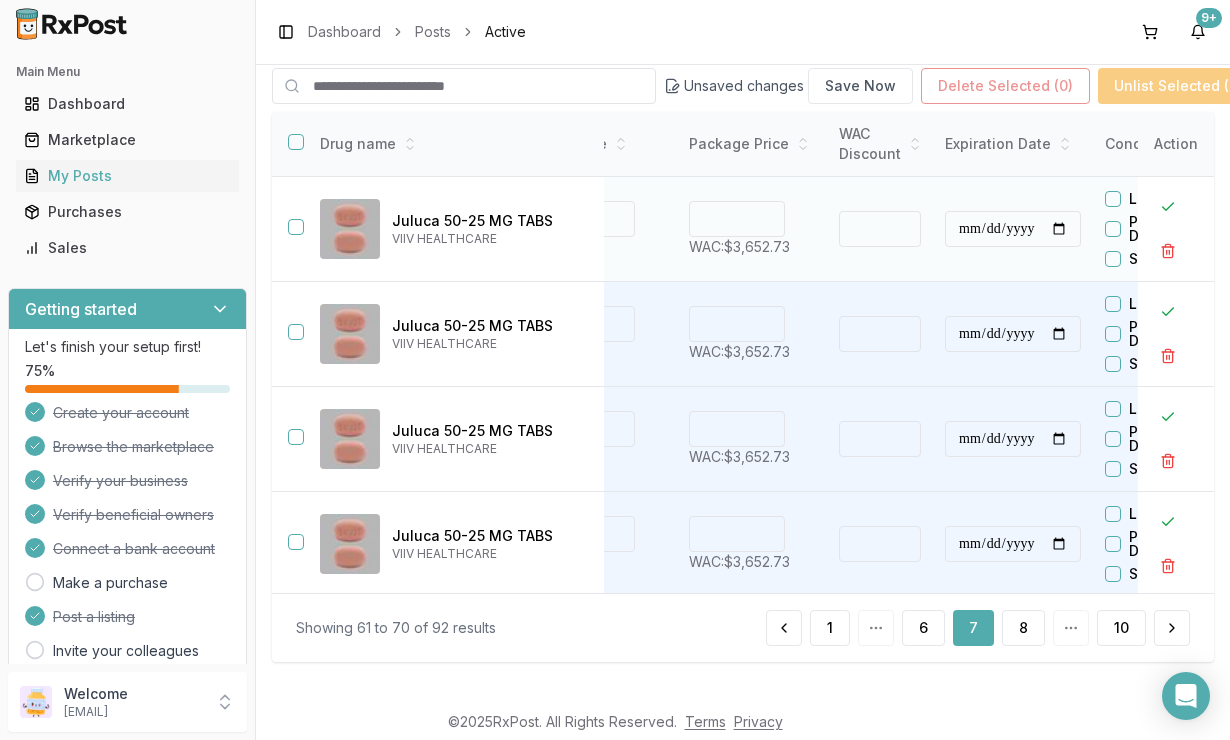 type on "****" 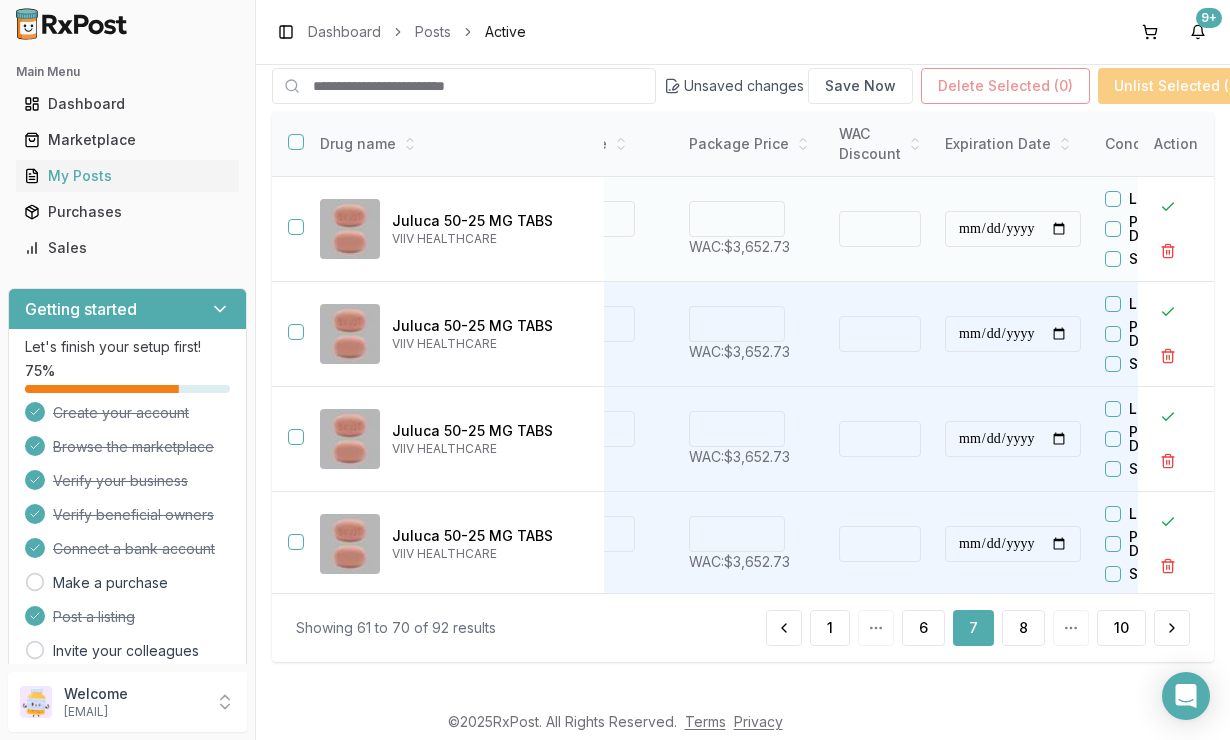 type on "****" 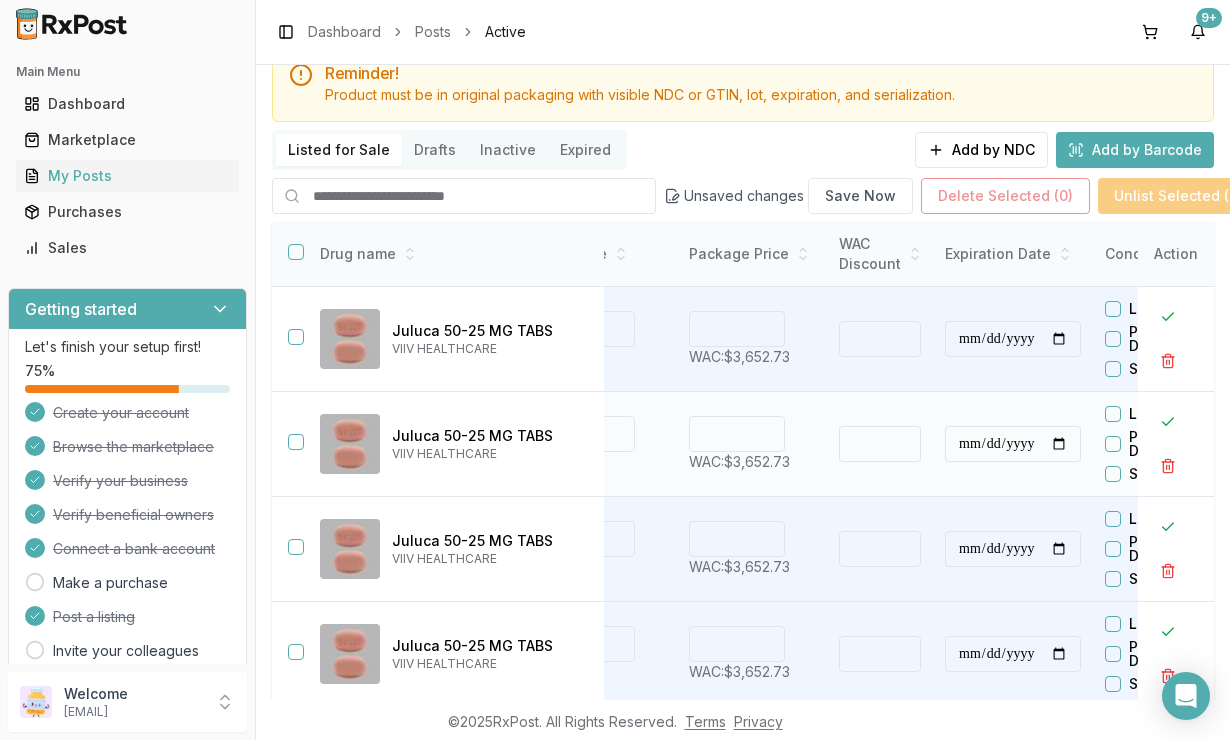 scroll, scrollTop: 30, scrollLeft: 0, axis: vertical 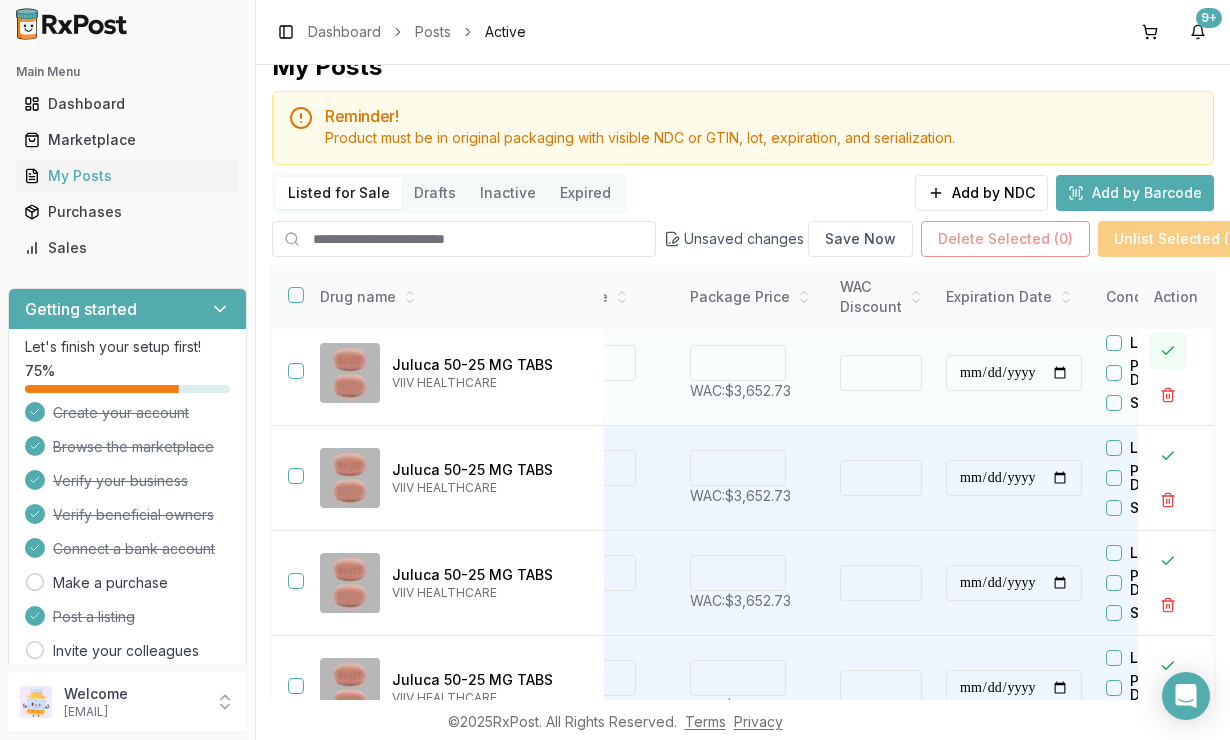 type on "*******" 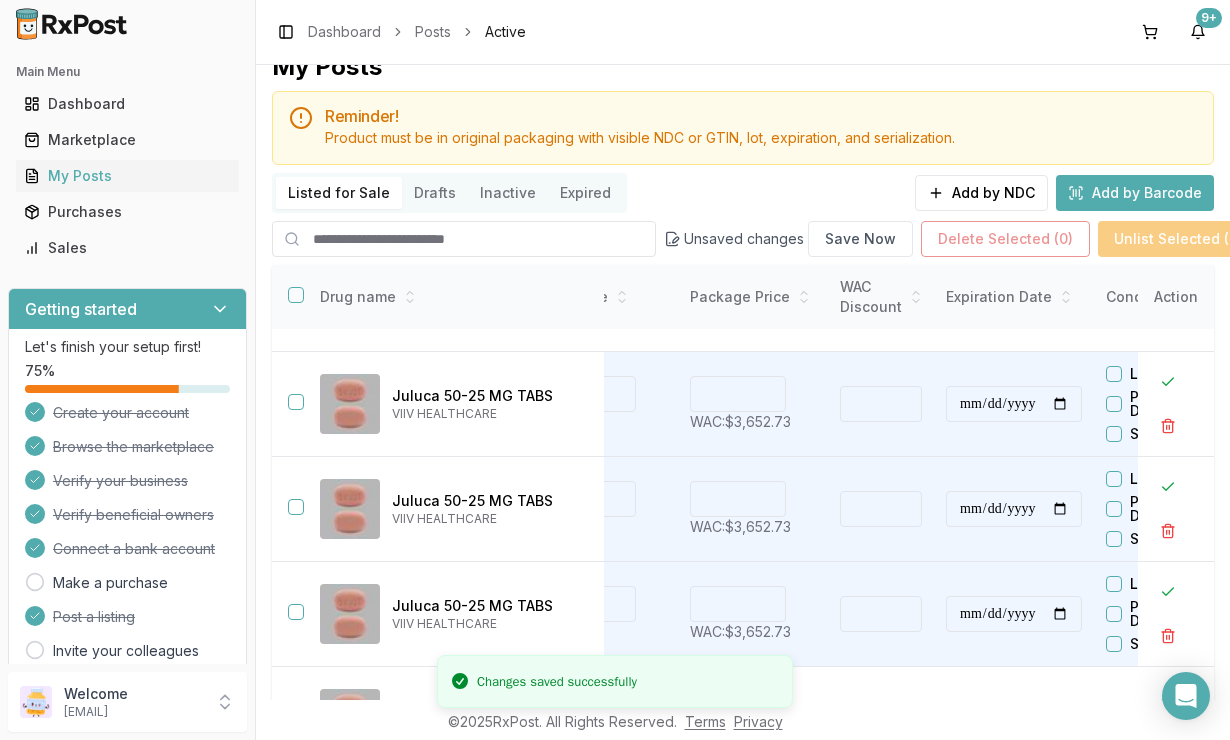 scroll, scrollTop: 89, scrollLeft: 526, axis: both 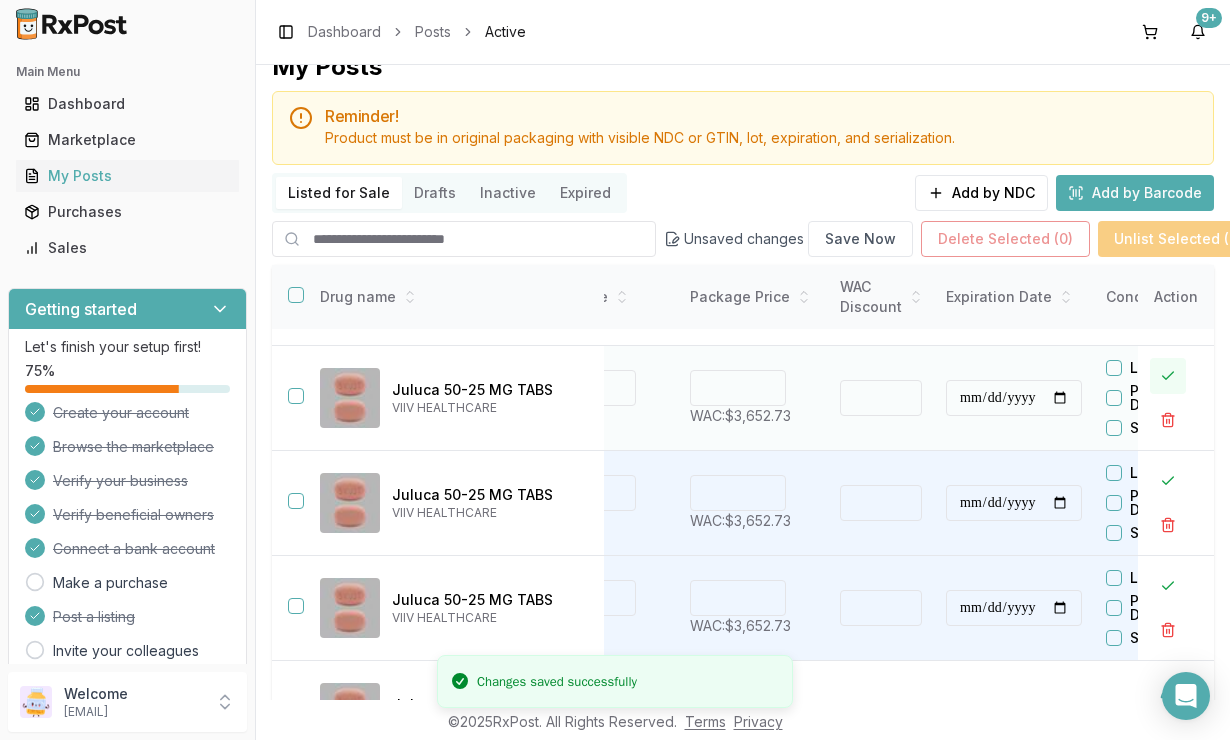 click at bounding box center (1168, 376) 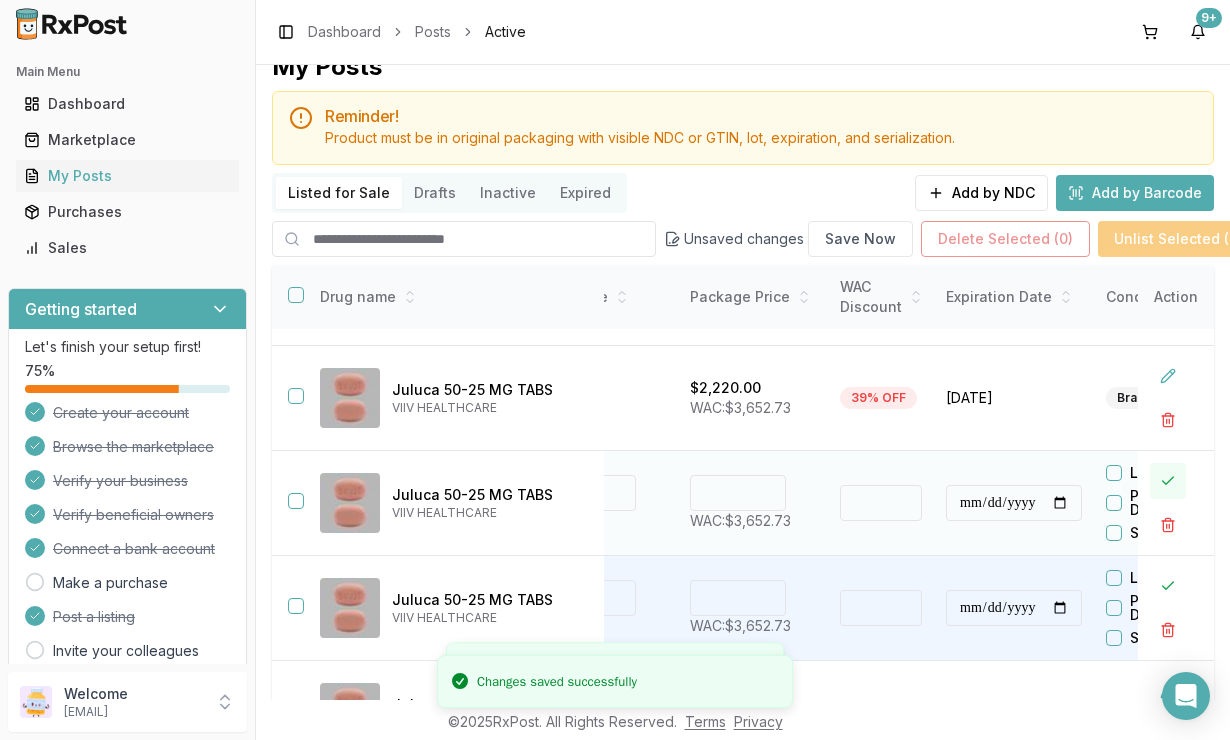 click at bounding box center [1168, 481] 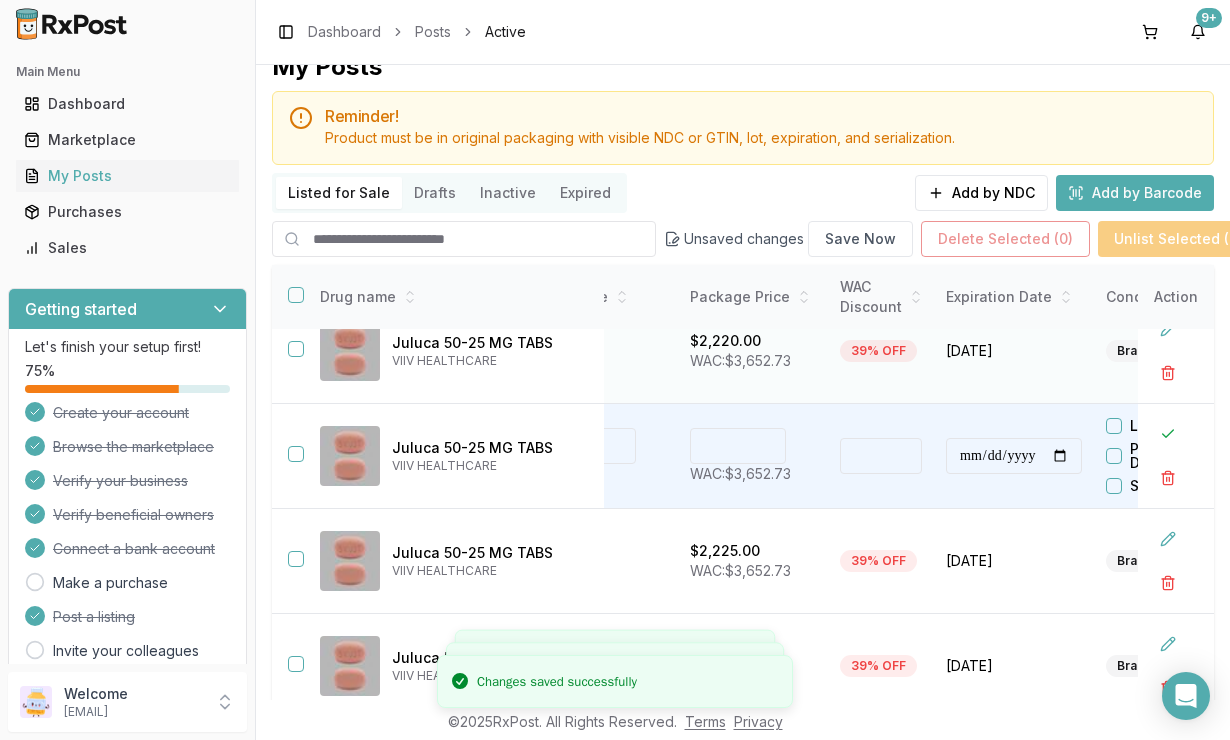 scroll, scrollTop: 243, scrollLeft: 526, axis: both 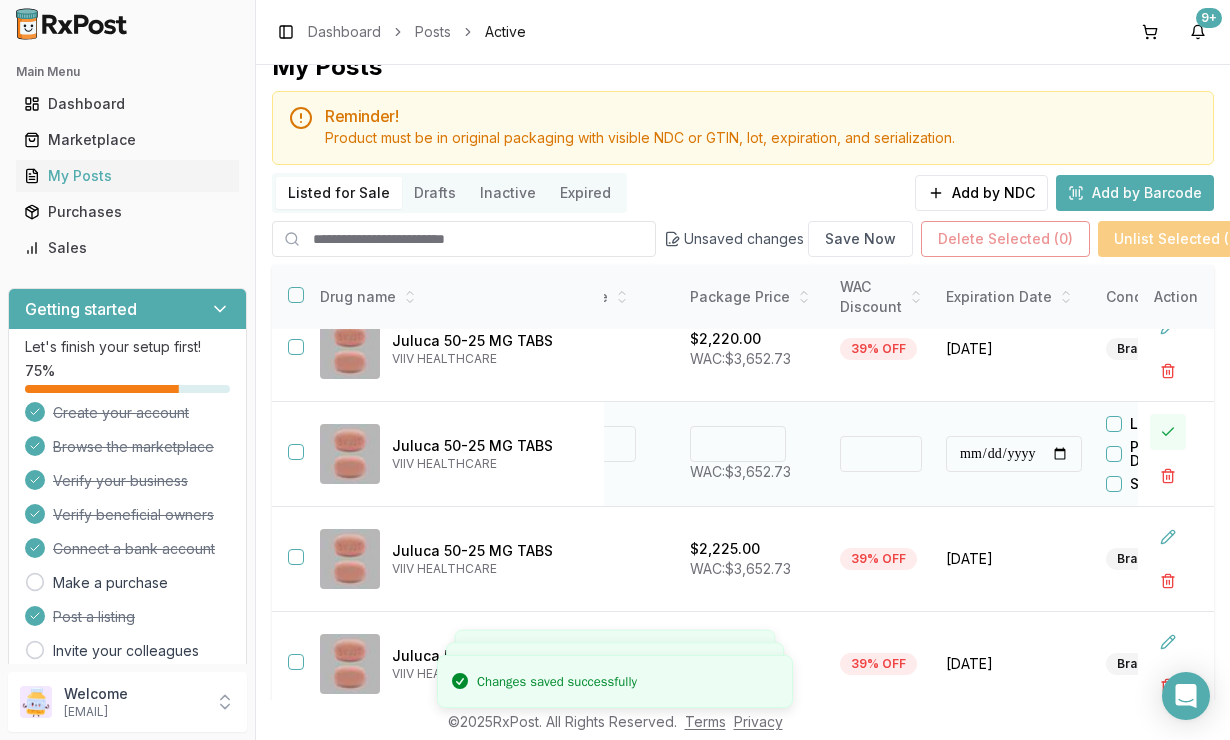 click at bounding box center (1168, 432) 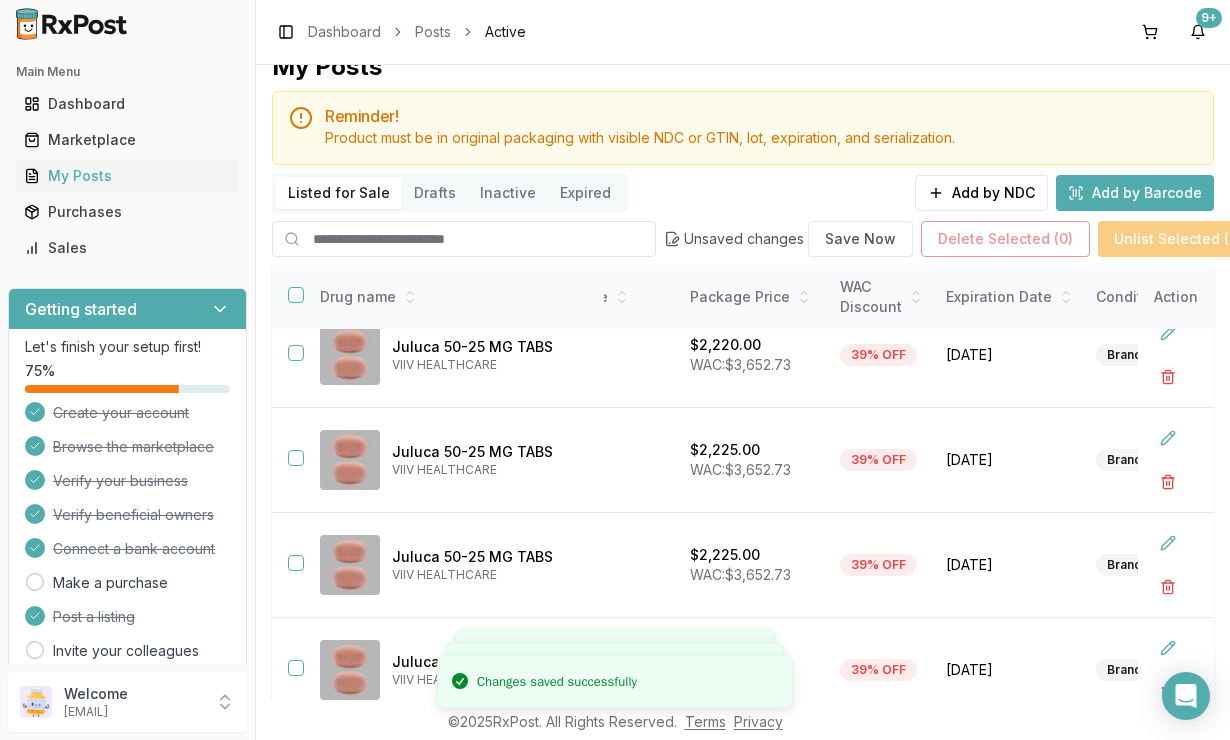 scroll, scrollTop: 348, scrollLeft: 526, axis: both 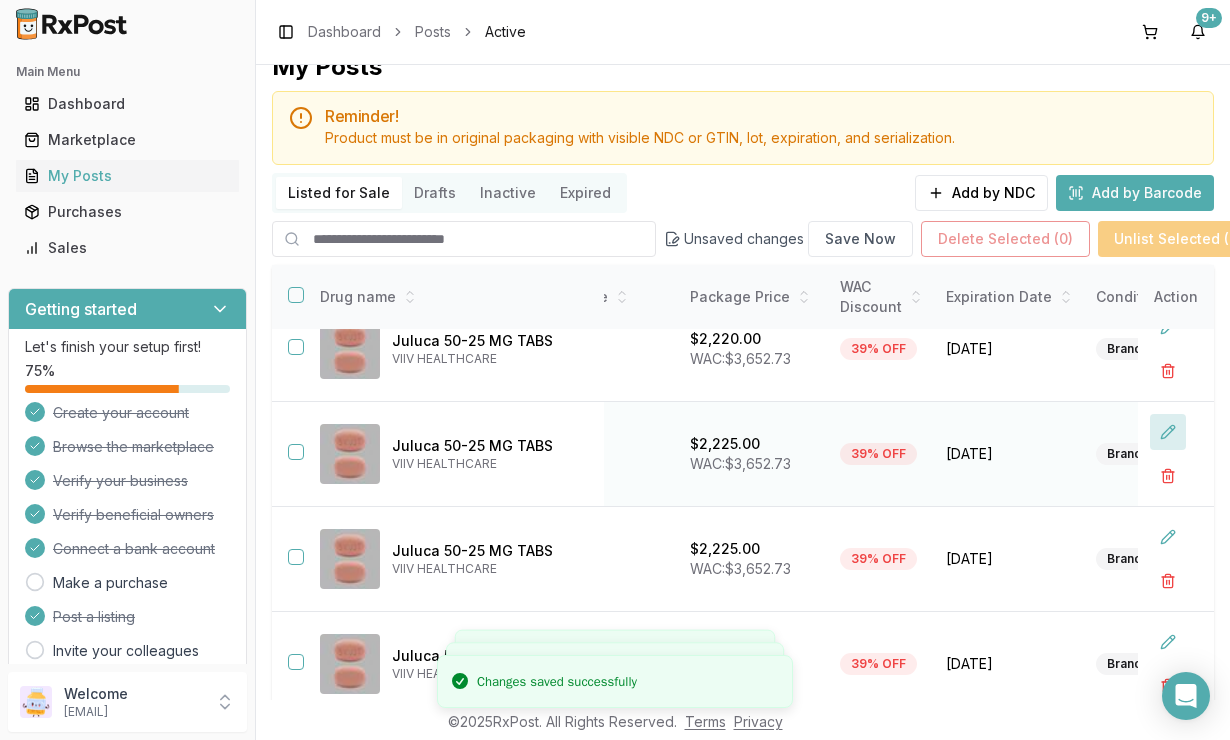 click at bounding box center (1168, 432) 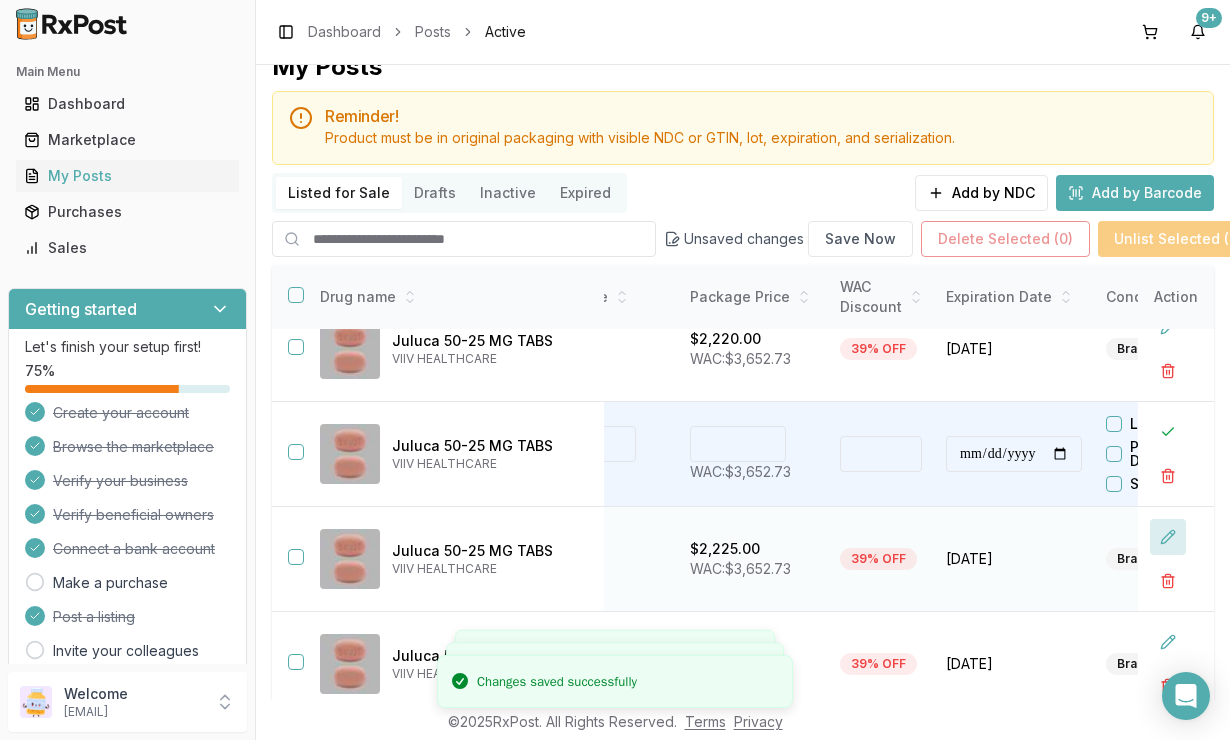 click at bounding box center [1168, 537] 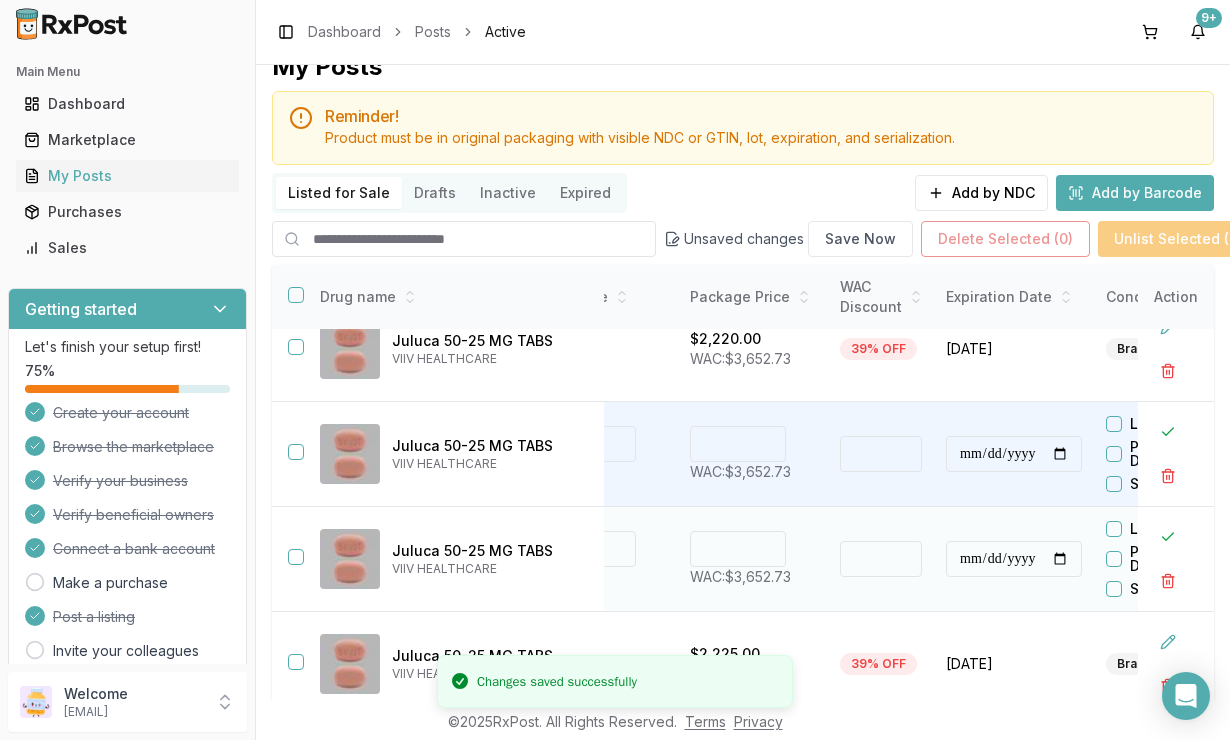 click on "****" at bounding box center [738, 549] 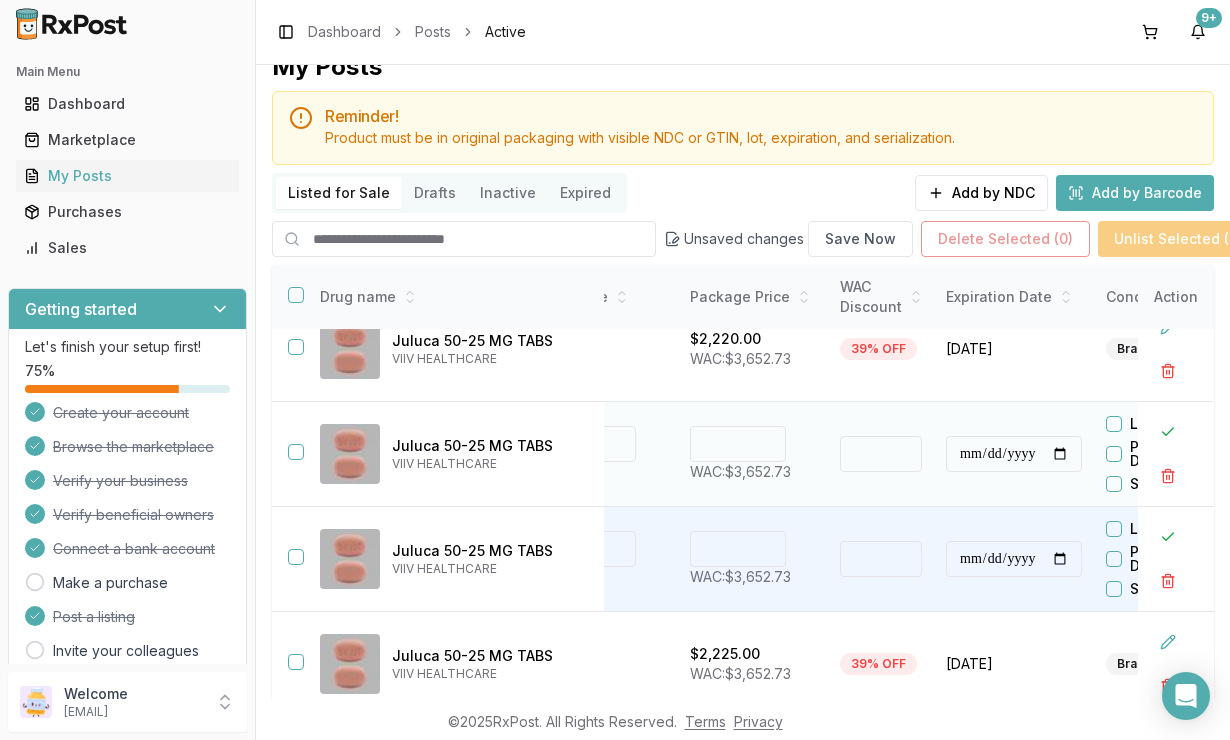 type on "****" 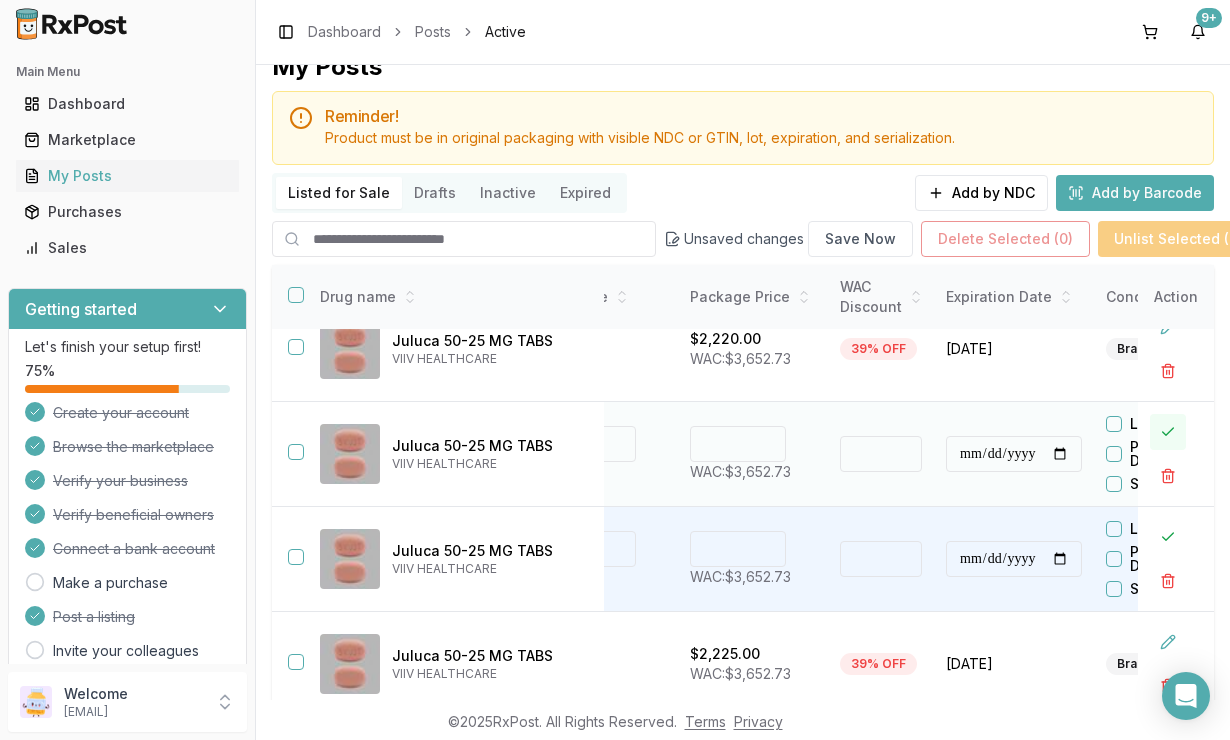 type on "*******" 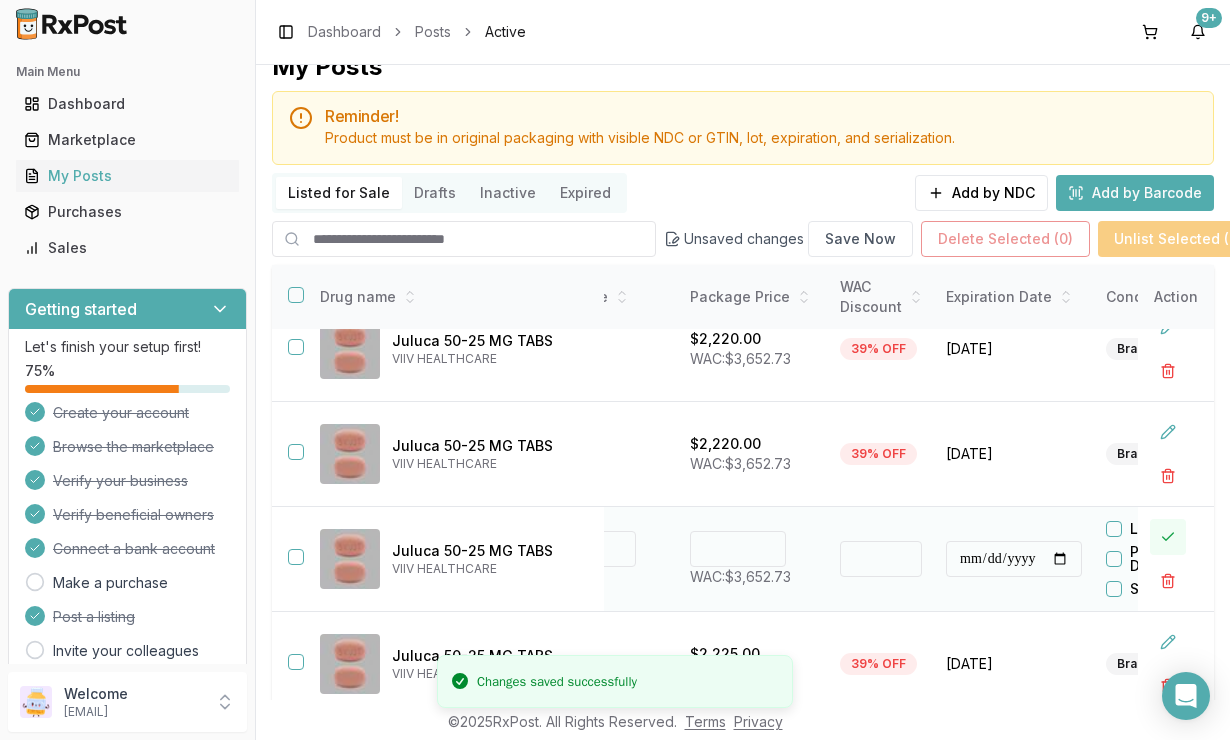 click at bounding box center (1168, 537) 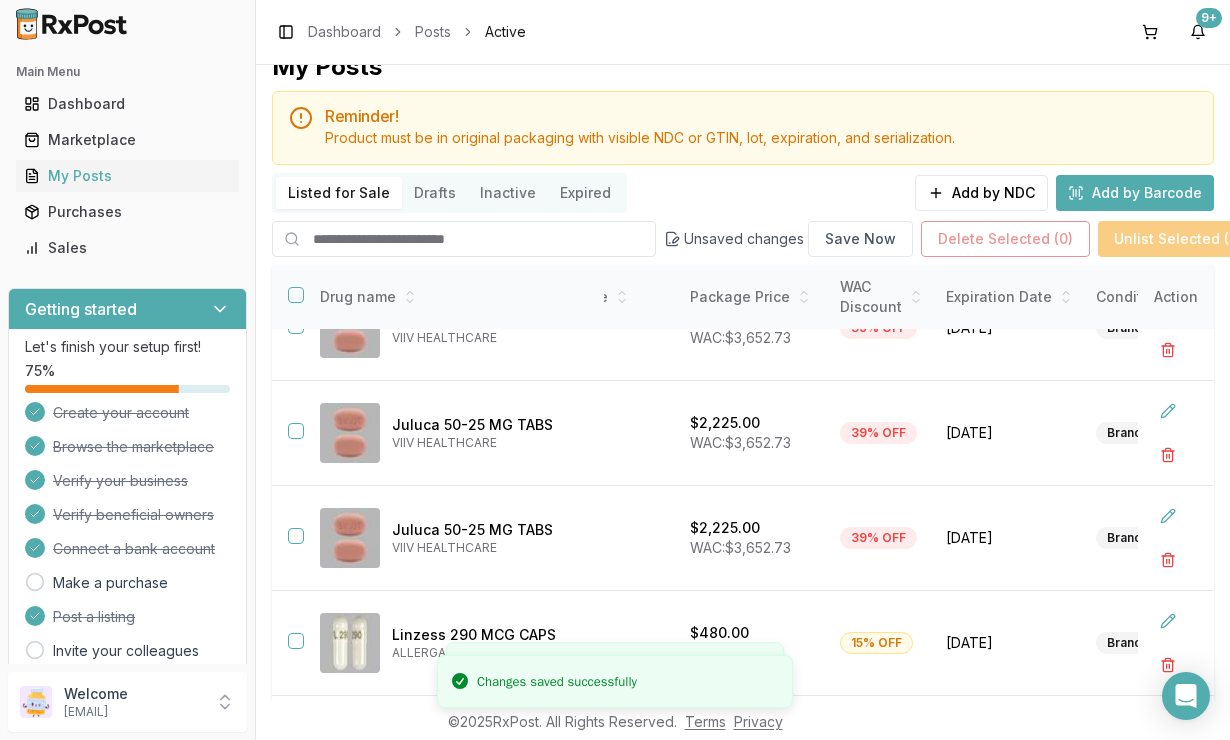 scroll, scrollTop: 597, scrollLeft: 526, axis: both 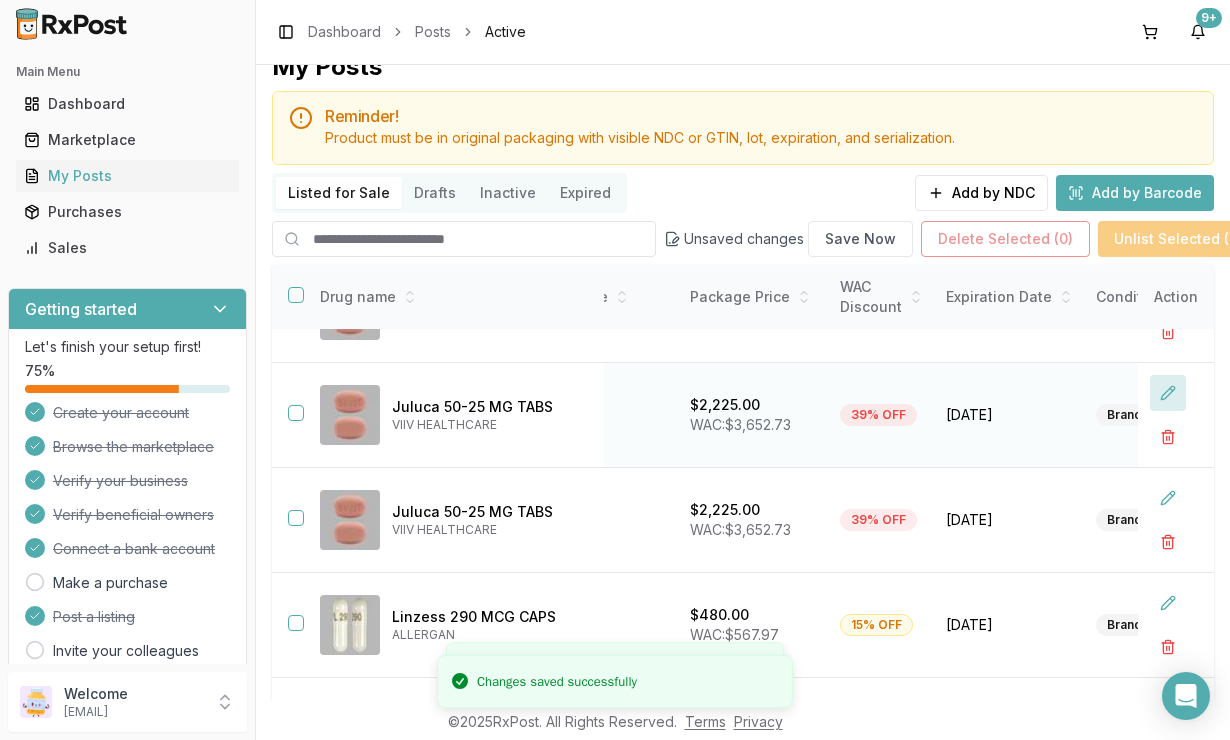 click at bounding box center (1168, 393) 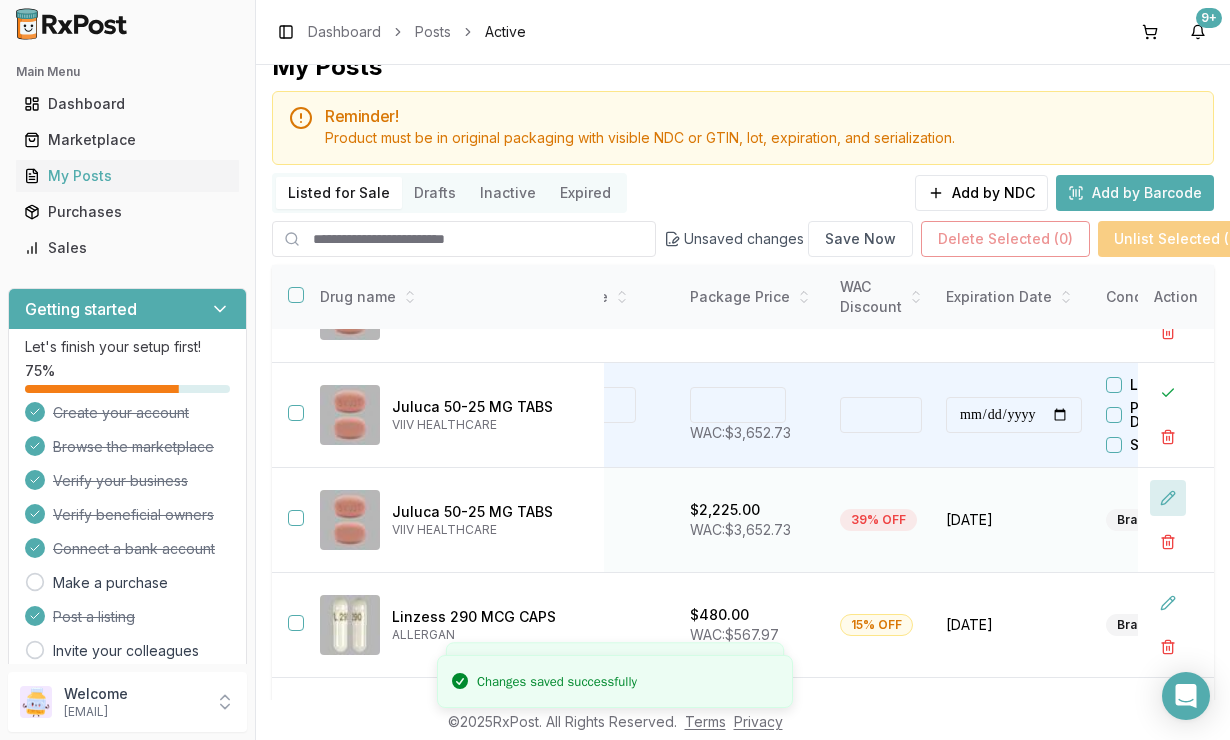 click at bounding box center (1168, 498) 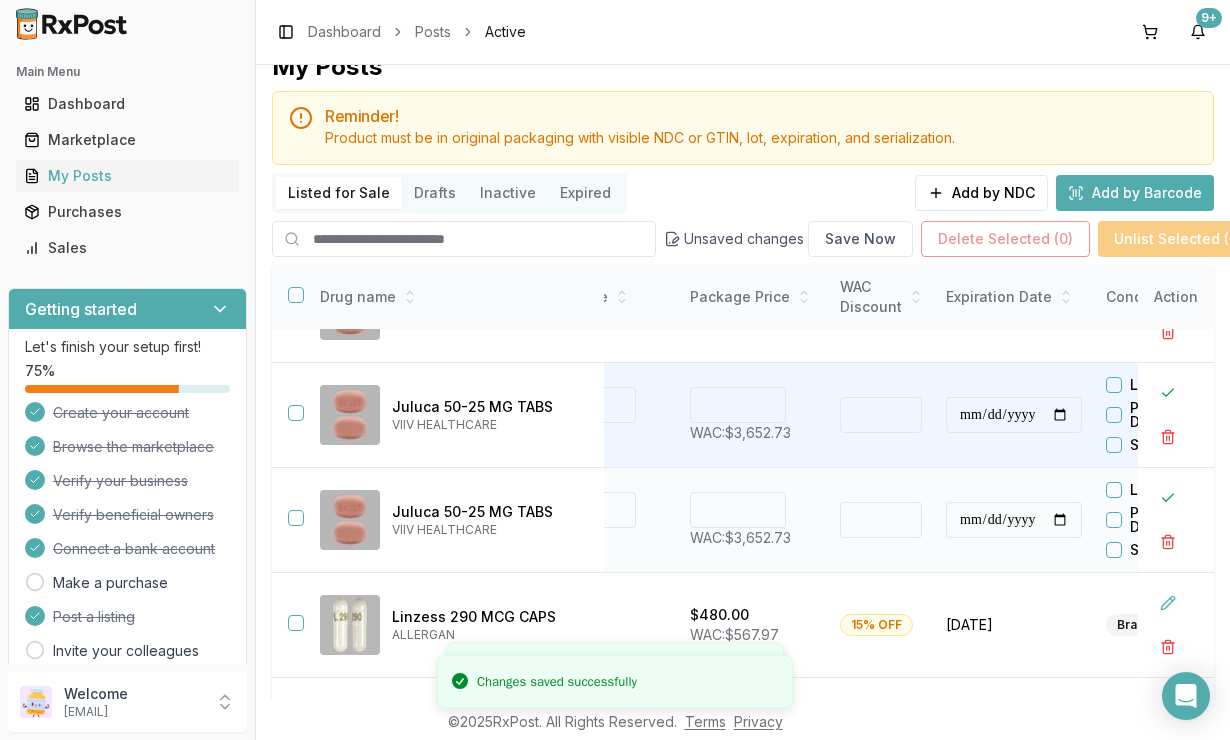 click on "****" at bounding box center [738, 510] 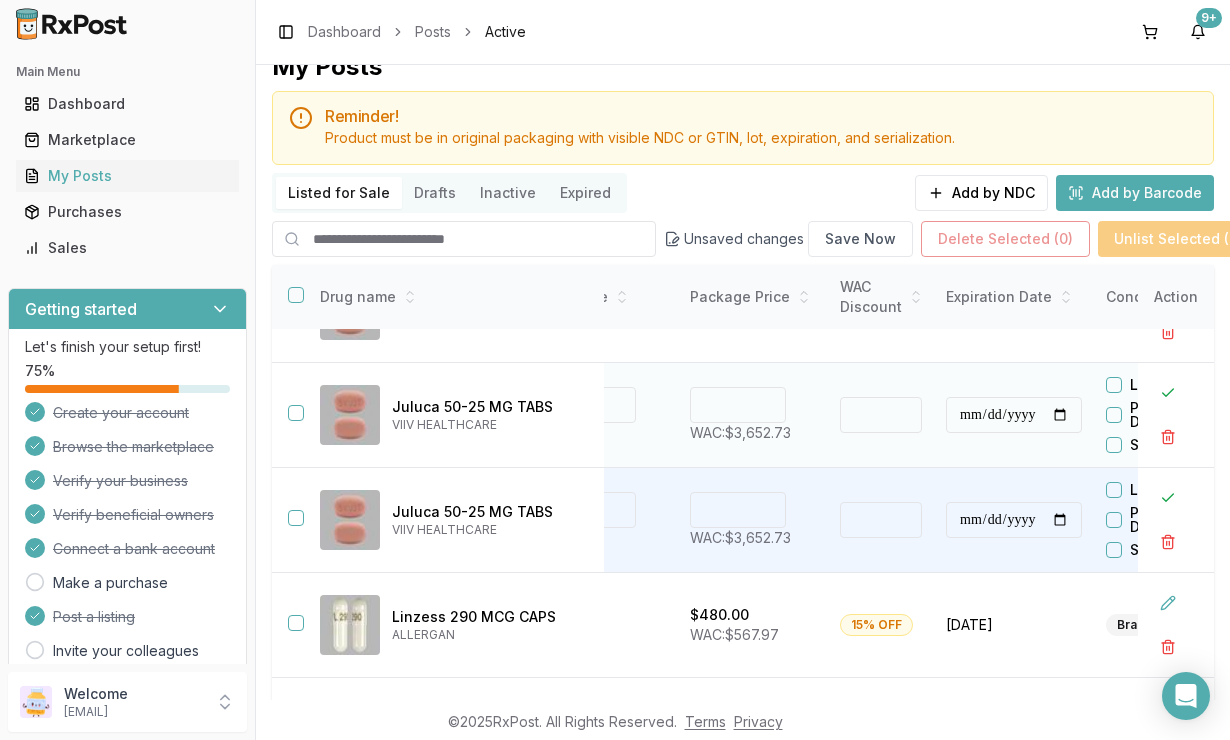 type on "****" 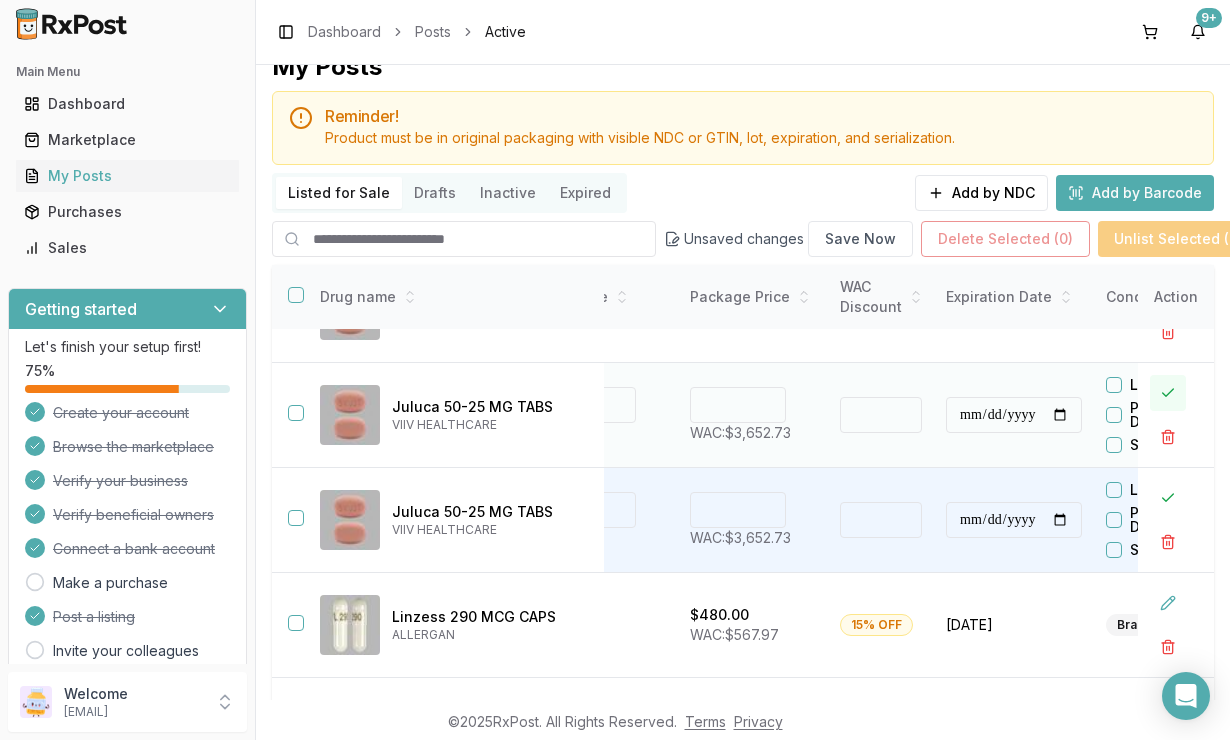 type on "*******" 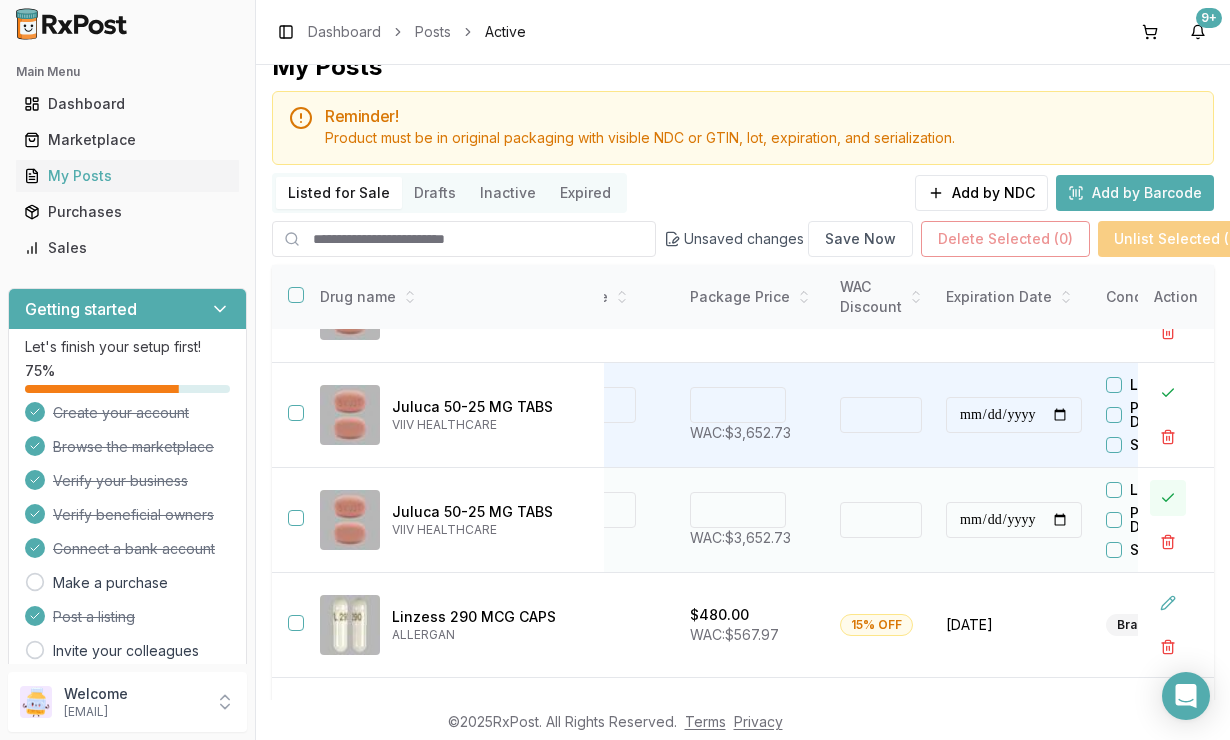 click at bounding box center [1168, 498] 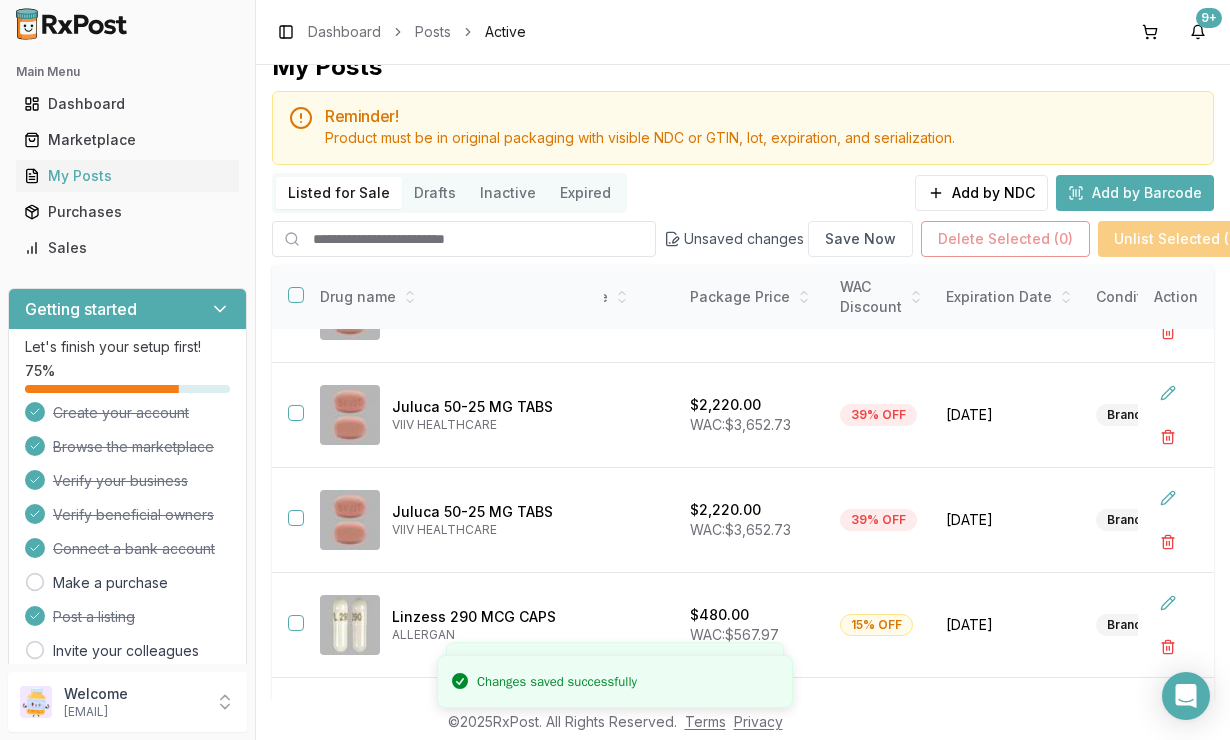 scroll, scrollTop: 641, scrollLeft: 526, axis: both 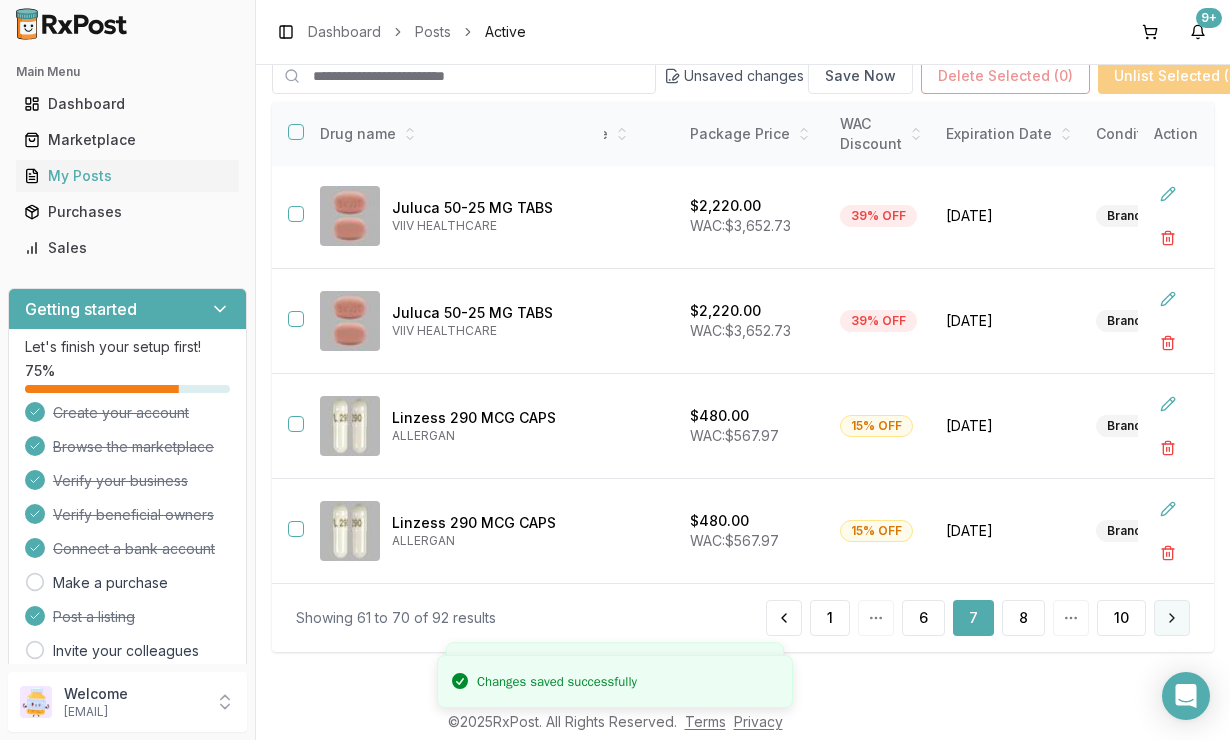 click at bounding box center [1172, 618] 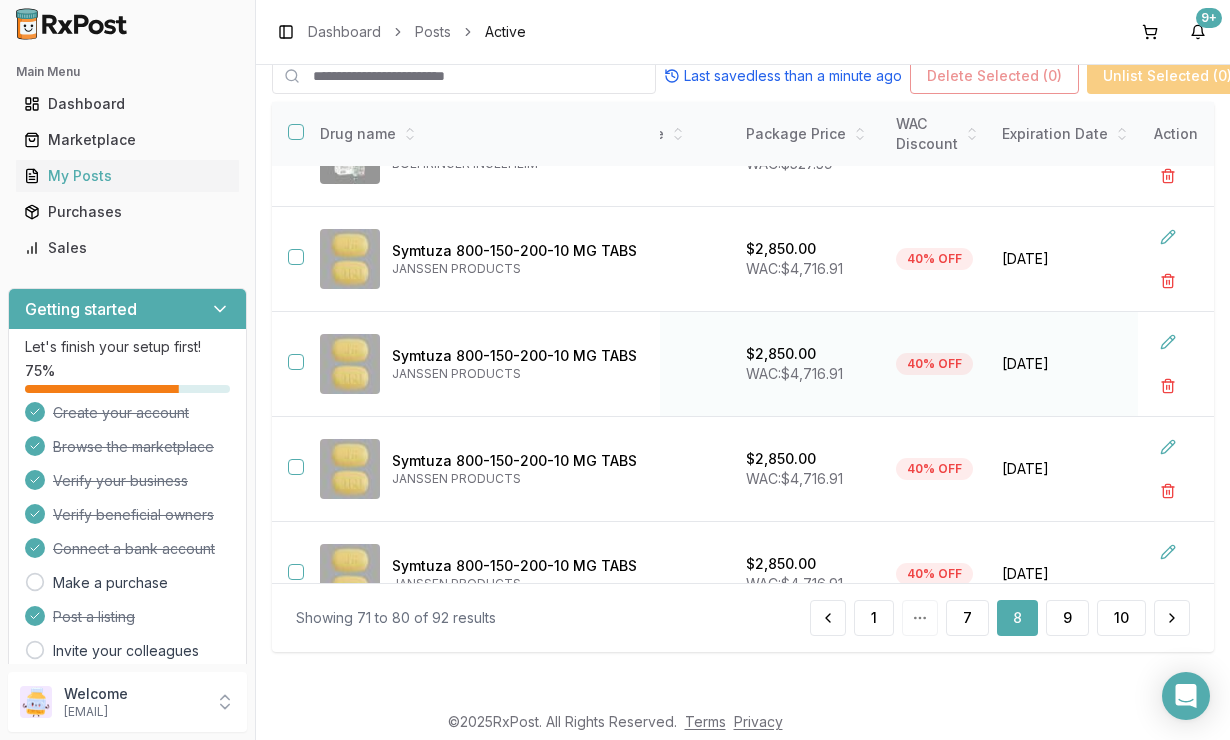 scroll, scrollTop: 641, scrollLeft: 526, axis: both 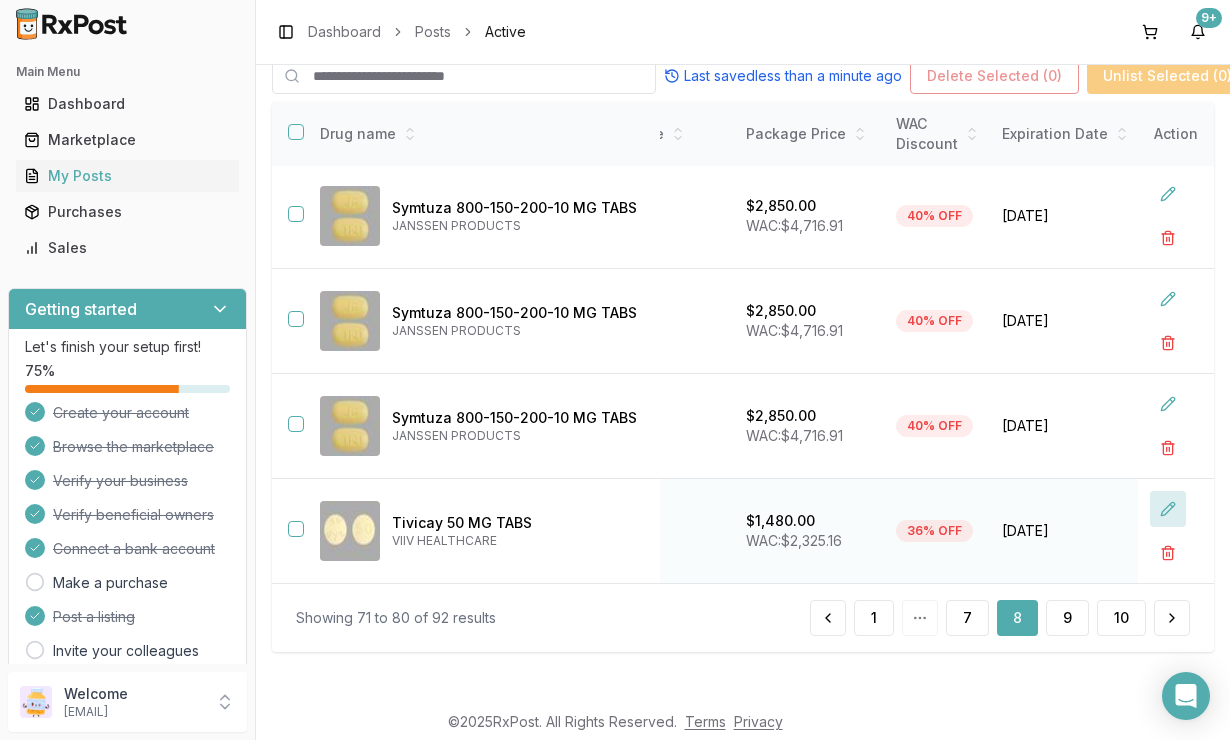 click at bounding box center [1168, 509] 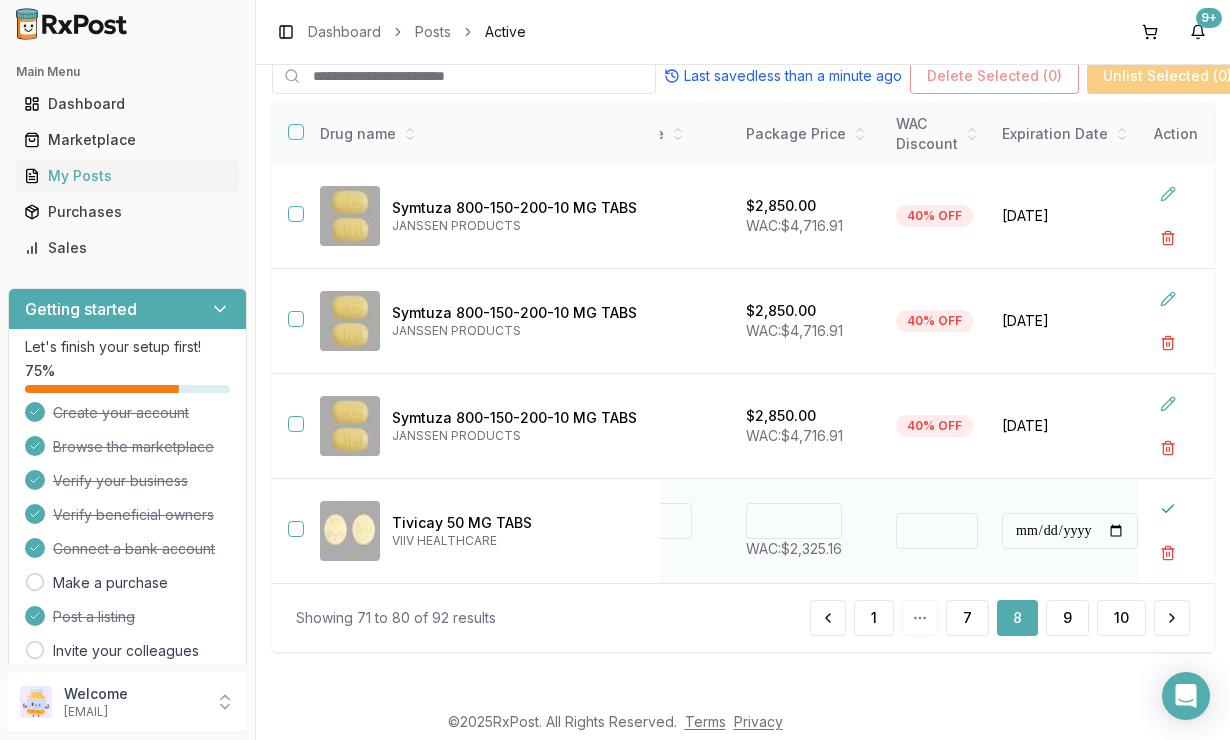 click on "****" at bounding box center [794, 521] 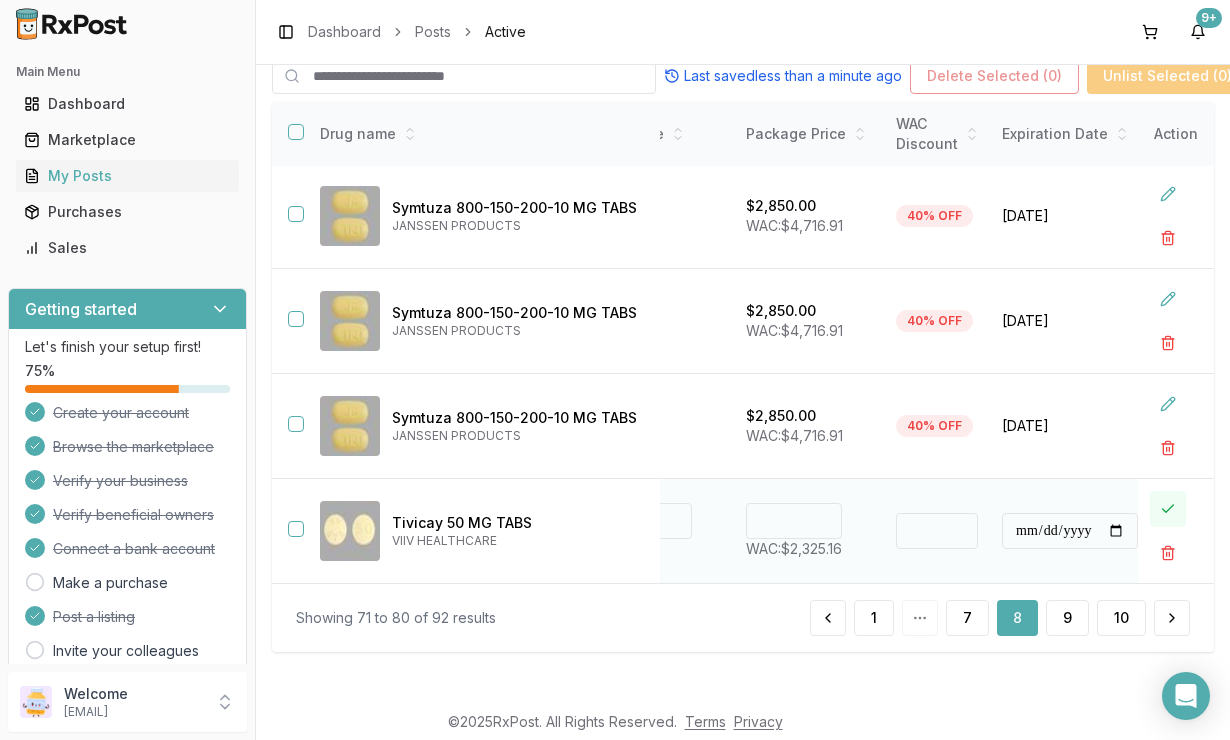 type on "*******" 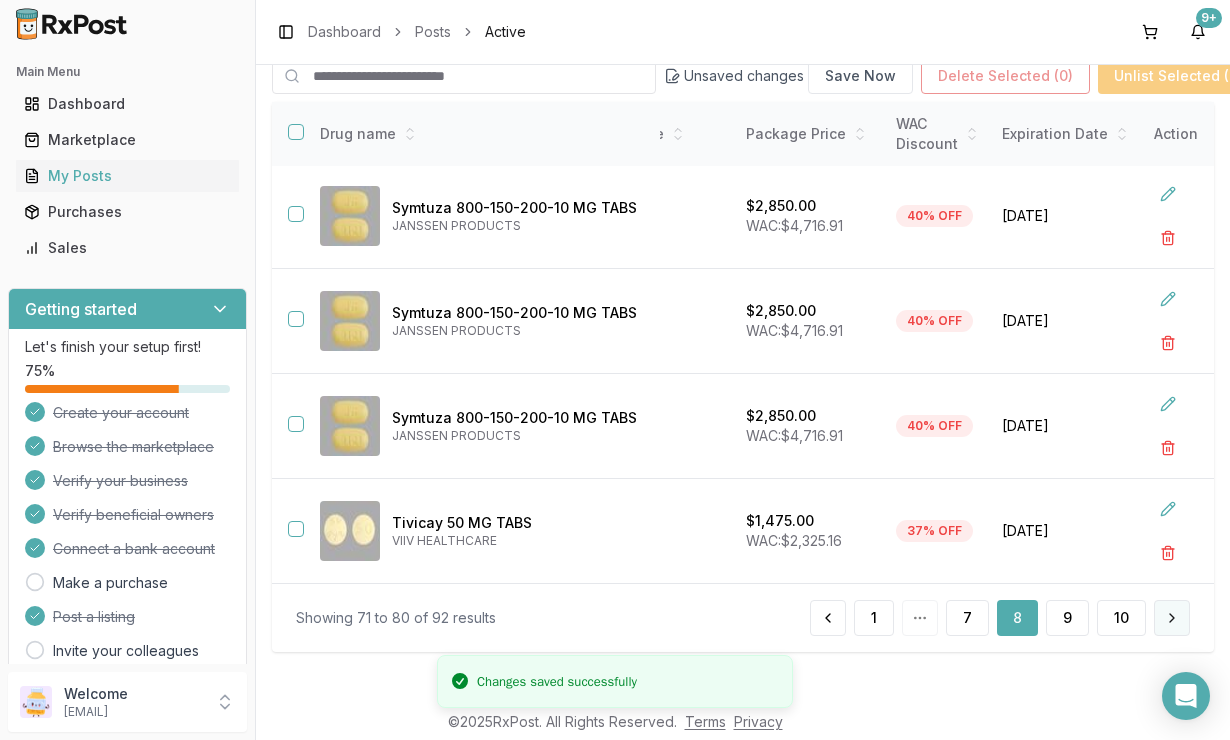 click at bounding box center (1172, 618) 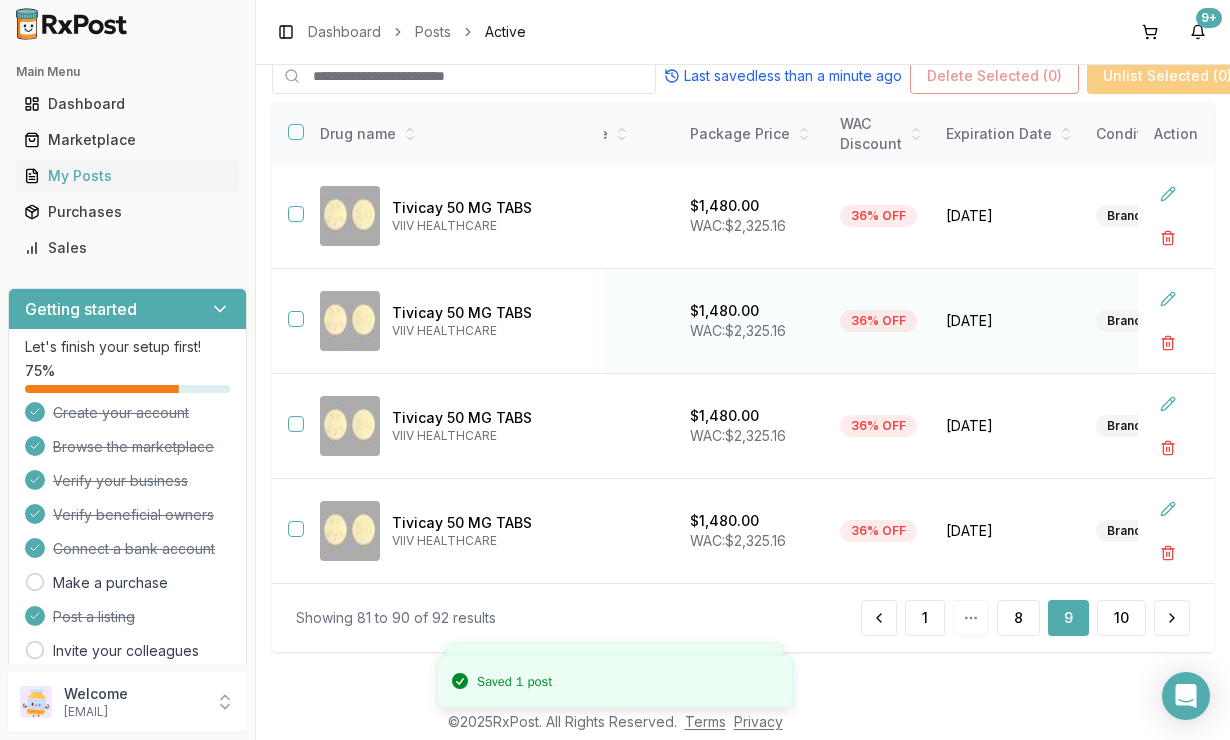 scroll, scrollTop: 201, scrollLeft: 0, axis: vertical 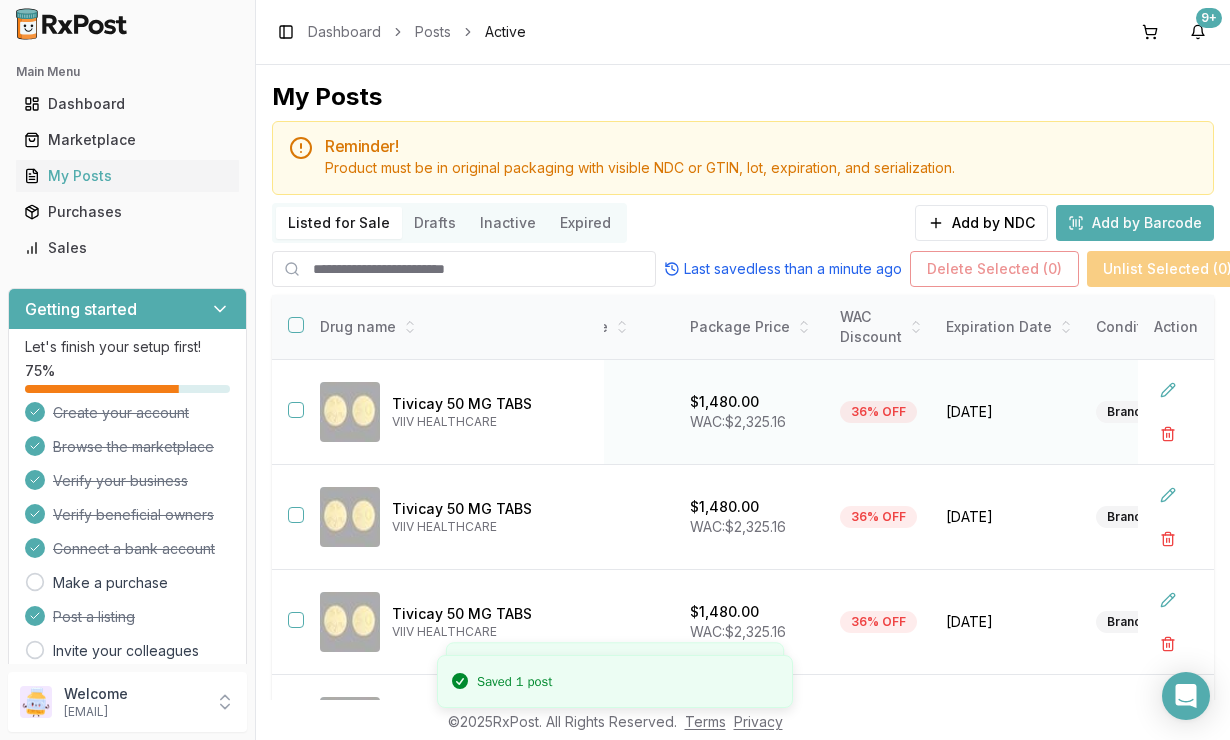 click at bounding box center (1176, 412) 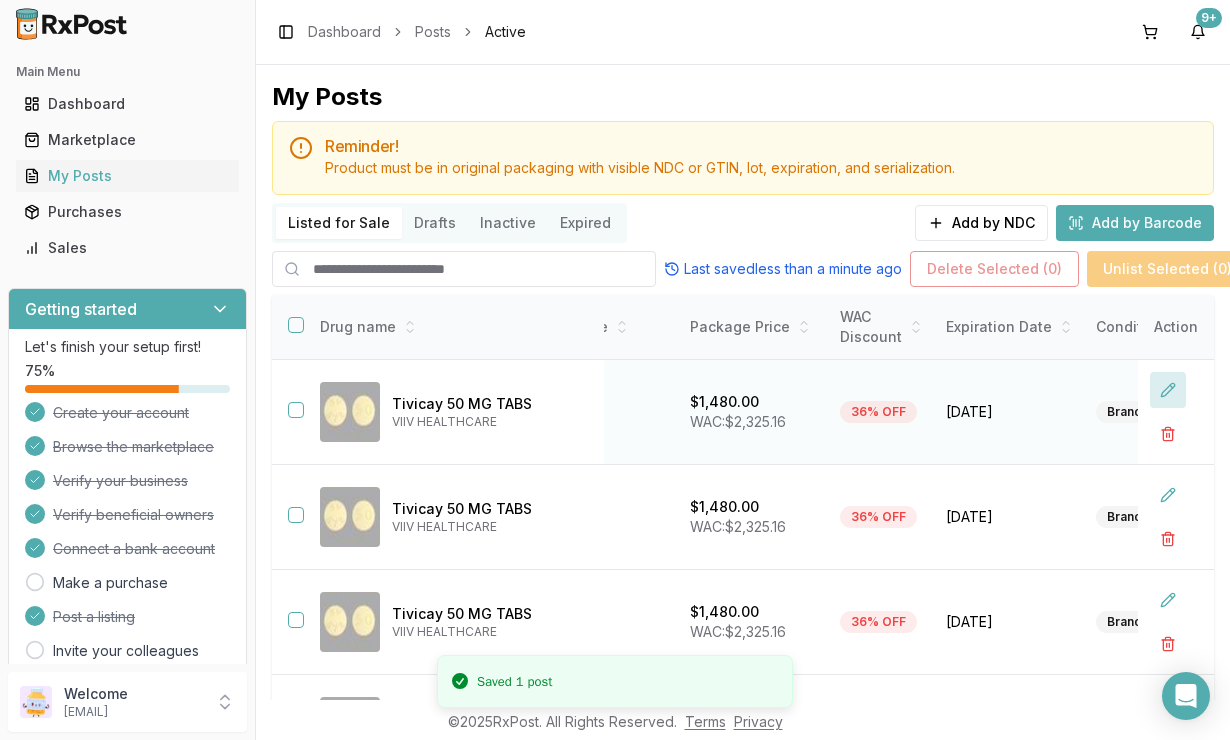 click at bounding box center [1168, 390] 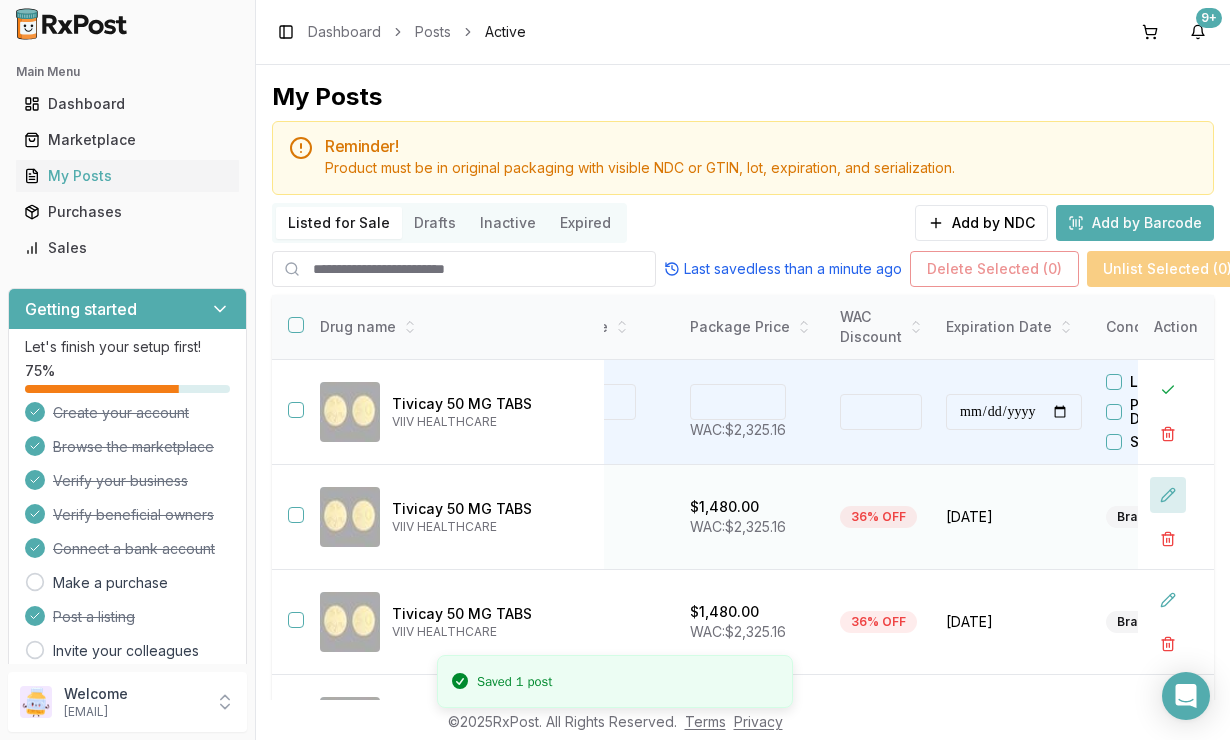 click at bounding box center [1168, 495] 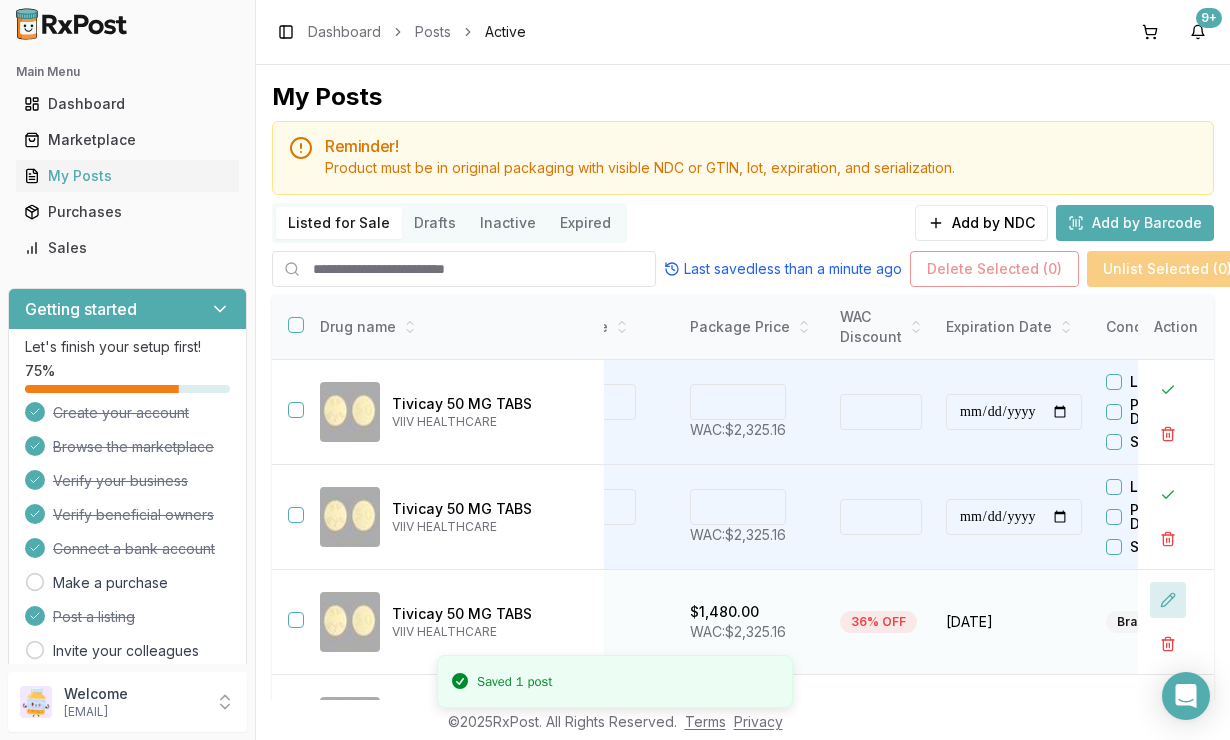 click at bounding box center (1168, 600) 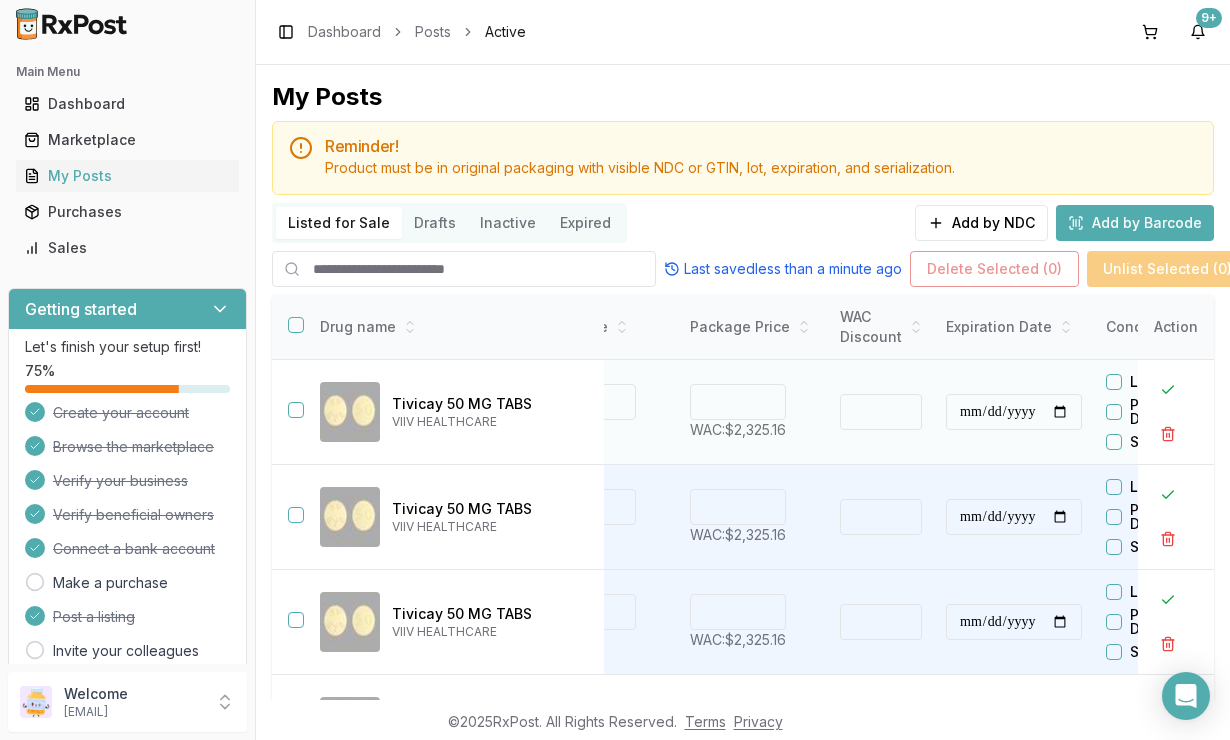 click on "****" at bounding box center [738, 402] 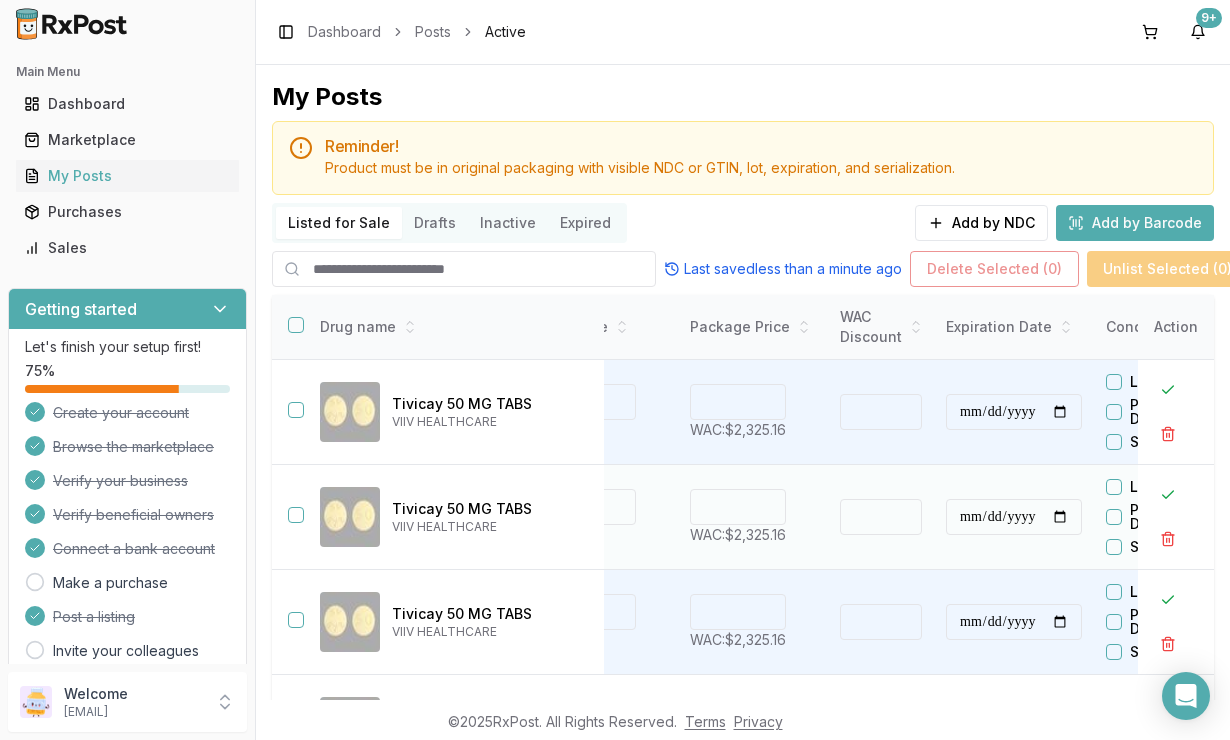 type on "*******" 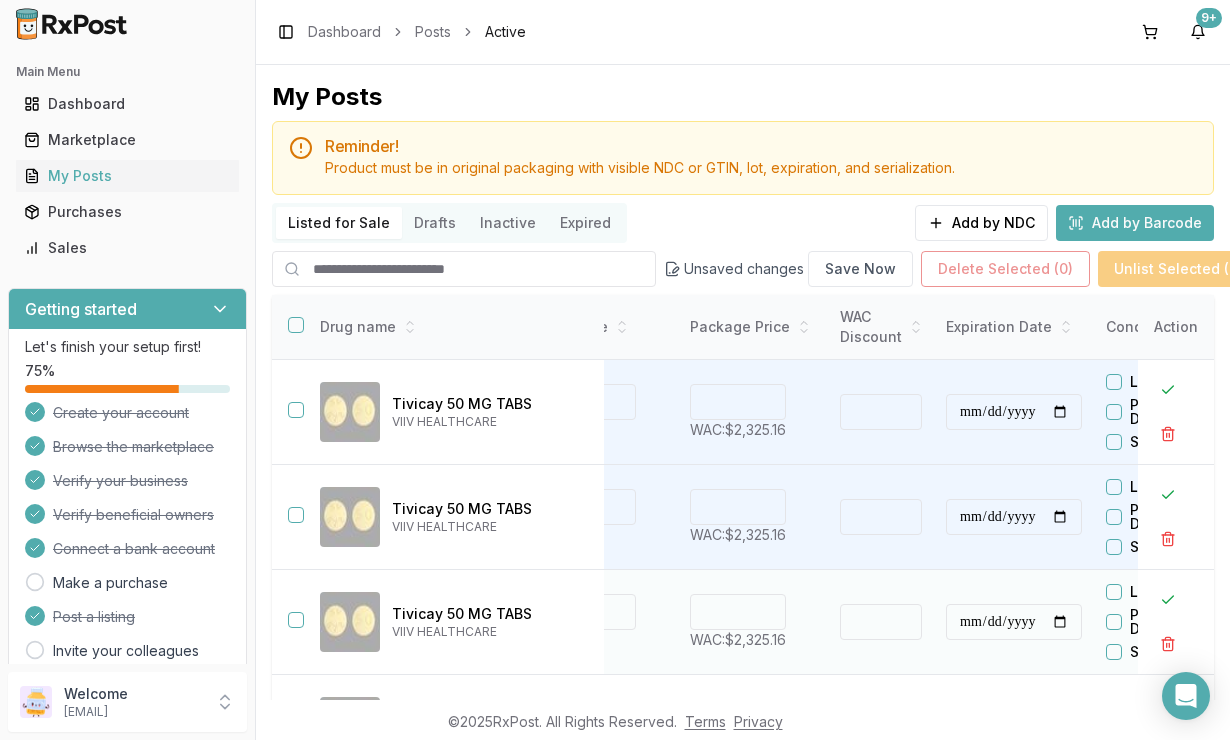 type on "*******" 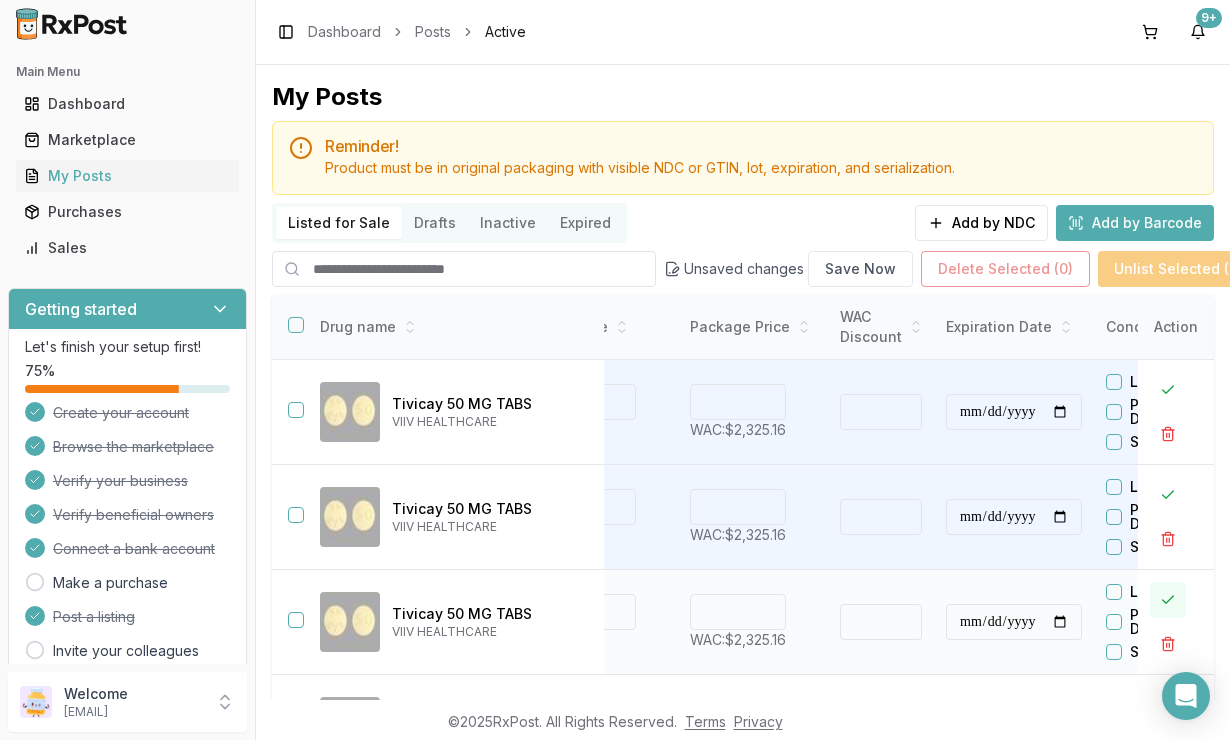 type on "*******" 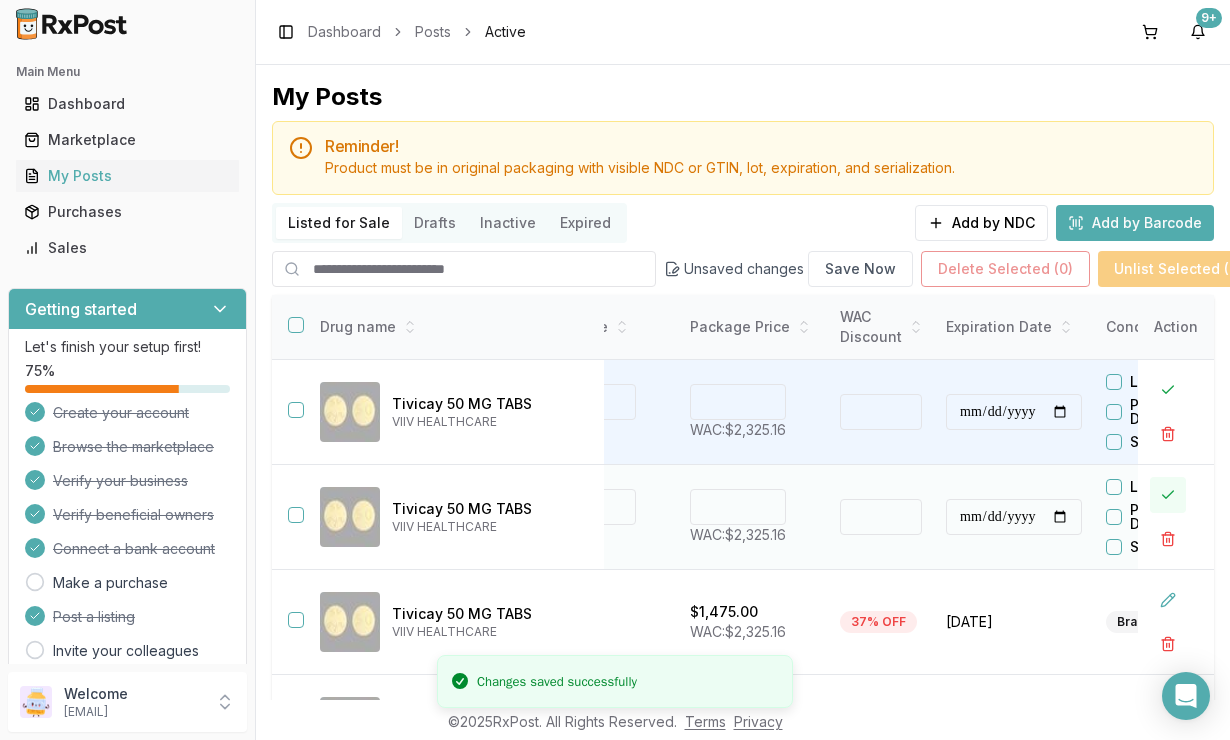 click at bounding box center [1168, 495] 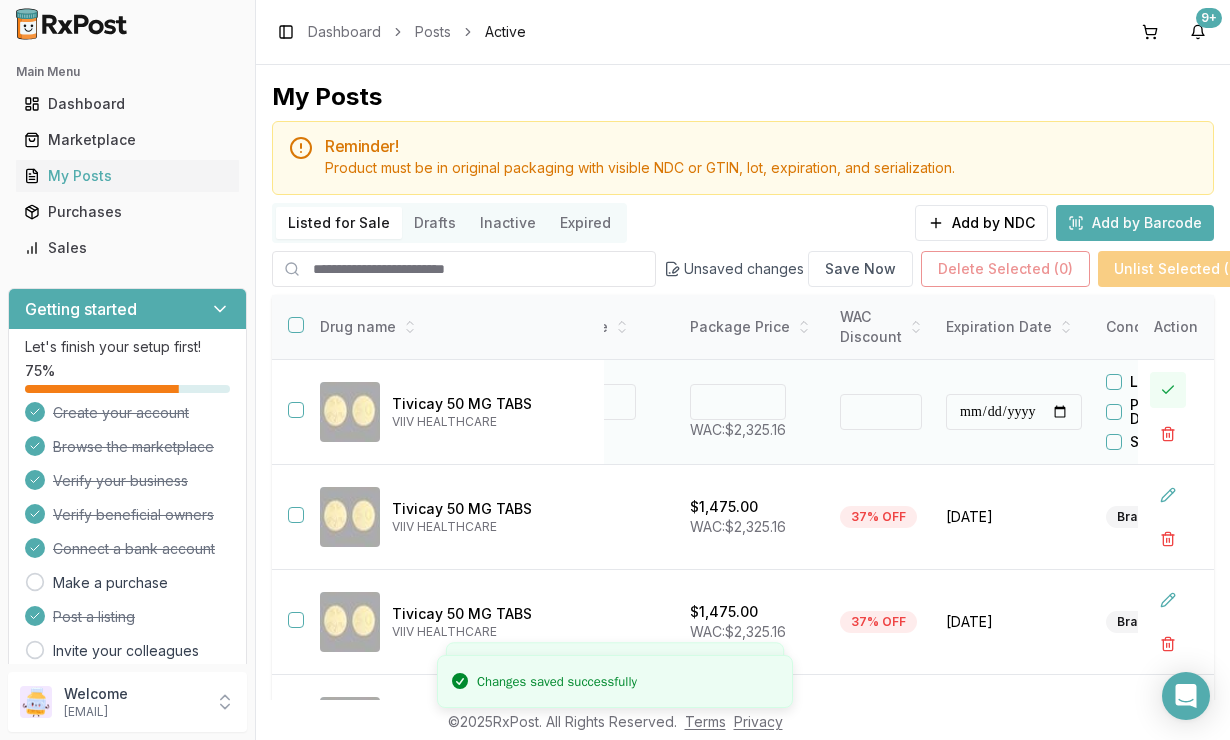 click at bounding box center [1168, 390] 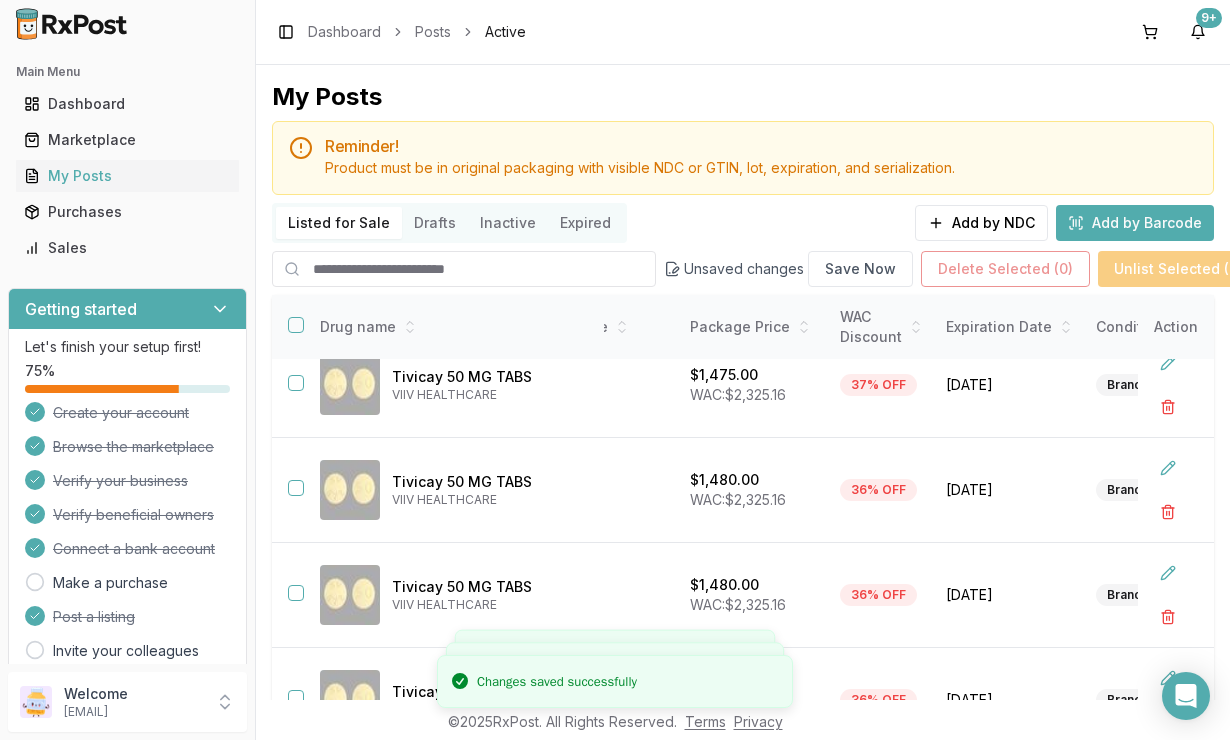 scroll, scrollTop: 241, scrollLeft: 526, axis: both 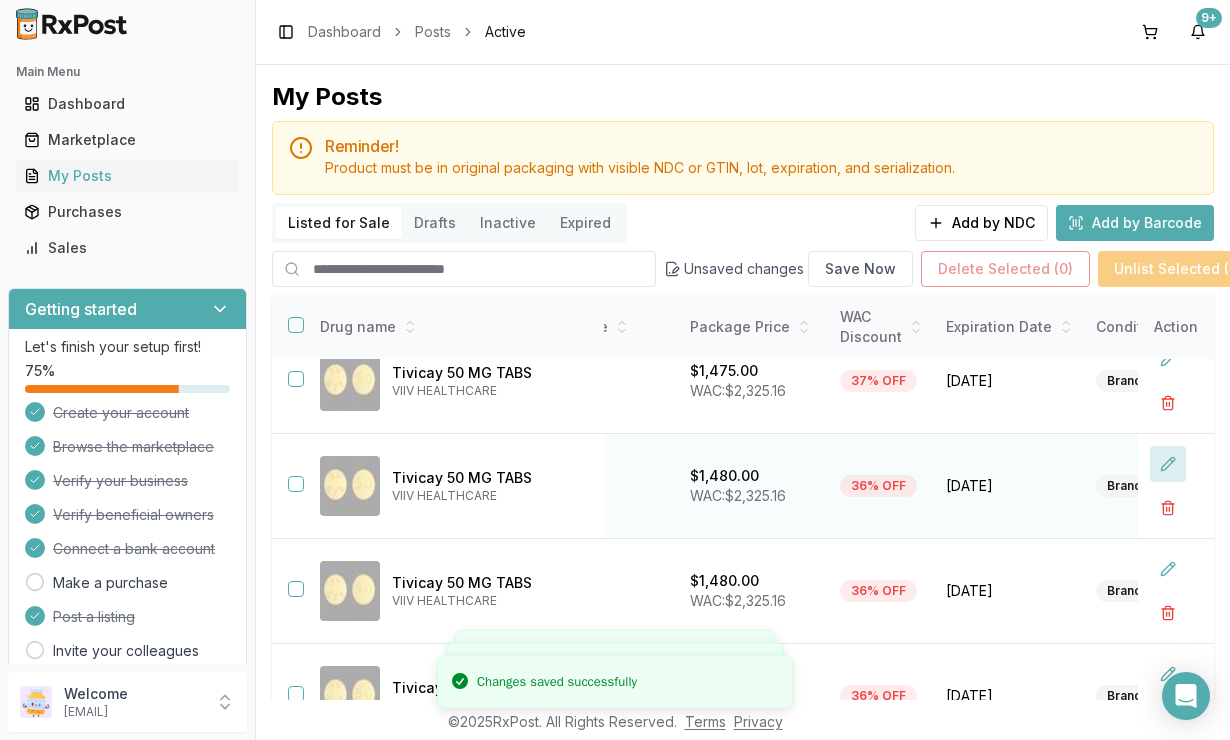 click at bounding box center [1168, 464] 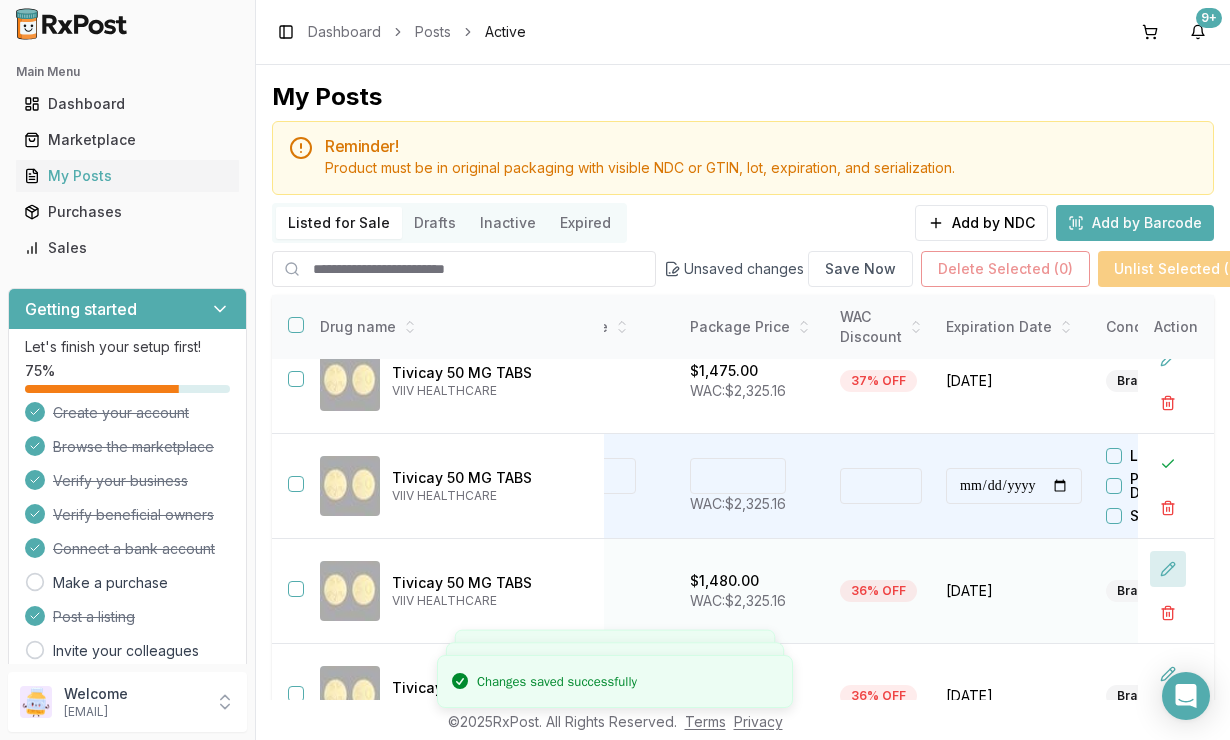 click at bounding box center (1168, 569) 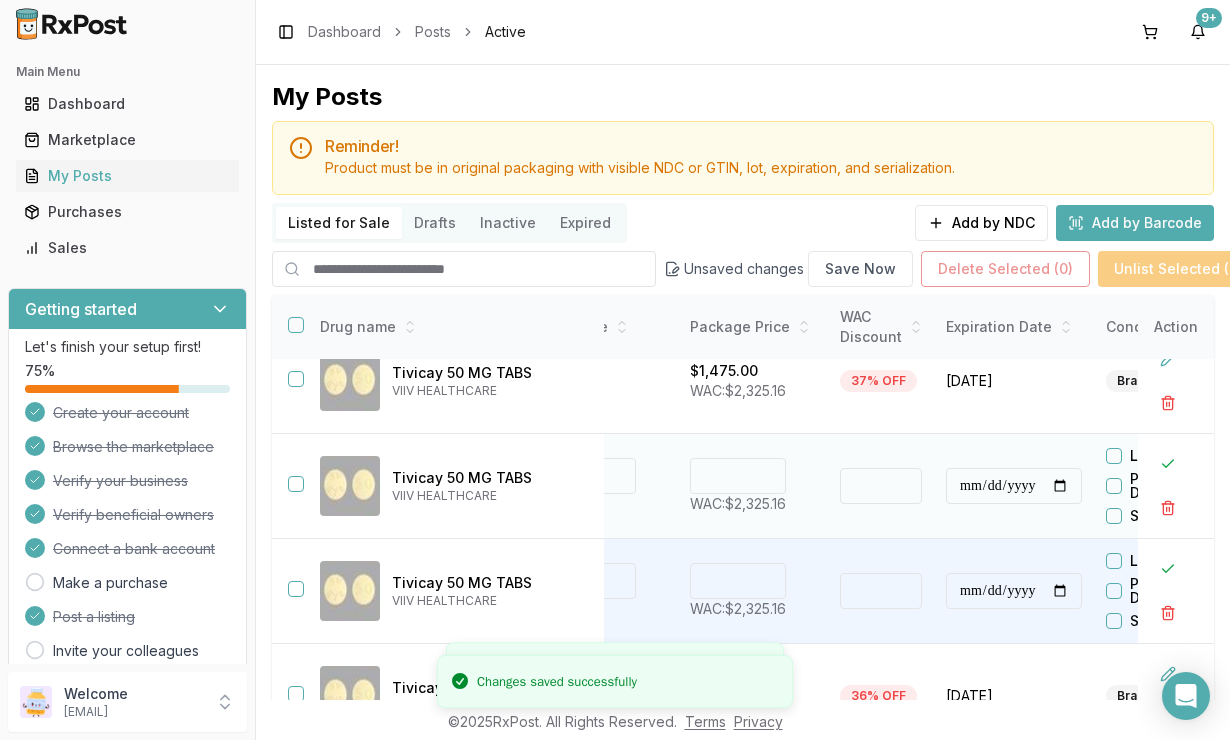 click on "****" at bounding box center [738, 476] 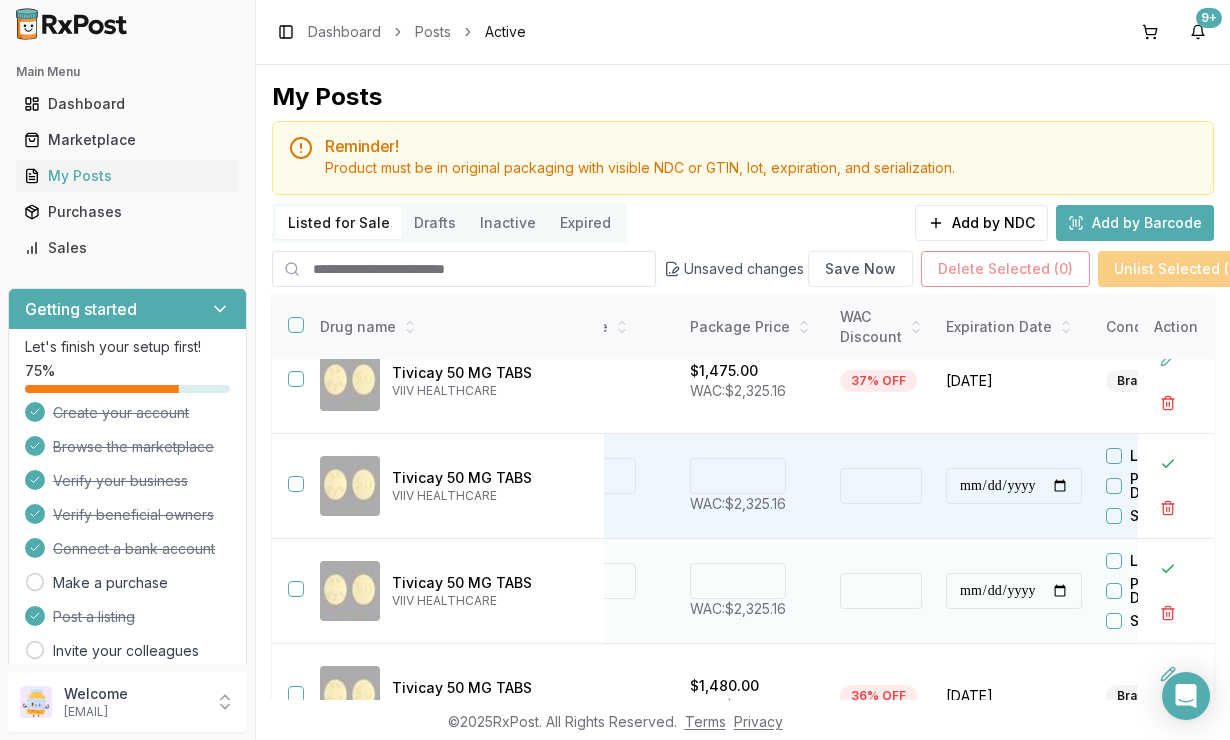 type on "*******" 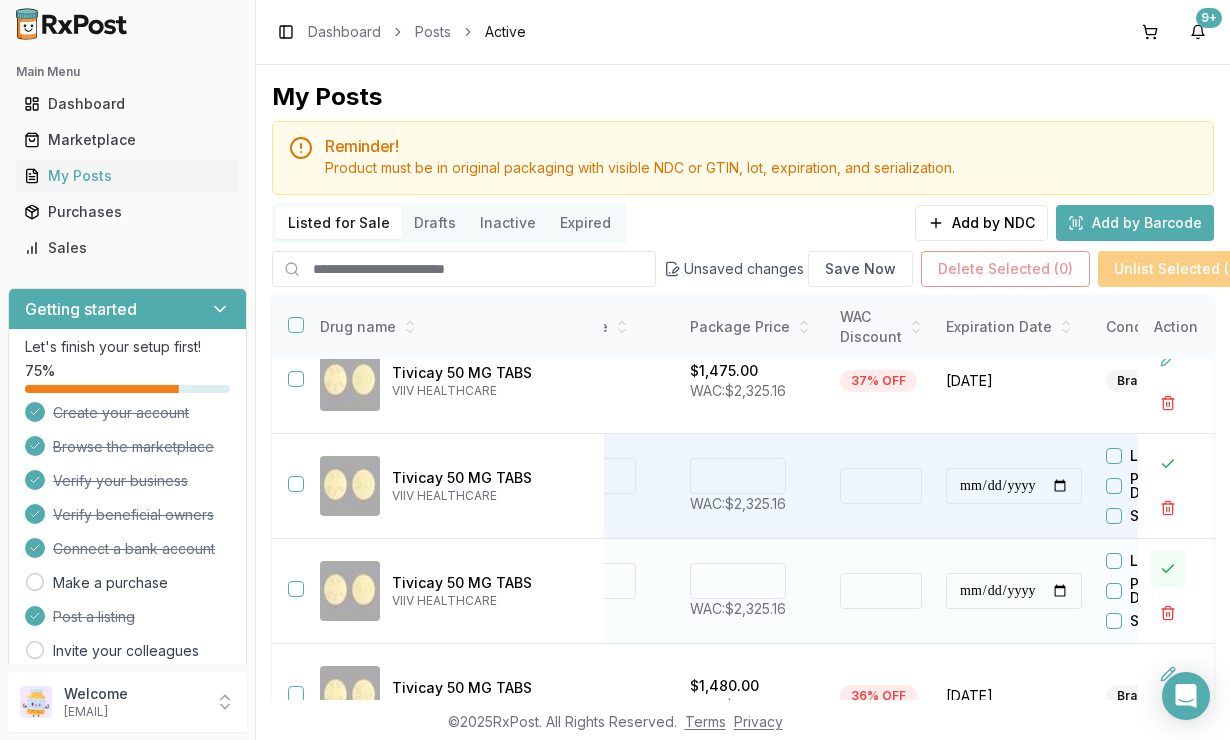 type on "*******" 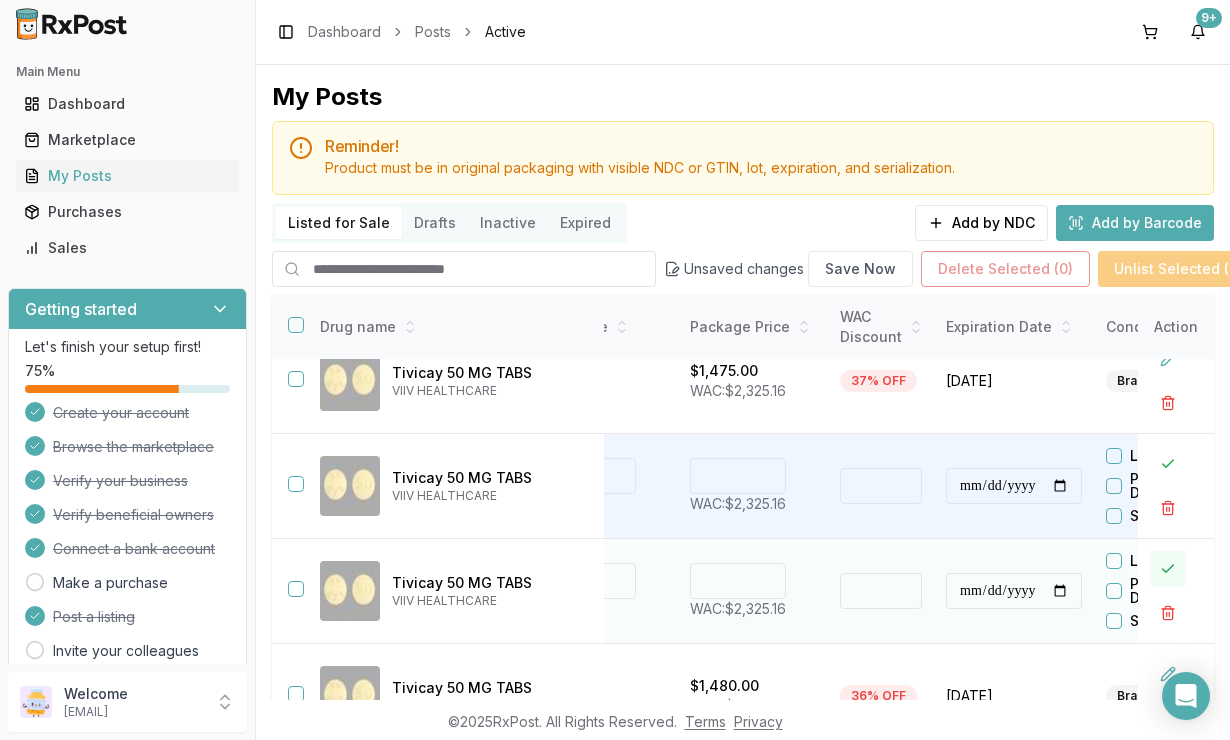 type on "**" 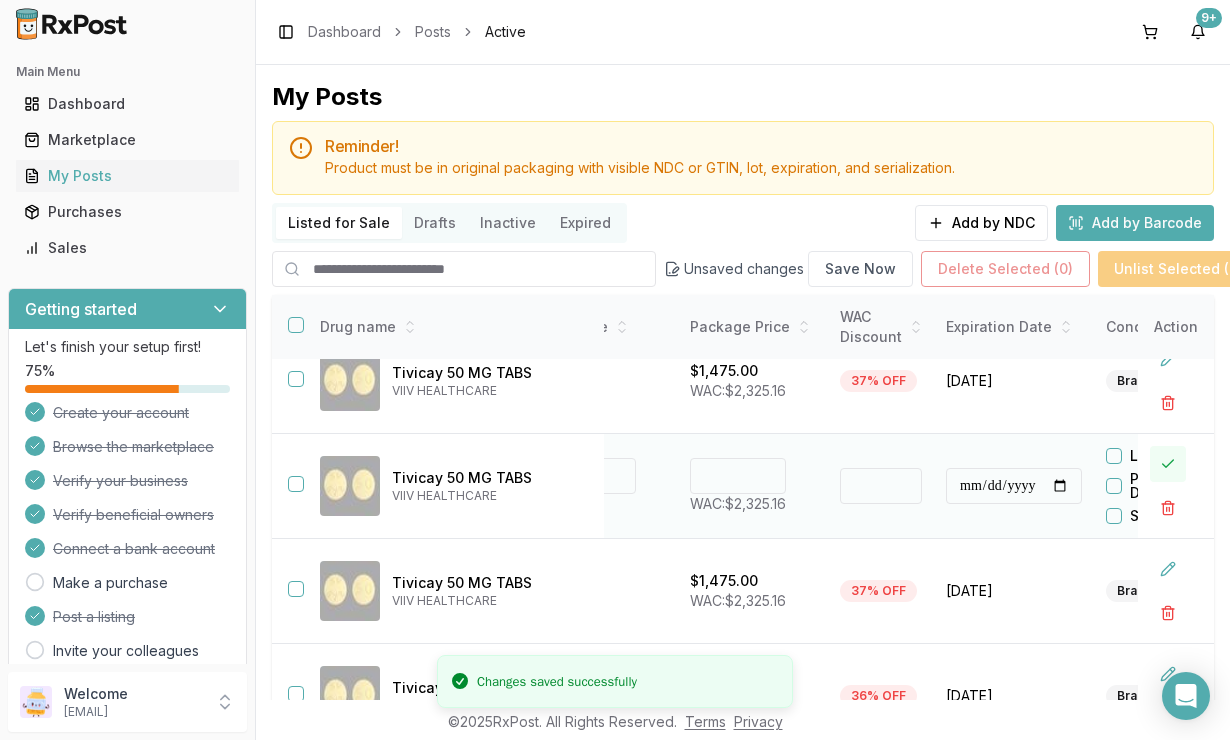 click at bounding box center (1168, 464) 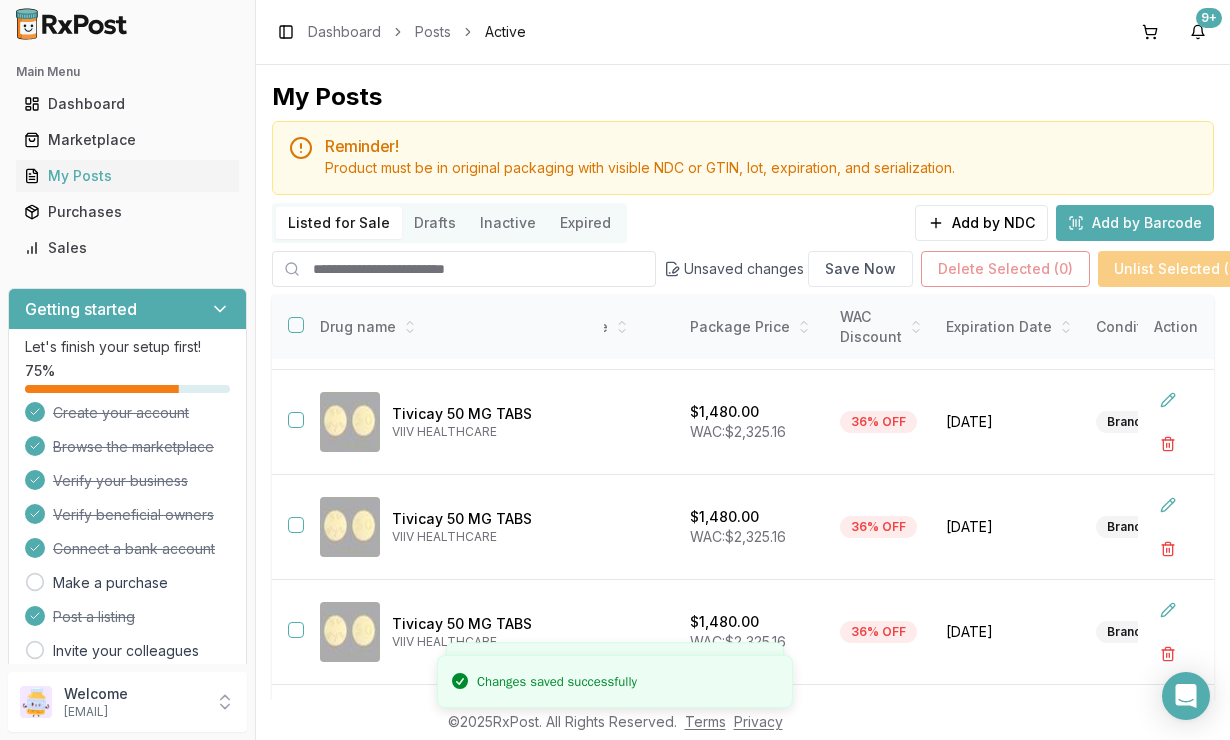 scroll, scrollTop: 529, scrollLeft: 526, axis: both 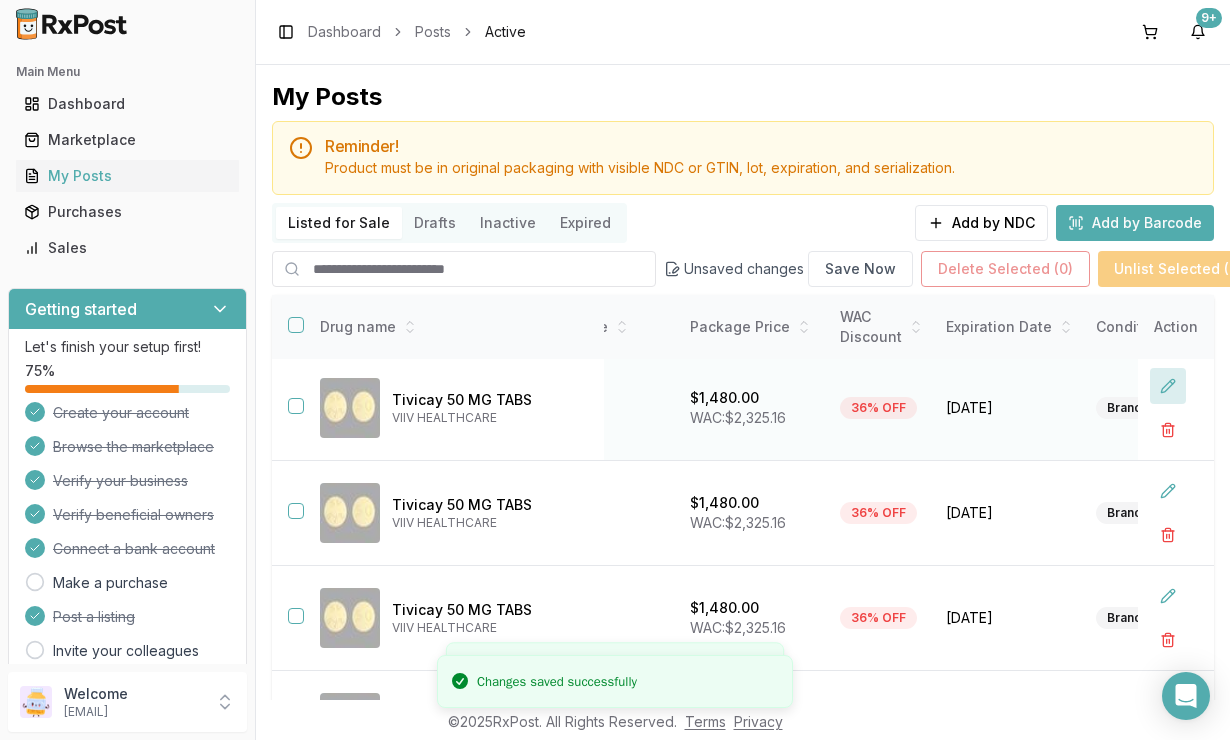 click at bounding box center (1168, 386) 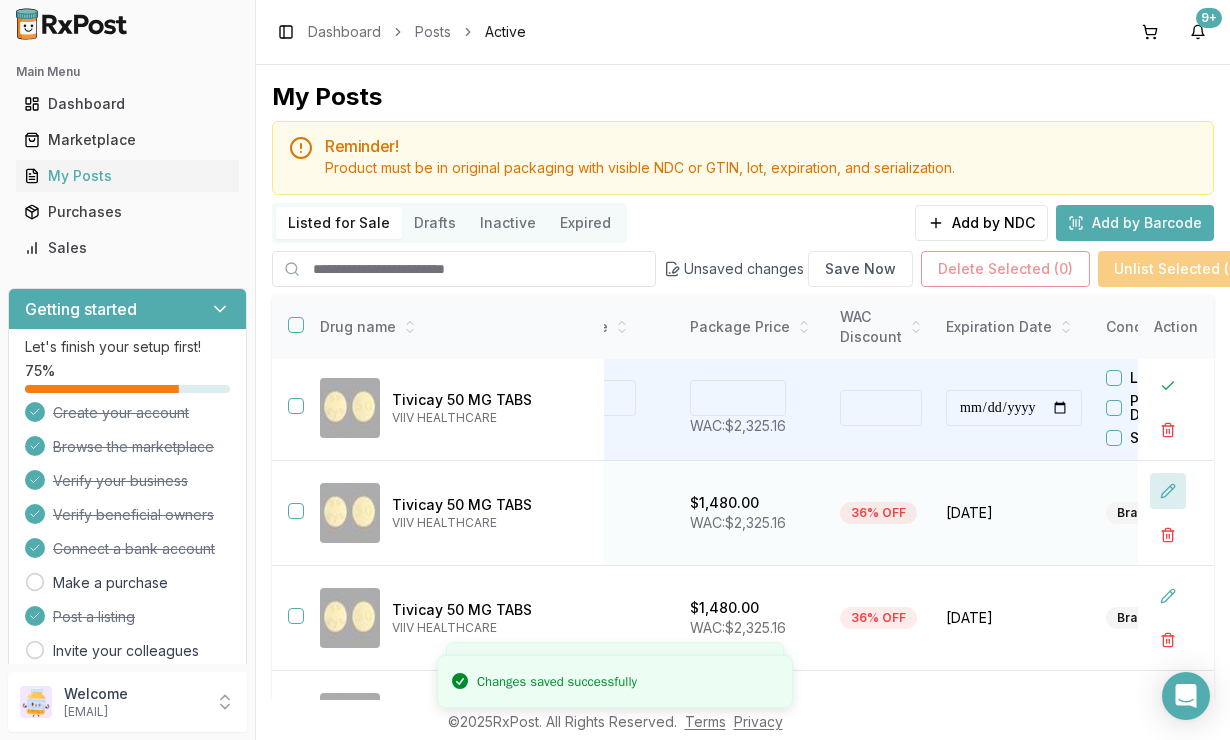 click at bounding box center (1168, 491) 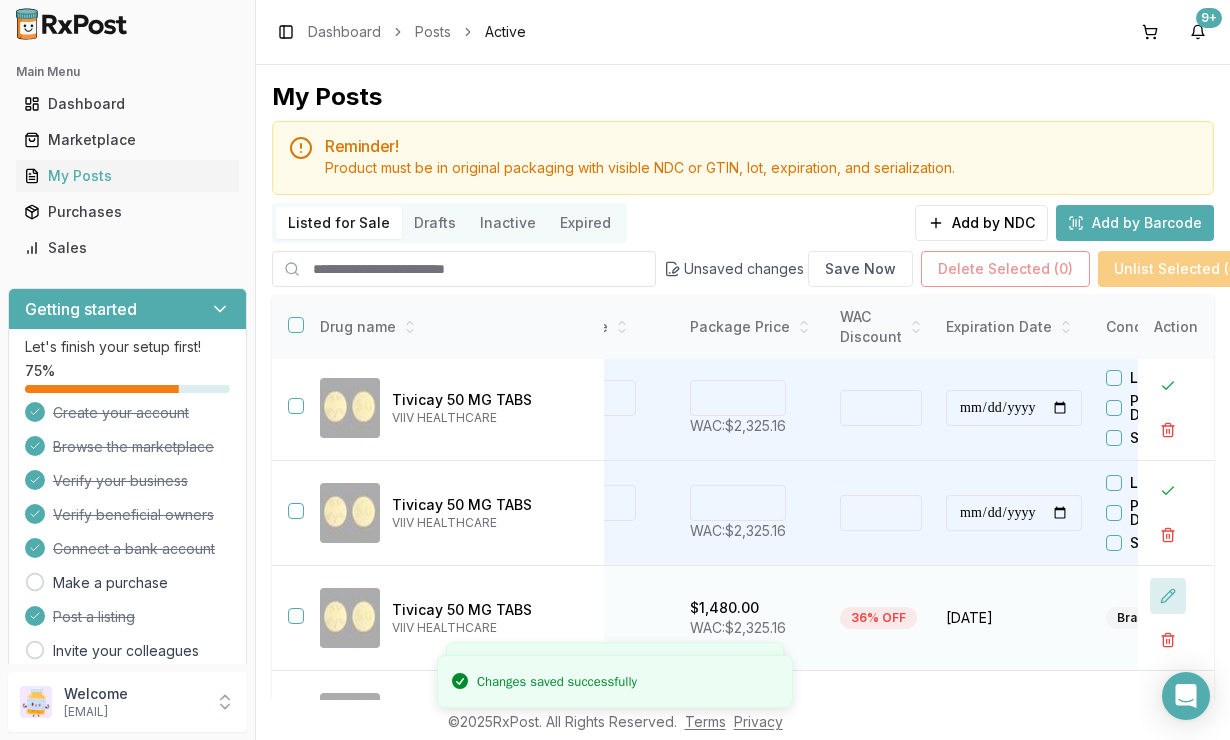 click at bounding box center (1168, 596) 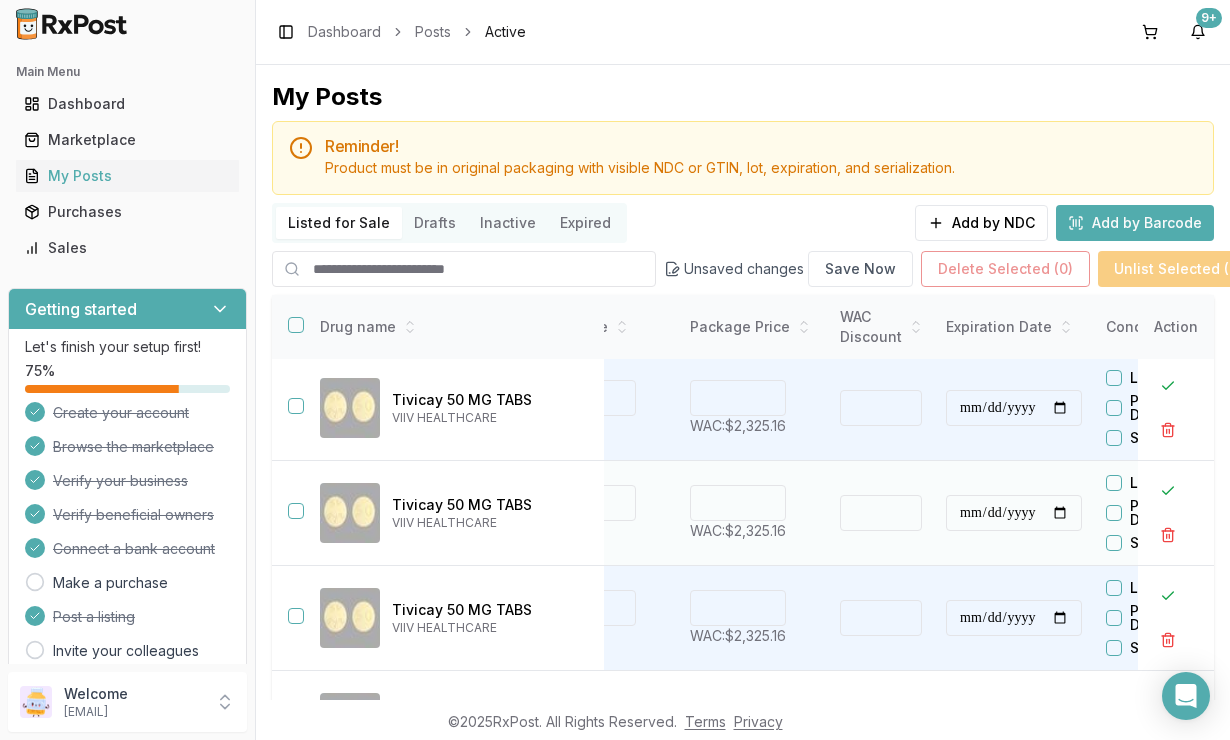click on "****" at bounding box center (738, 503) 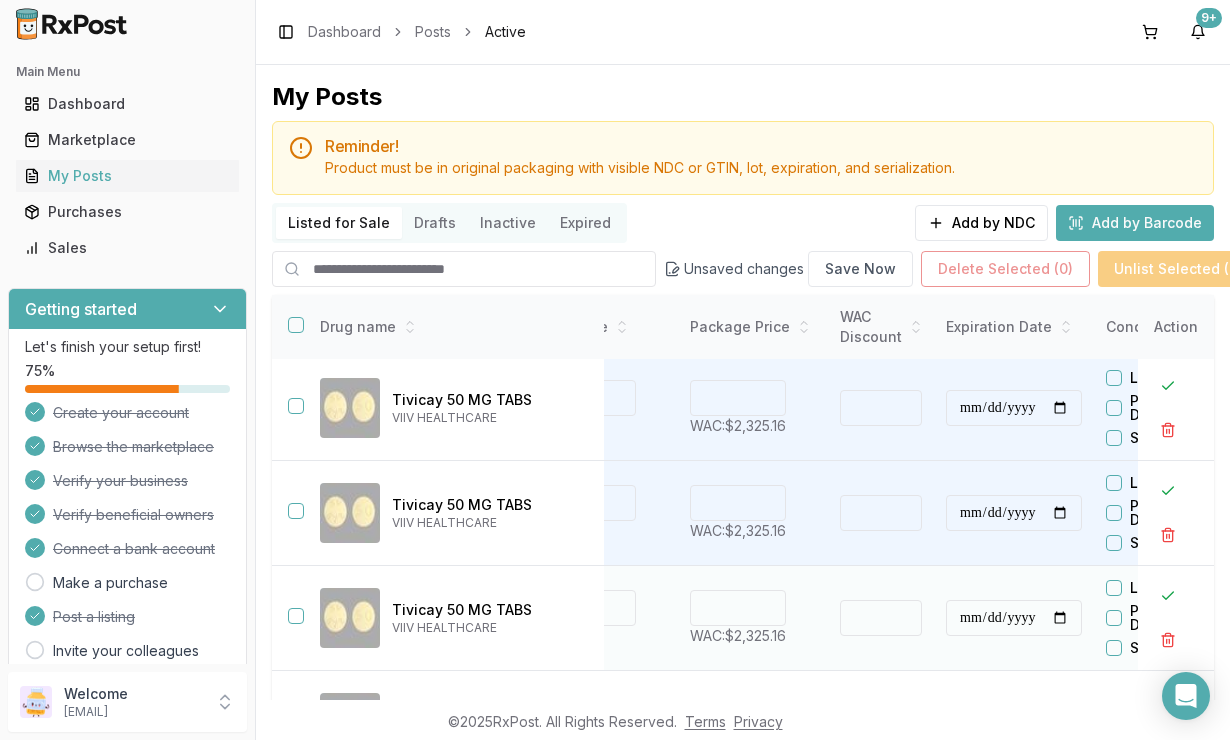 type on "*******" 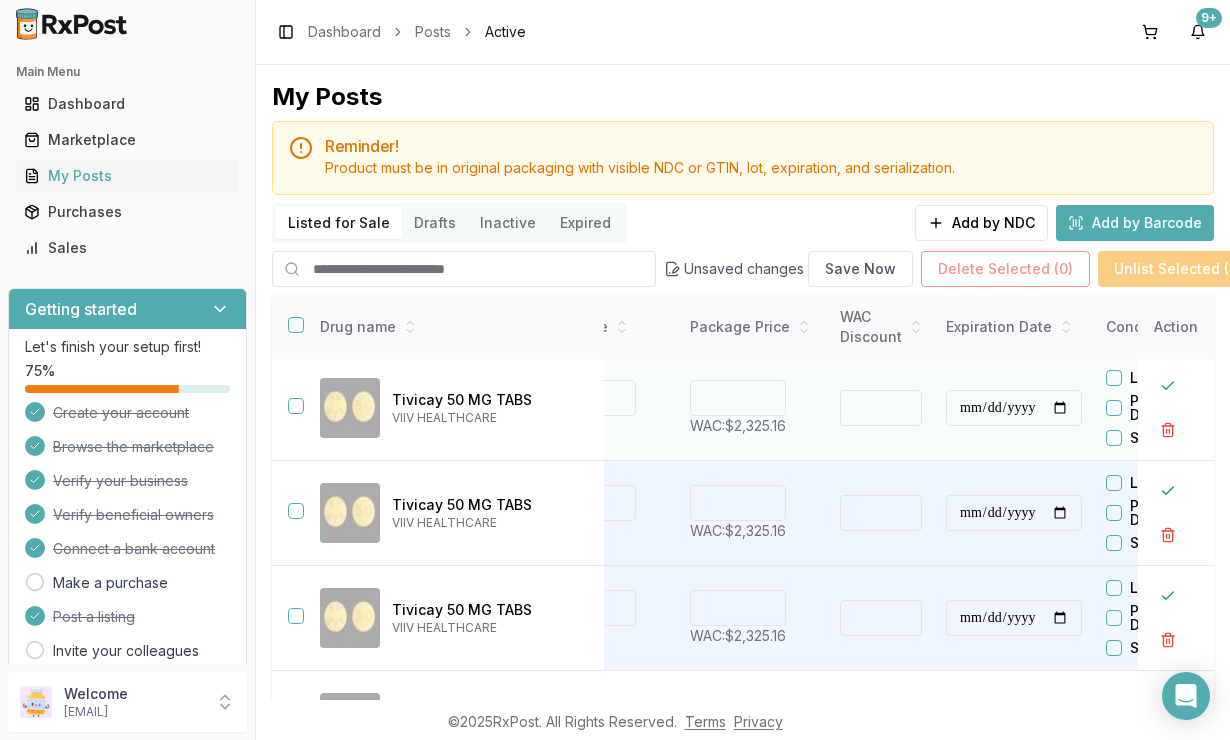 type on "****" 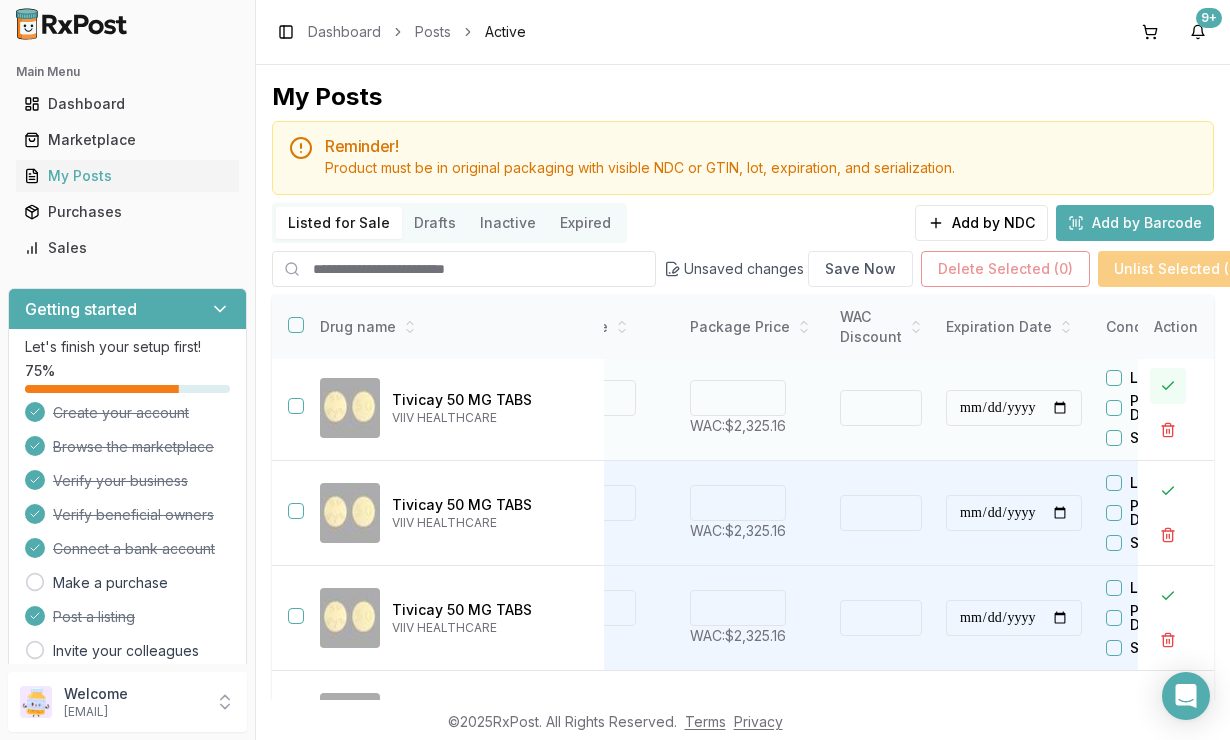 type on "*******" 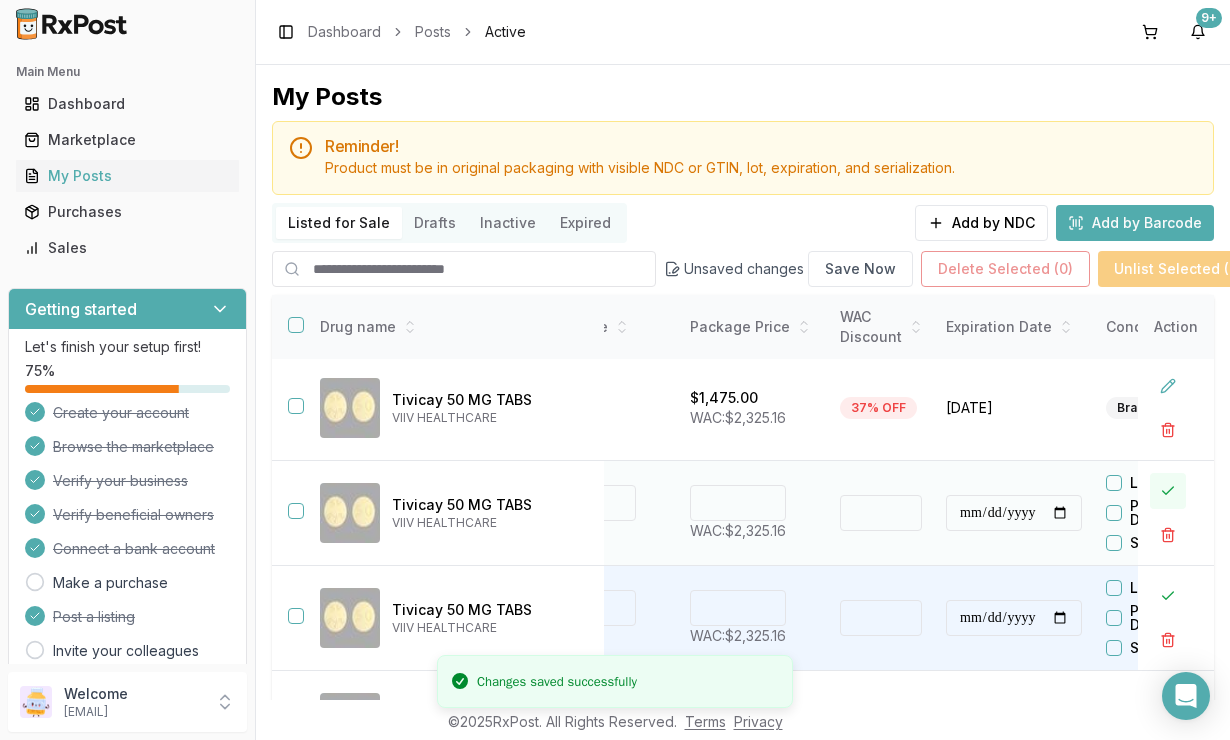 click at bounding box center (1168, 491) 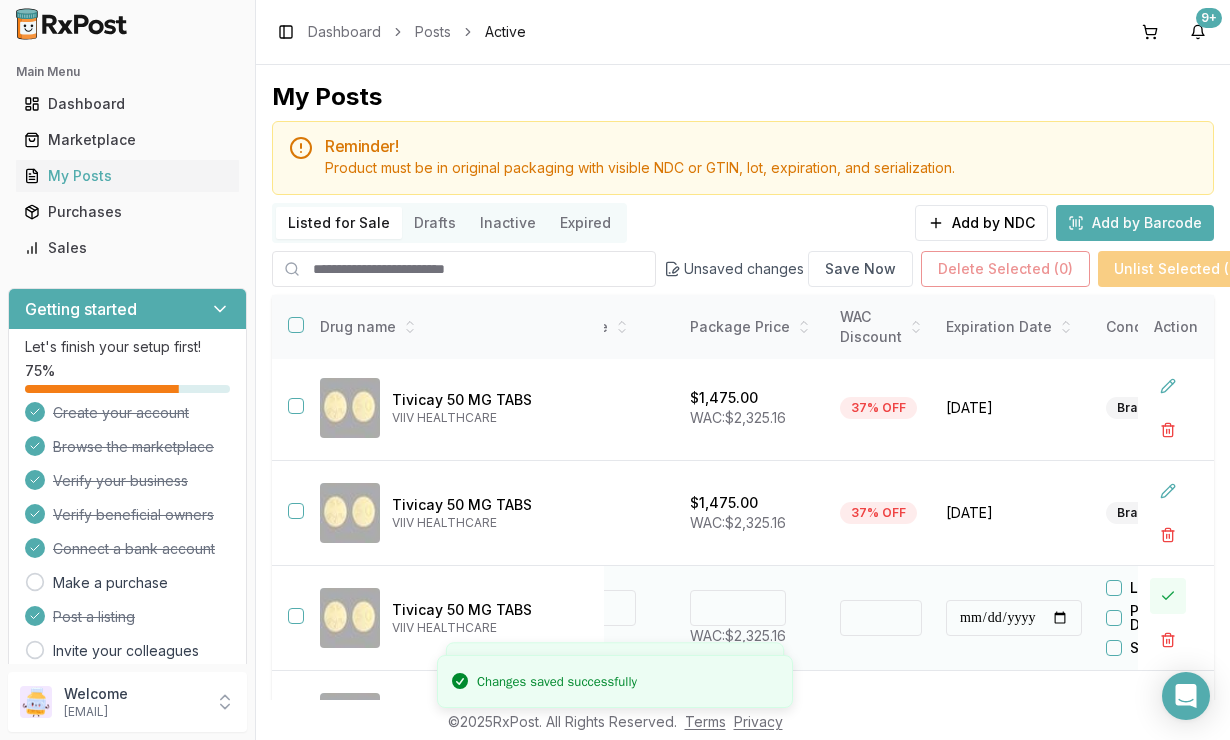 click at bounding box center [1168, 596] 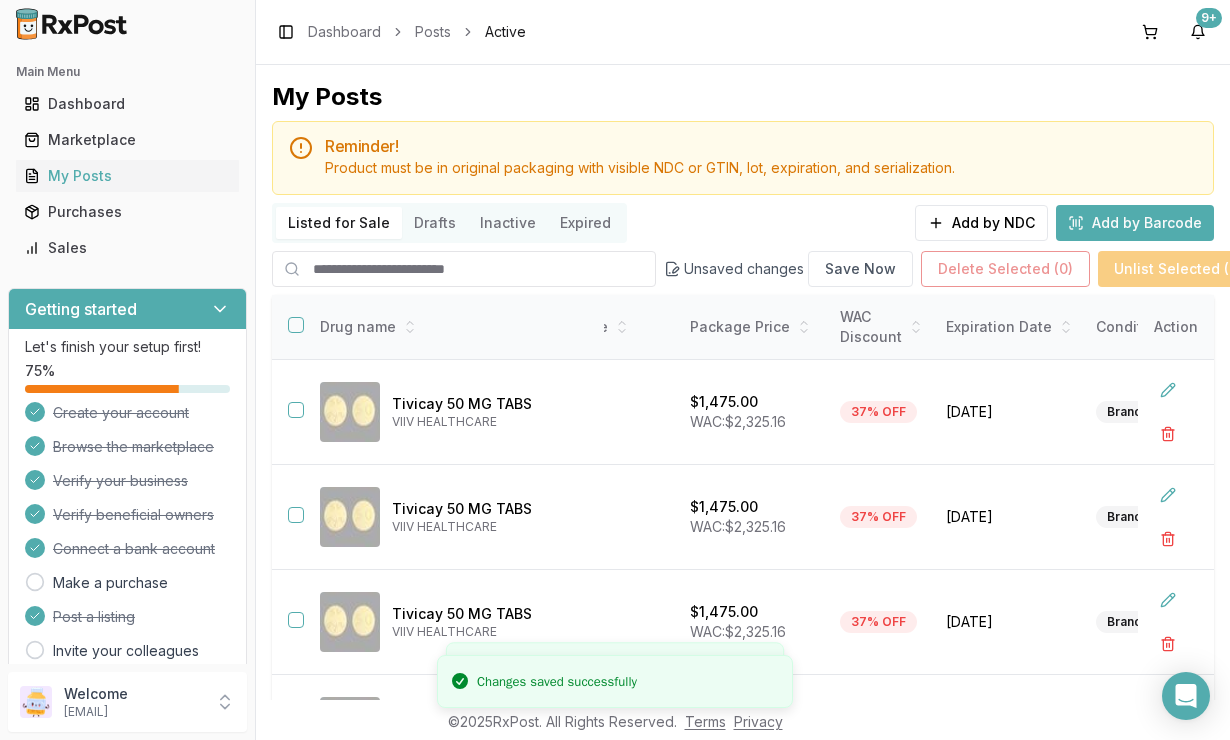scroll, scrollTop: 641, scrollLeft: 526, axis: both 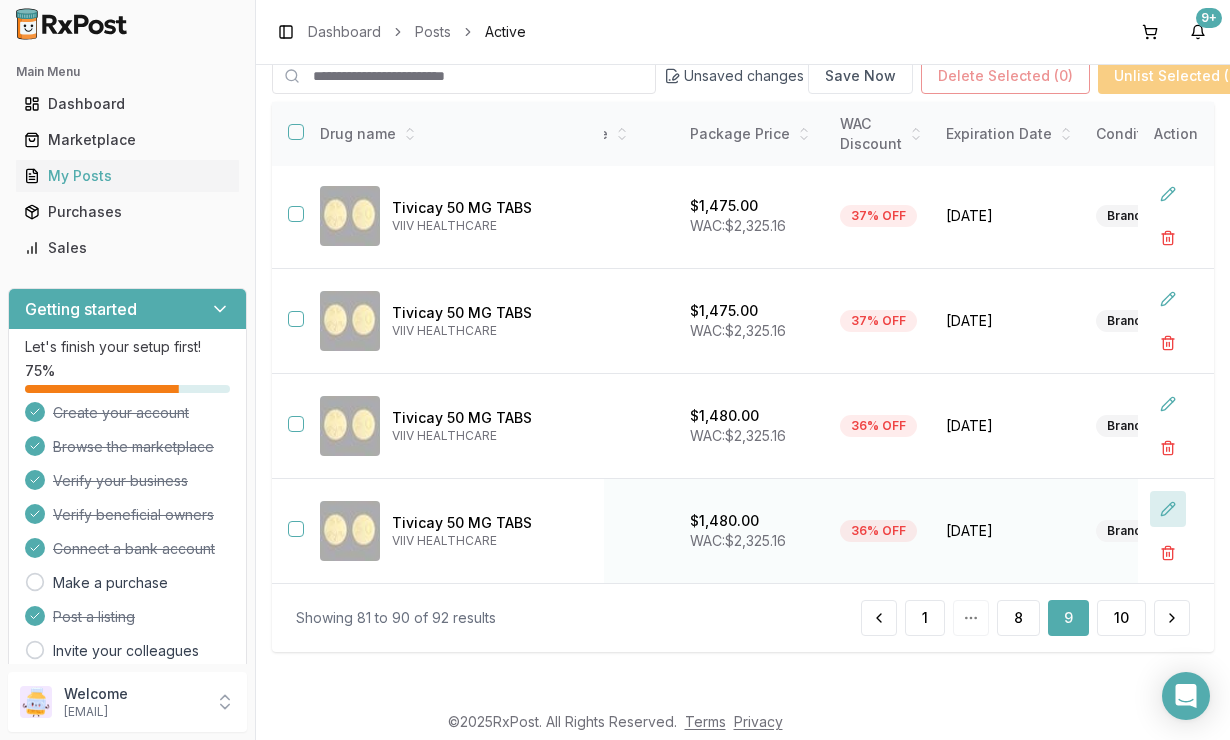 click at bounding box center (1168, 509) 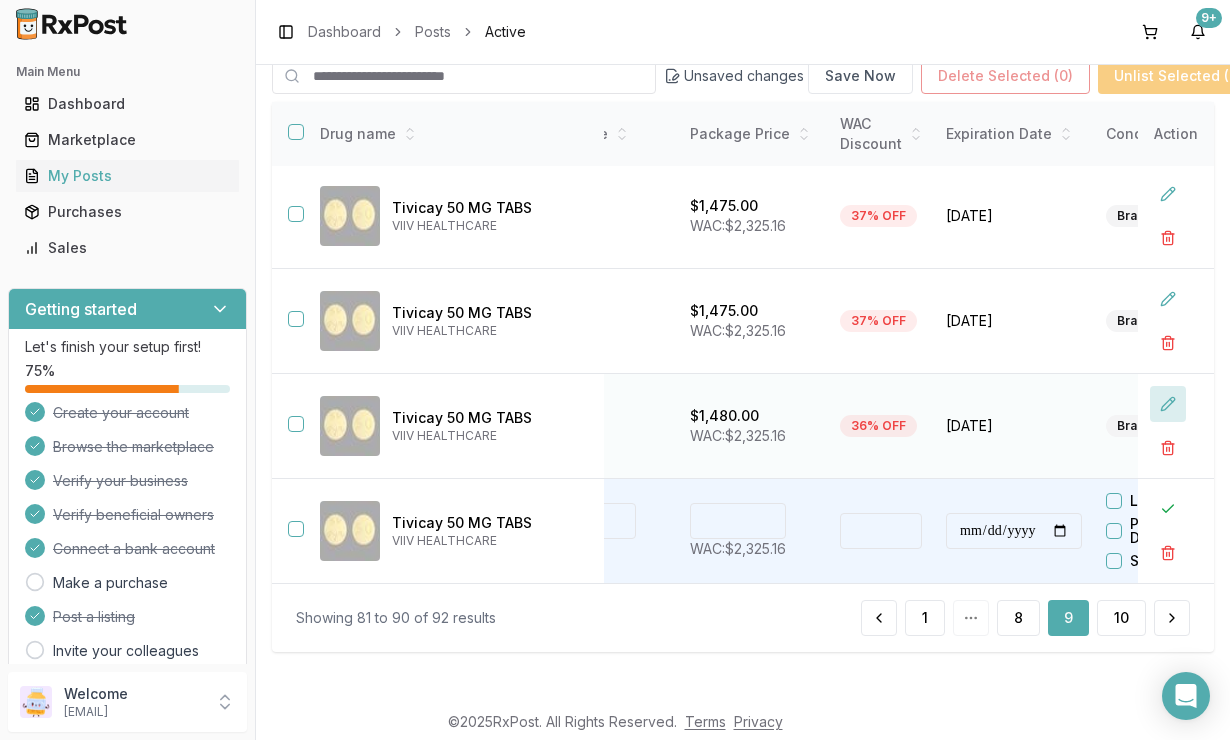 click at bounding box center (1168, 404) 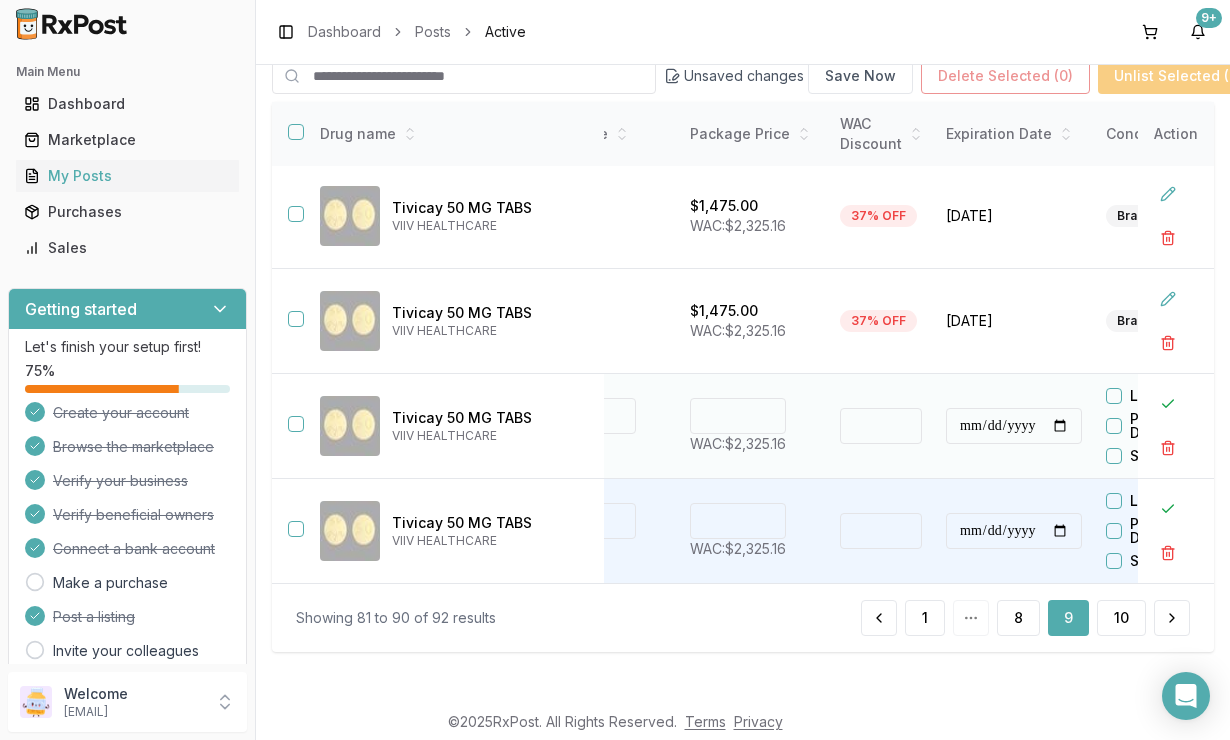 click on "****" at bounding box center [738, 416] 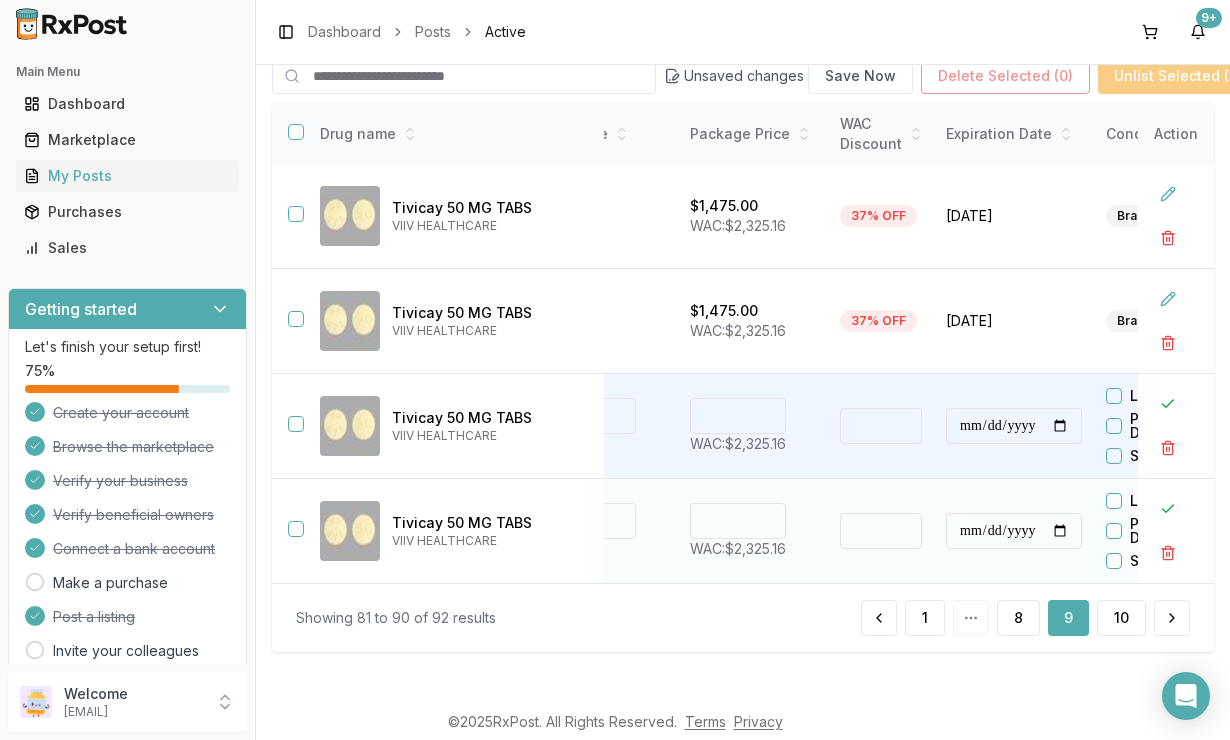 type on "****" 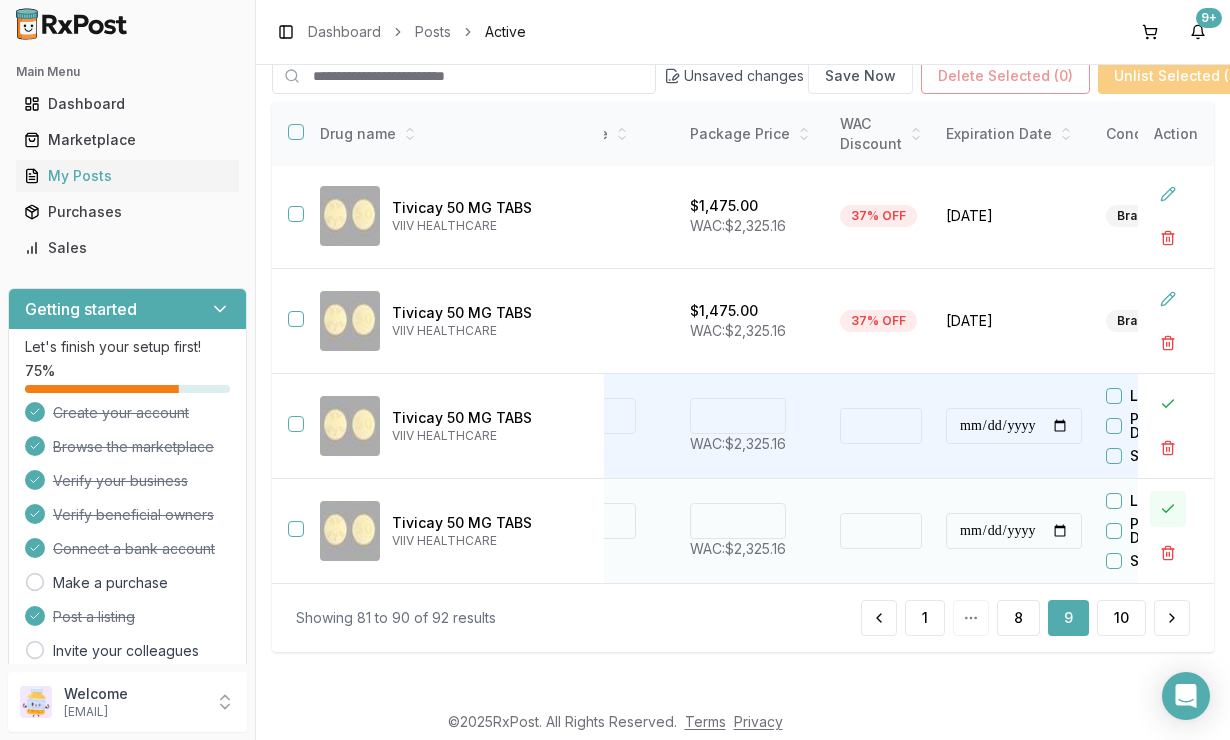 type on "*******" 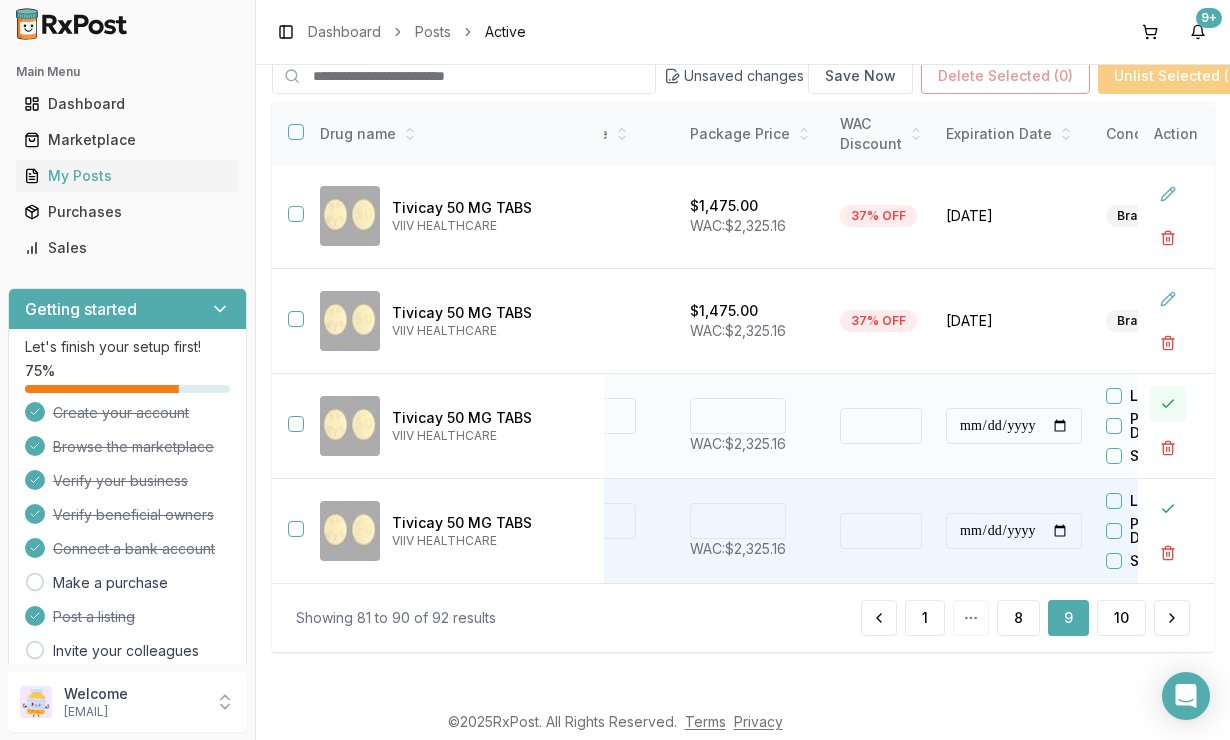 click at bounding box center (1168, 404) 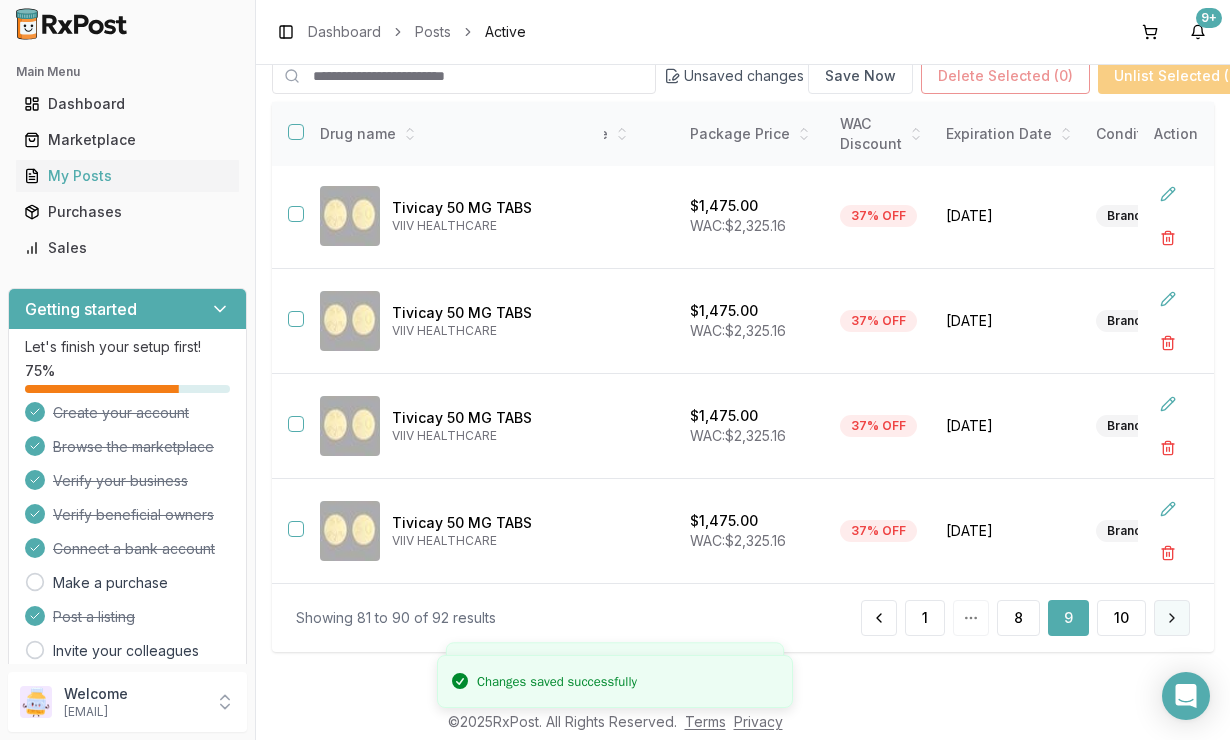 click at bounding box center (1172, 618) 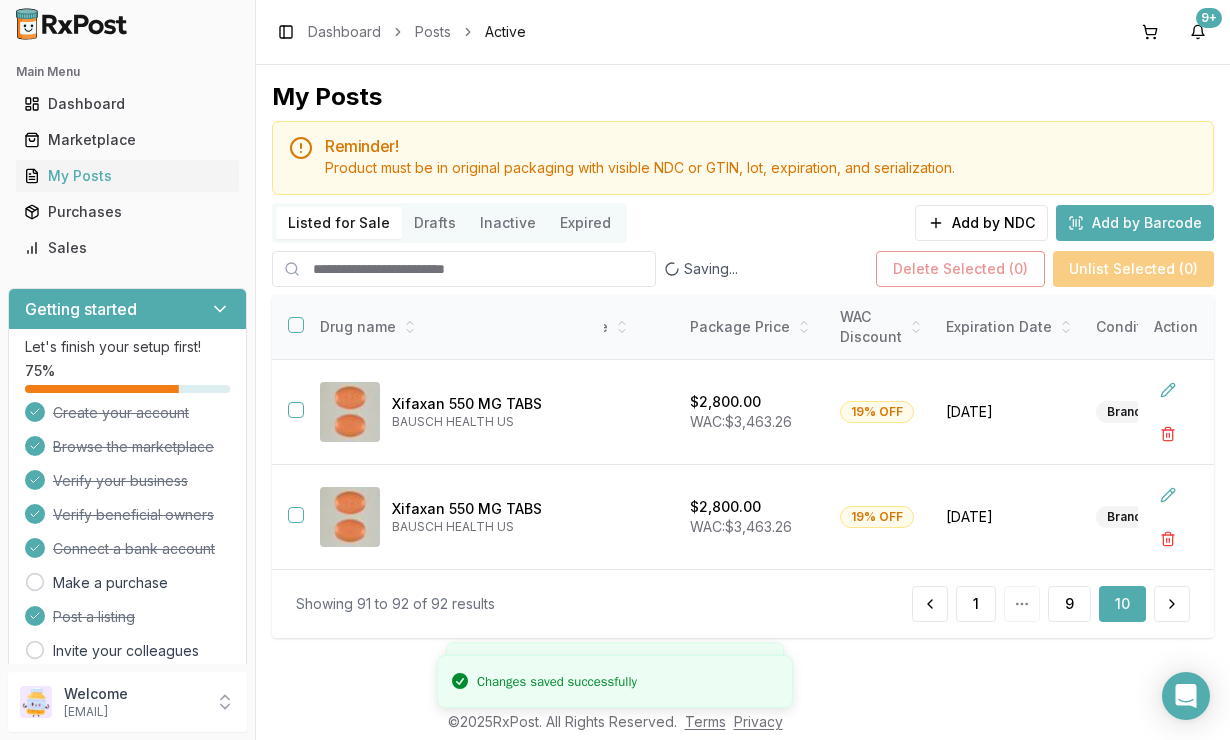 scroll, scrollTop: 0, scrollLeft: 526, axis: horizontal 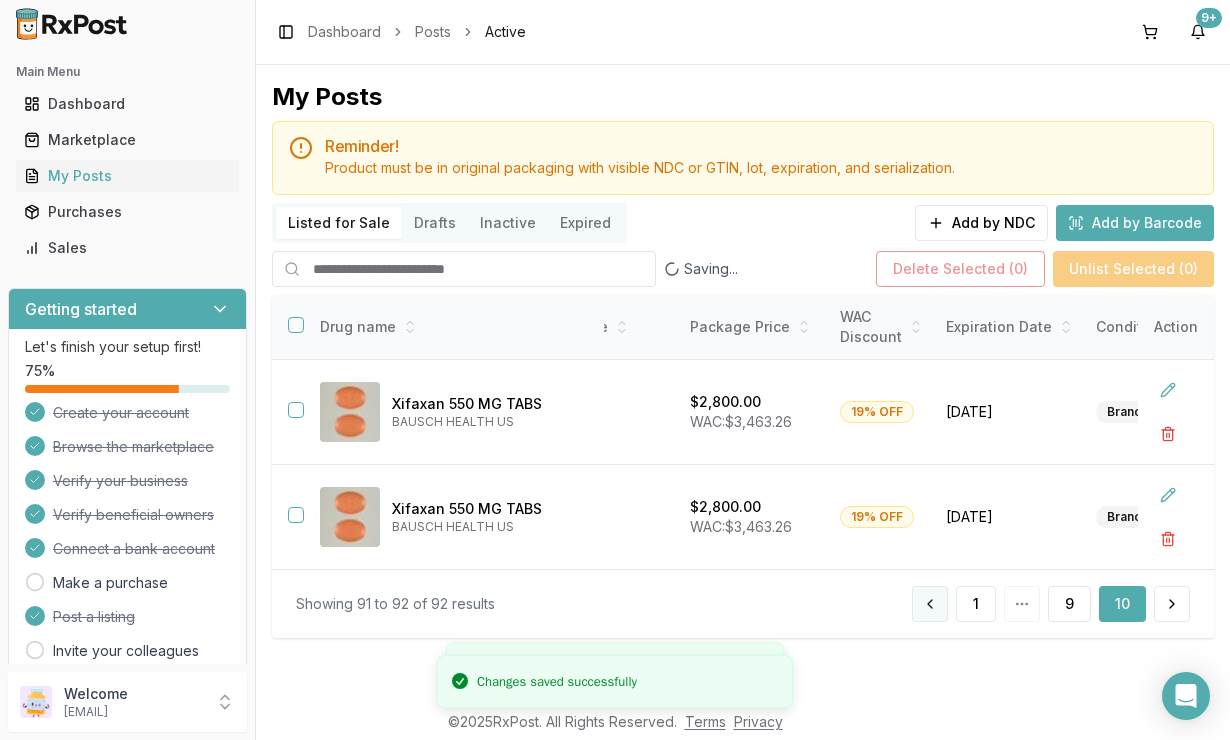 click at bounding box center [930, 604] 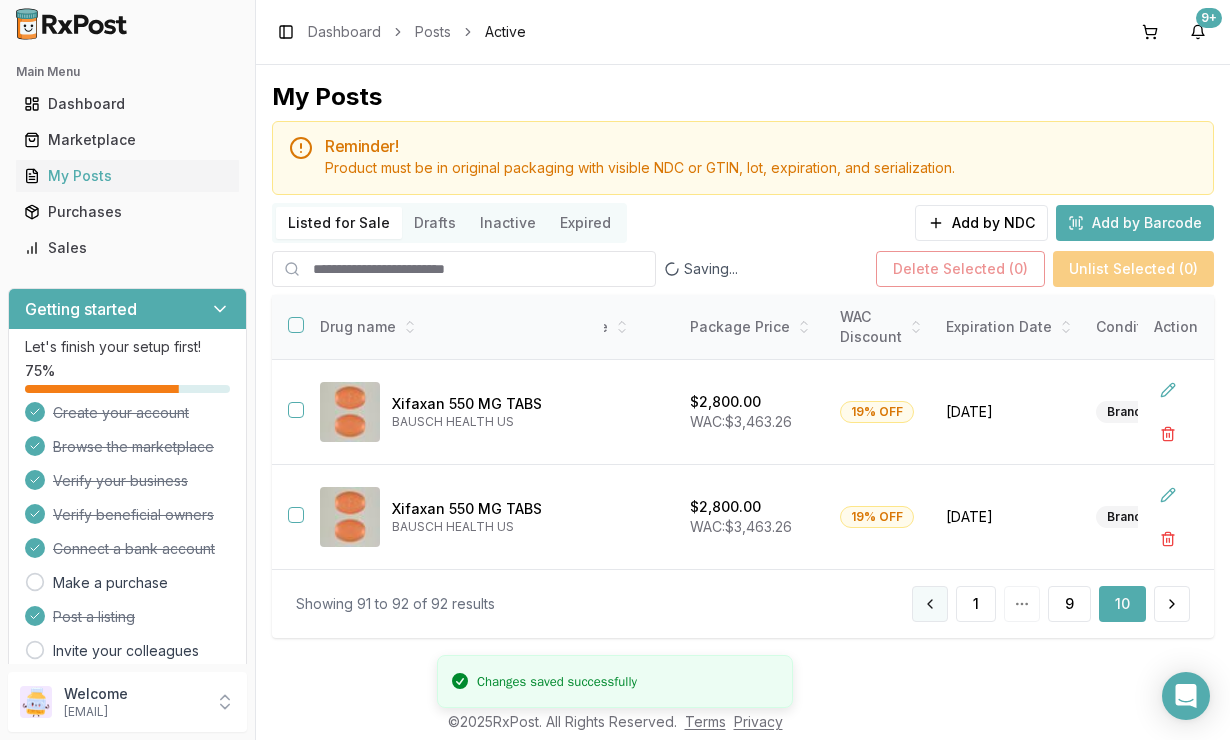 click at bounding box center [930, 604] 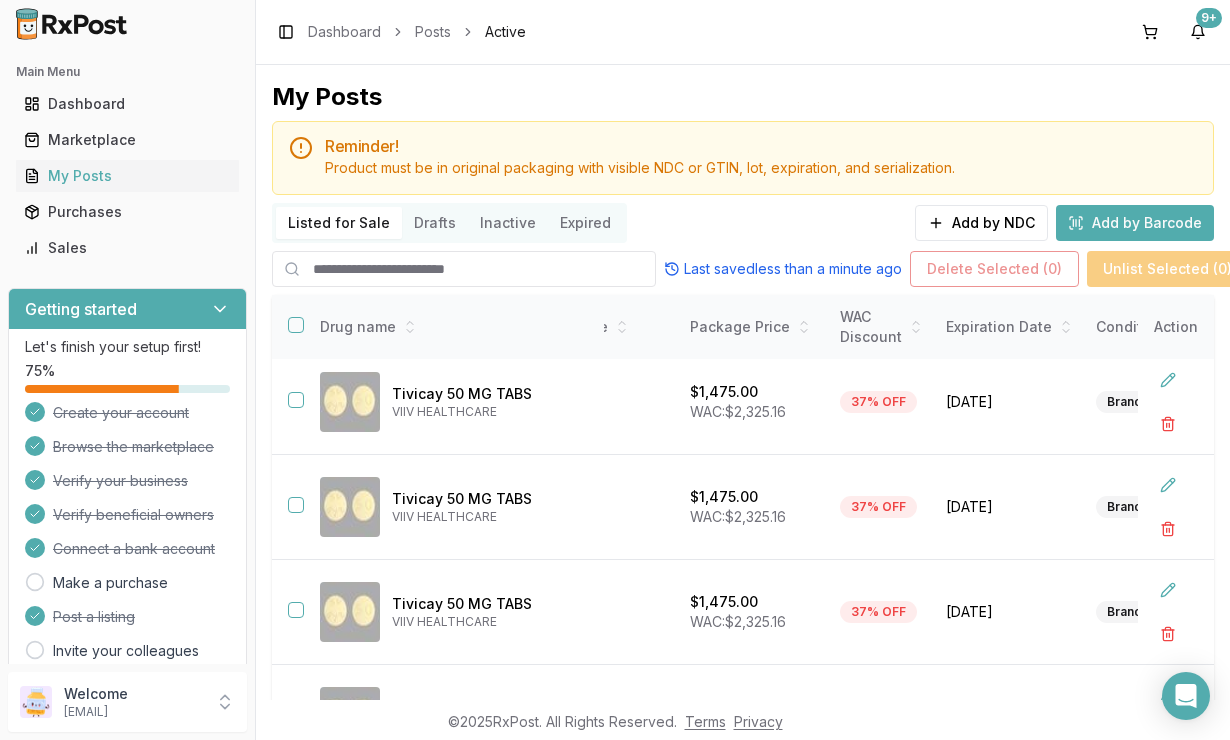 scroll, scrollTop: 641, scrollLeft: 526, axis: both 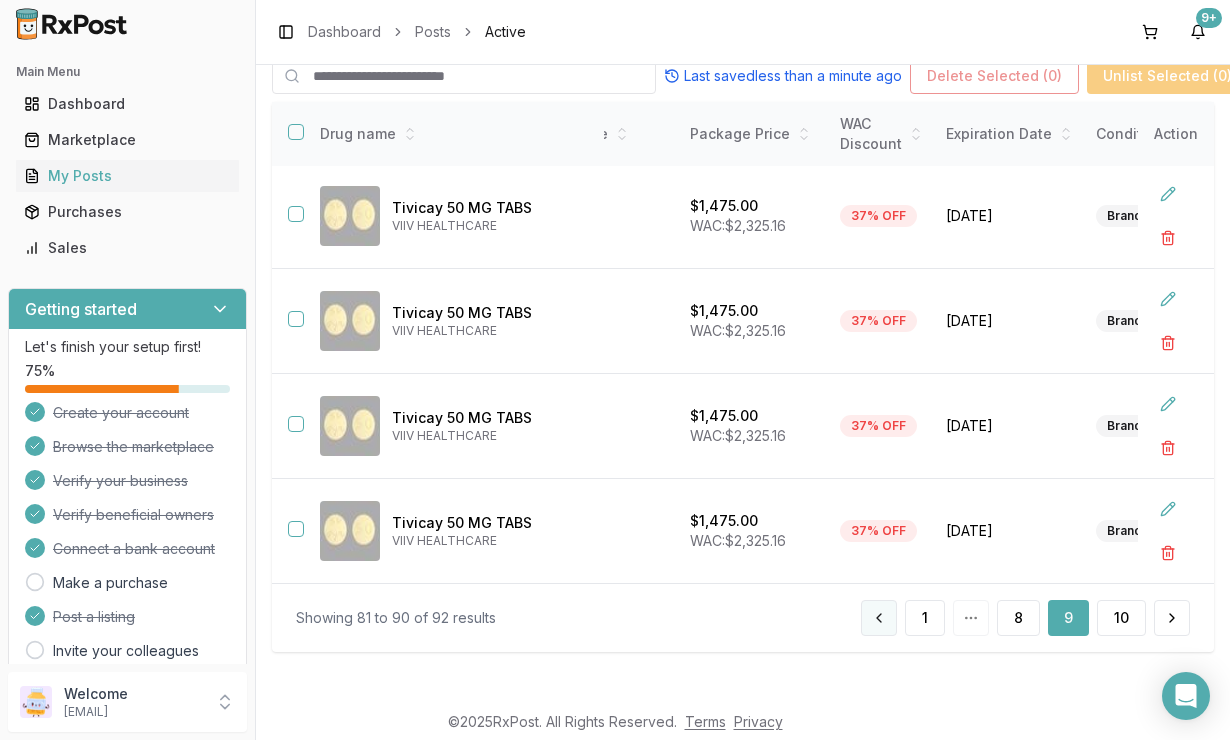 click at bounding box center [879, 618] 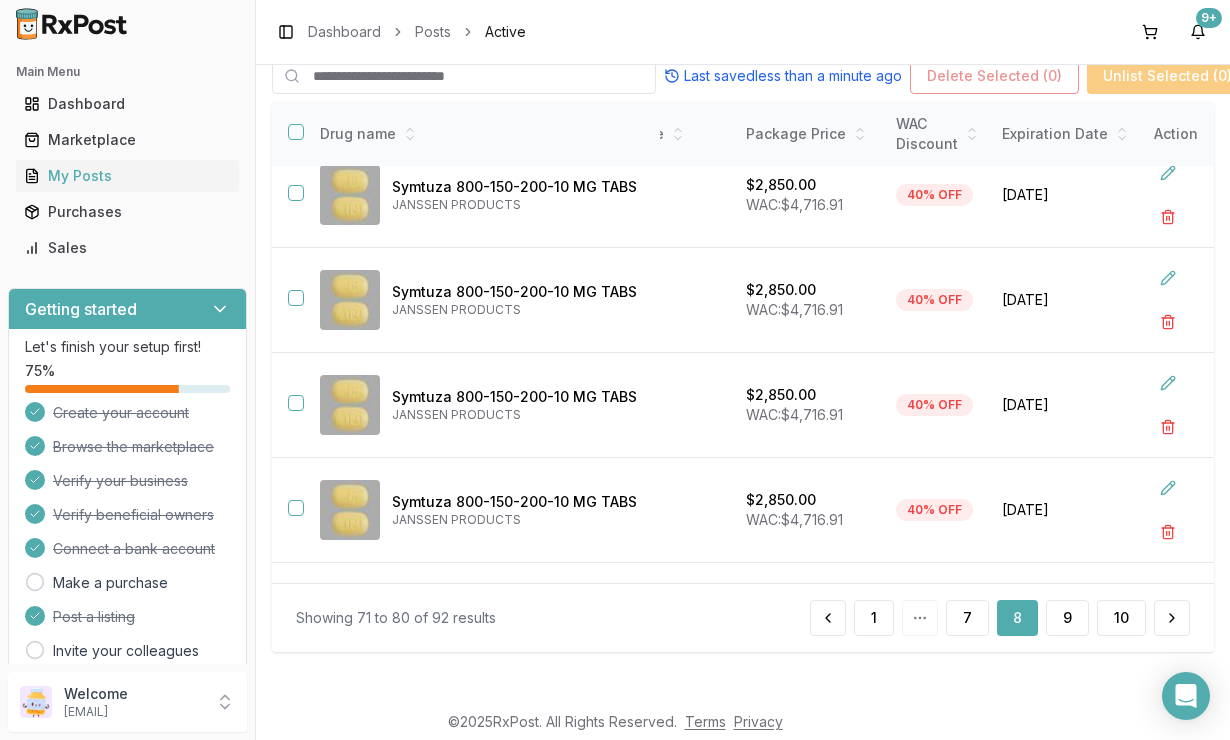 scroll, scrollTop: 556, scrollLeft: 526, axis: both 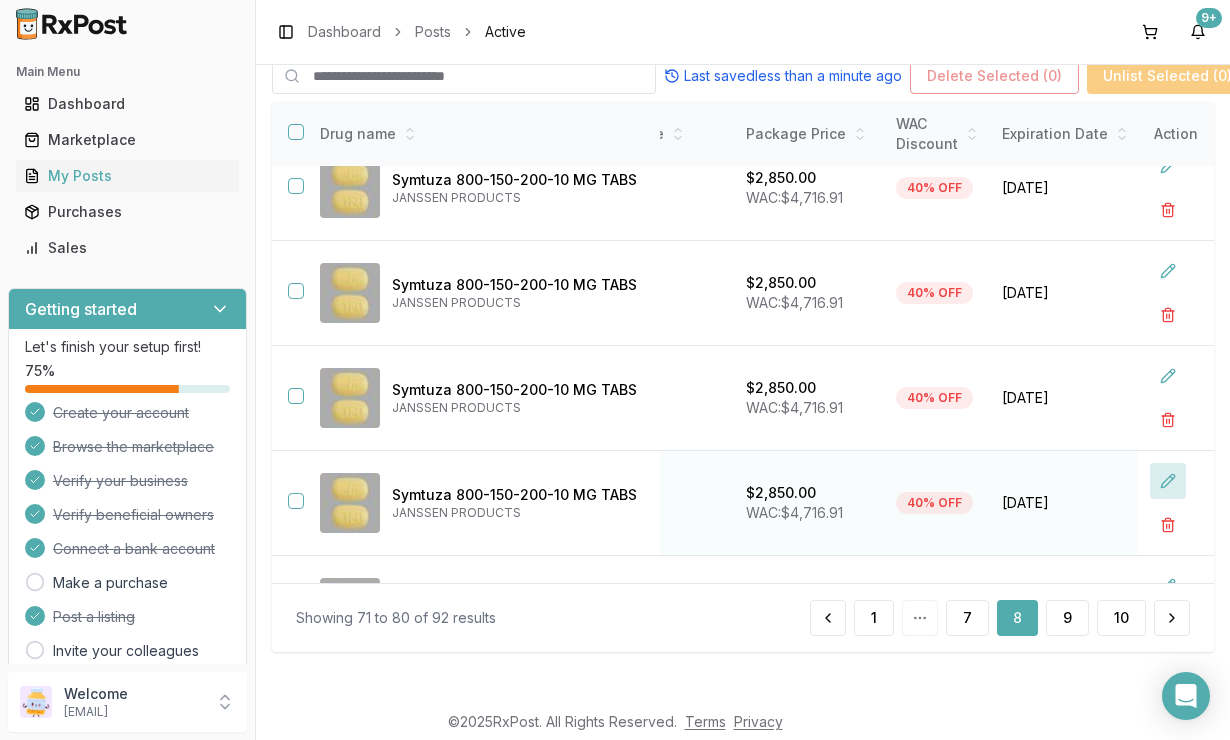 click at bounding box center [1168, 481] 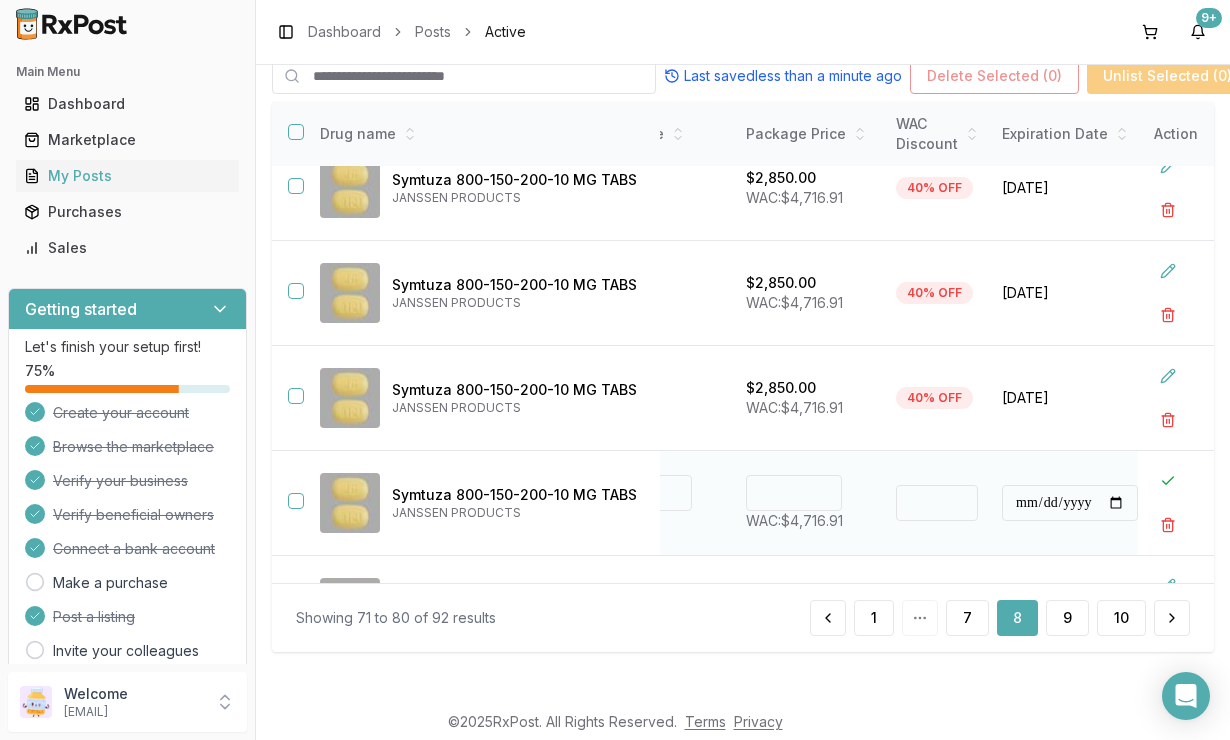 click on "****" at bounding box center (794, 493) 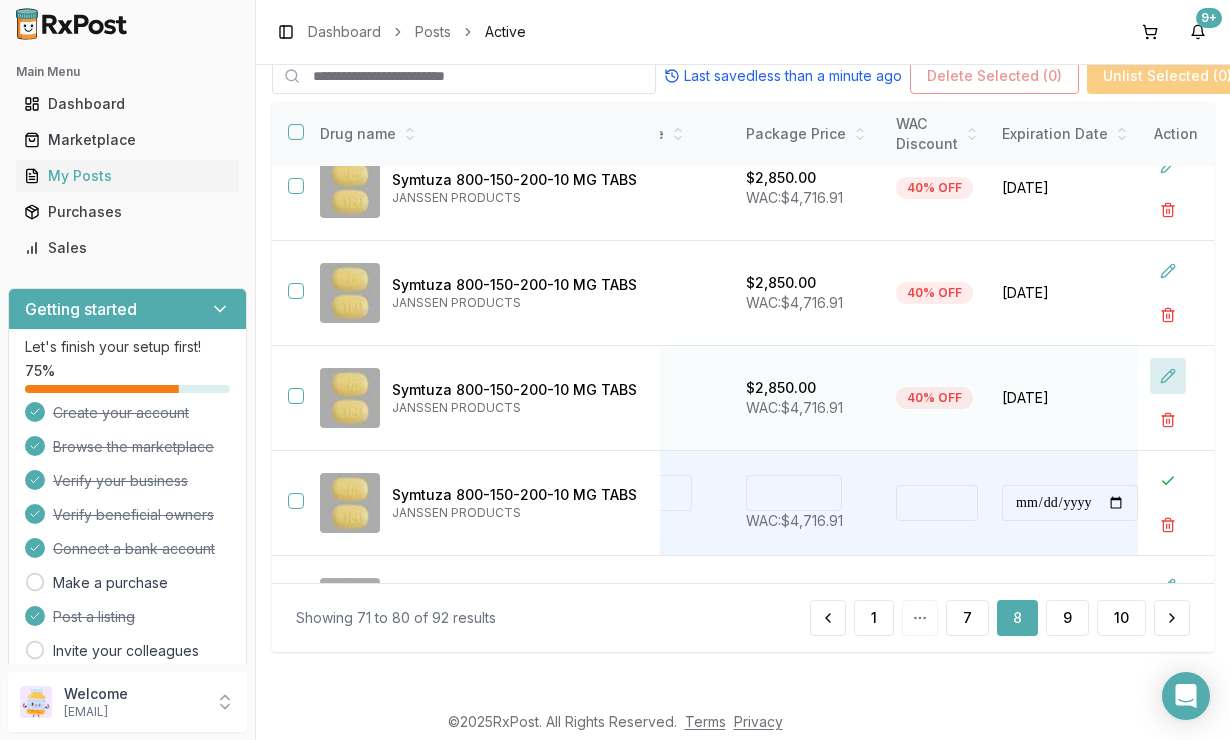 type on "*******" 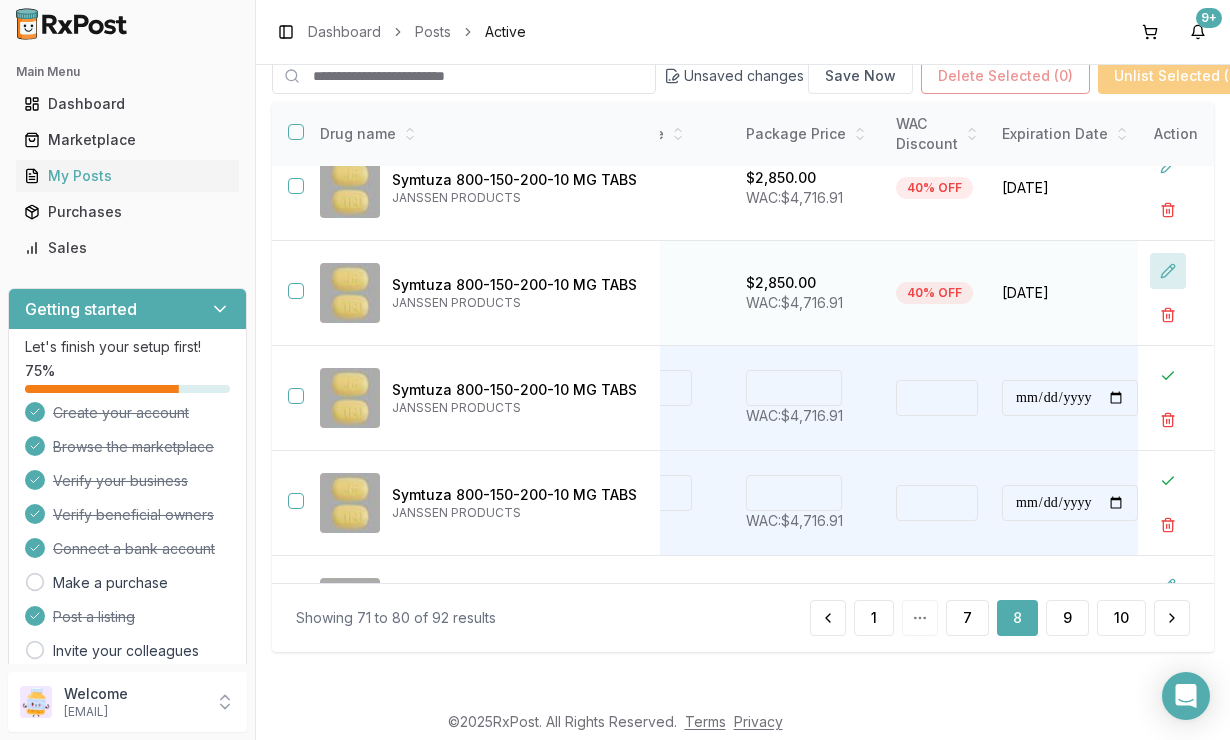 click at bounding box center (1168, 271) 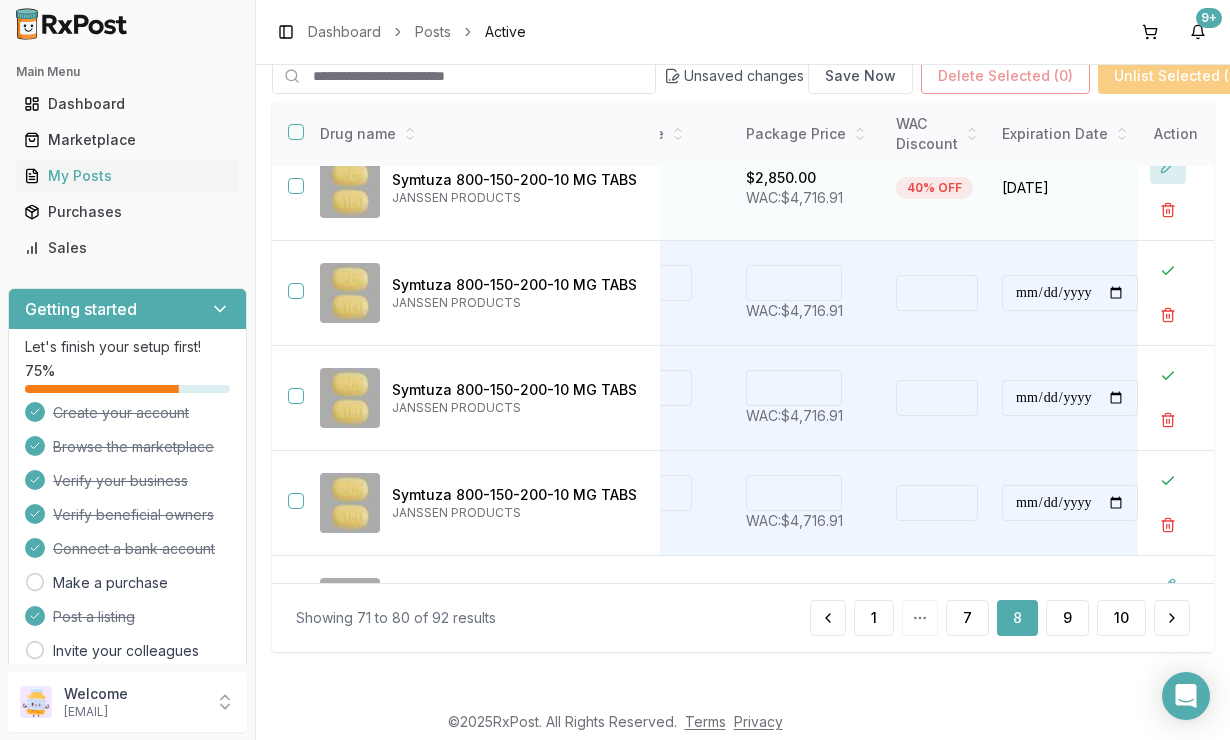 click at bounding box center [1168, 166] 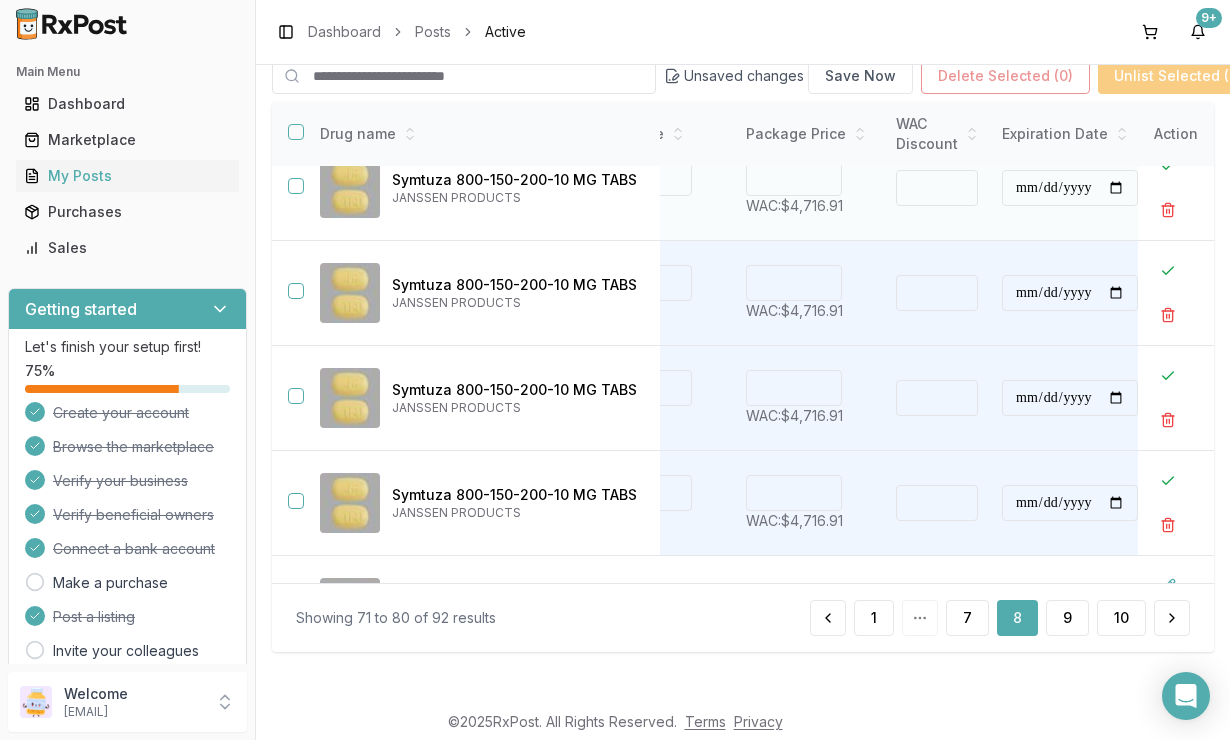 click on "****" at bounding box center [794, 178] 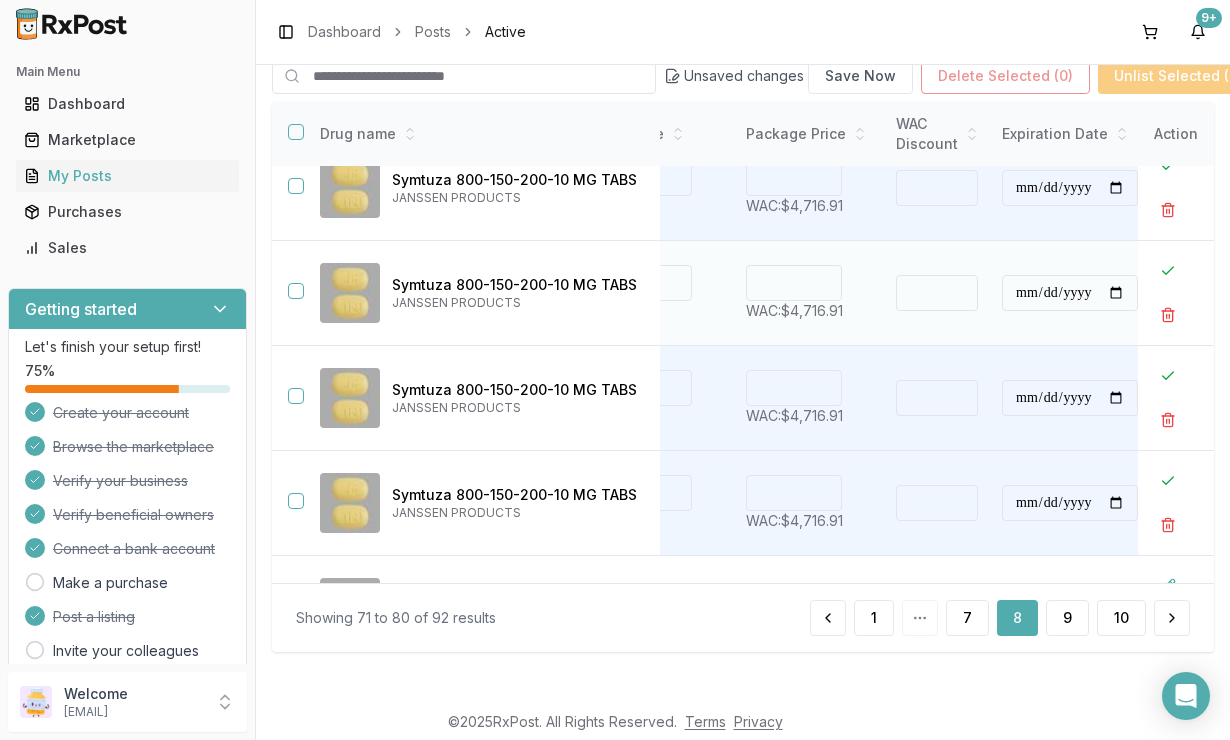 type on "****" 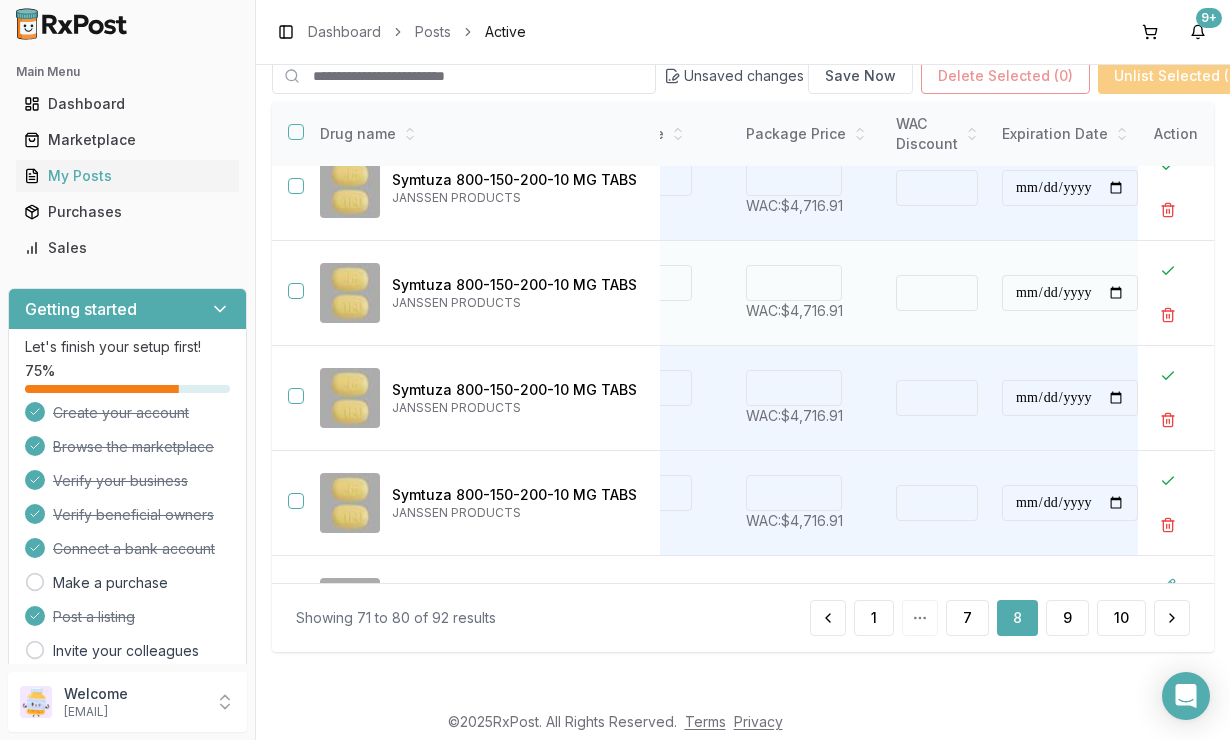type on "****" 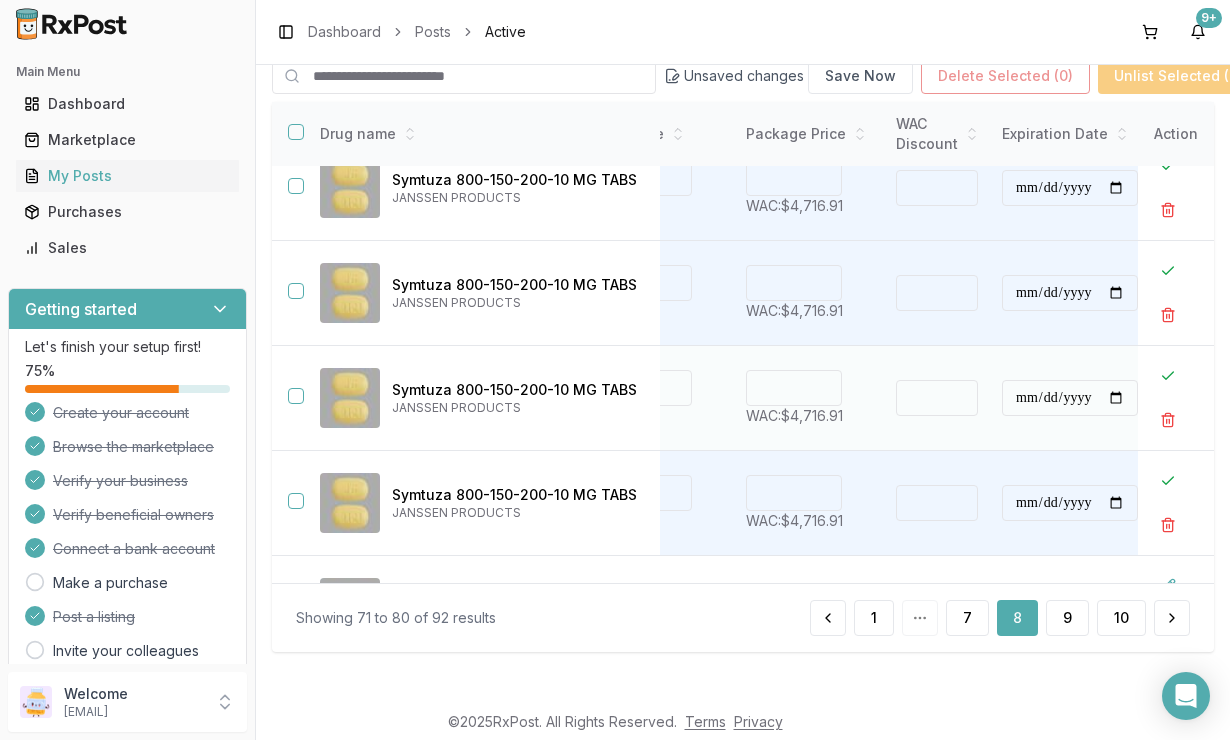 type on "****" 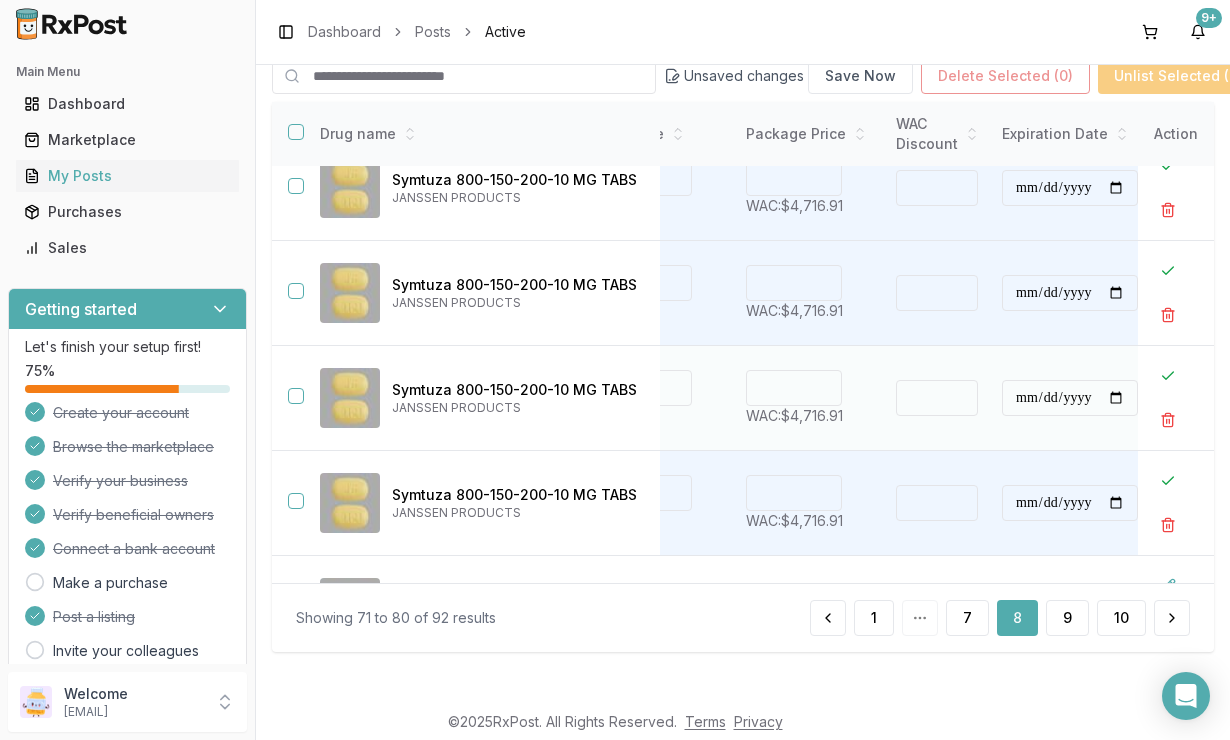 type on "****" 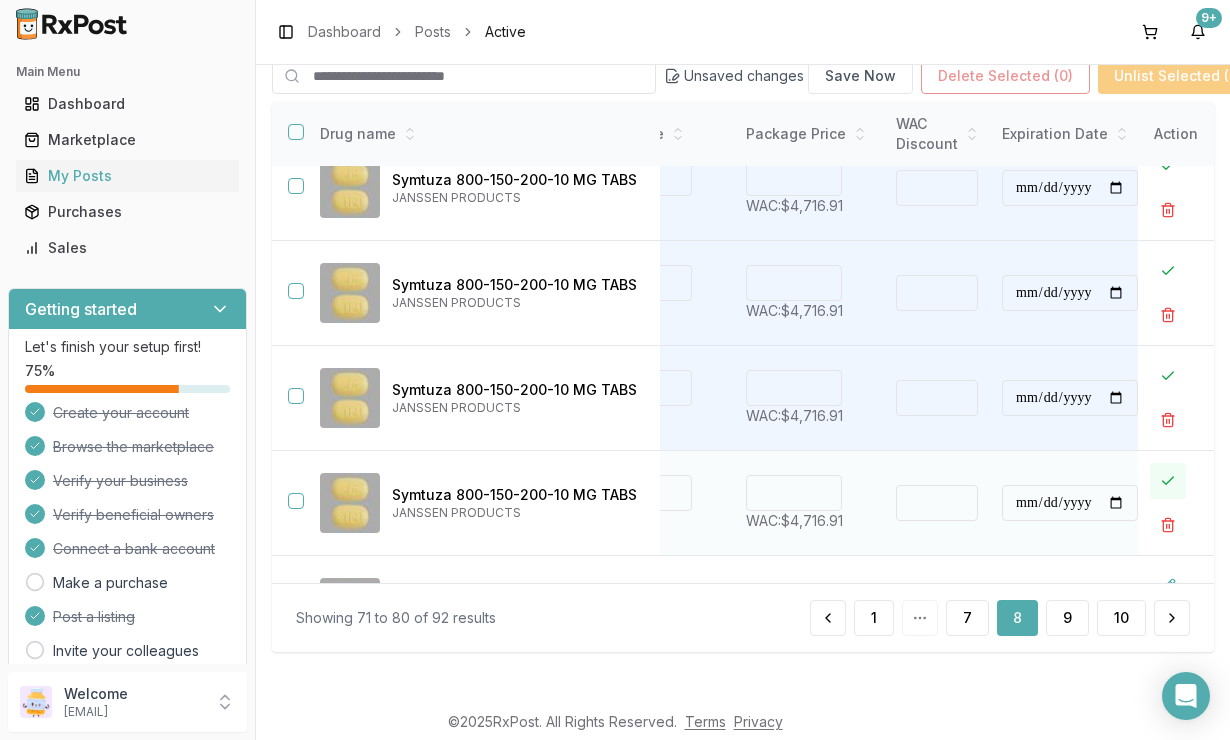 type on "*******" 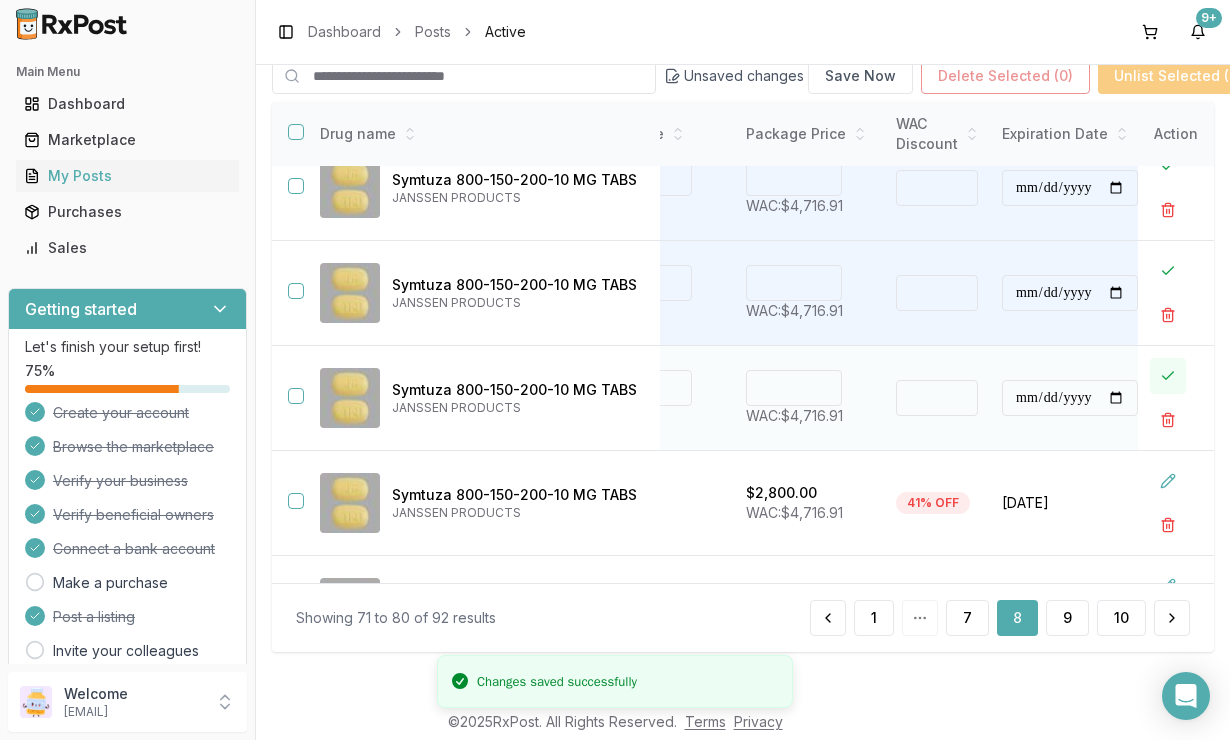 click at bounding box center (1168, 376) 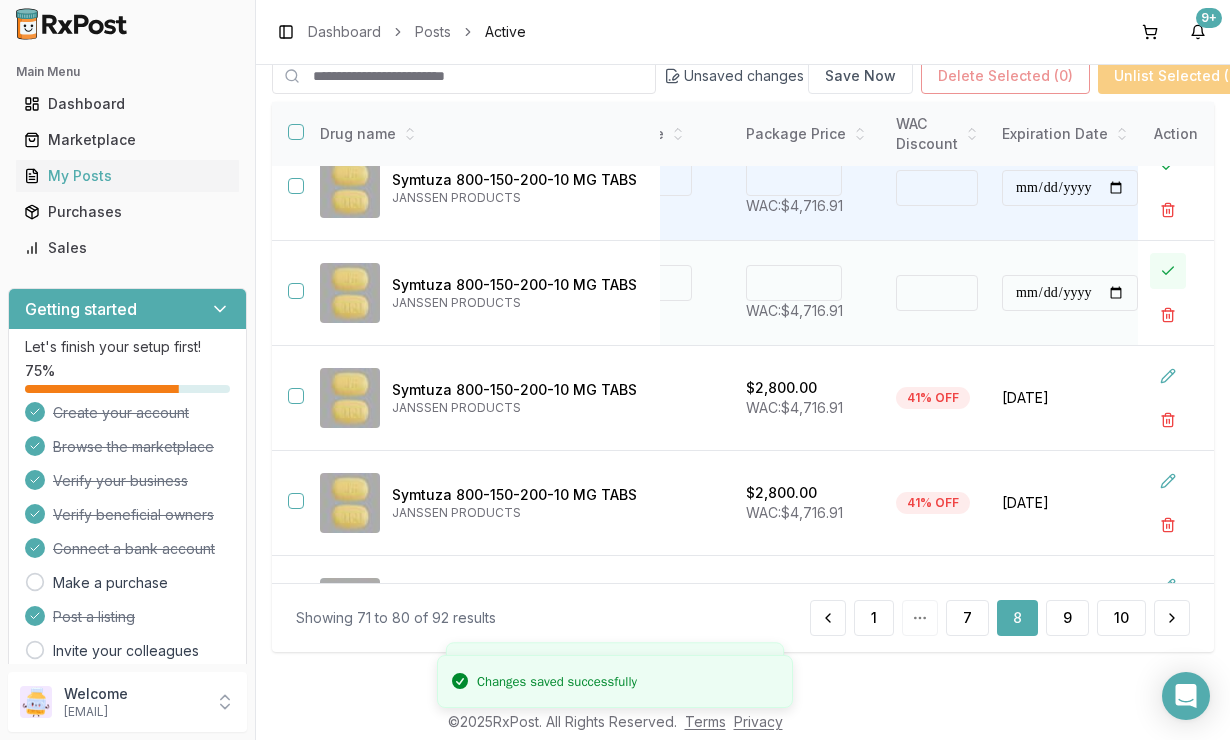 click at bounding box center (1168, 271) 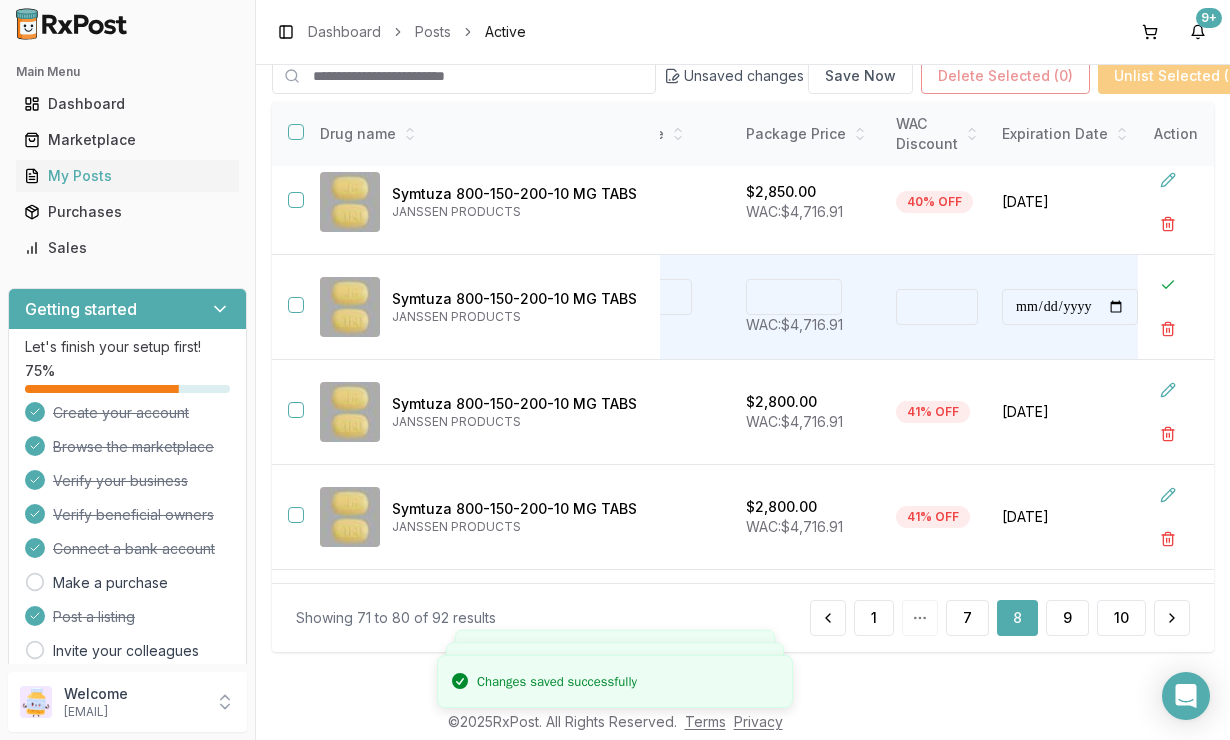 scroll, scrollTop: 431, scrollLeft: 527, axis: both 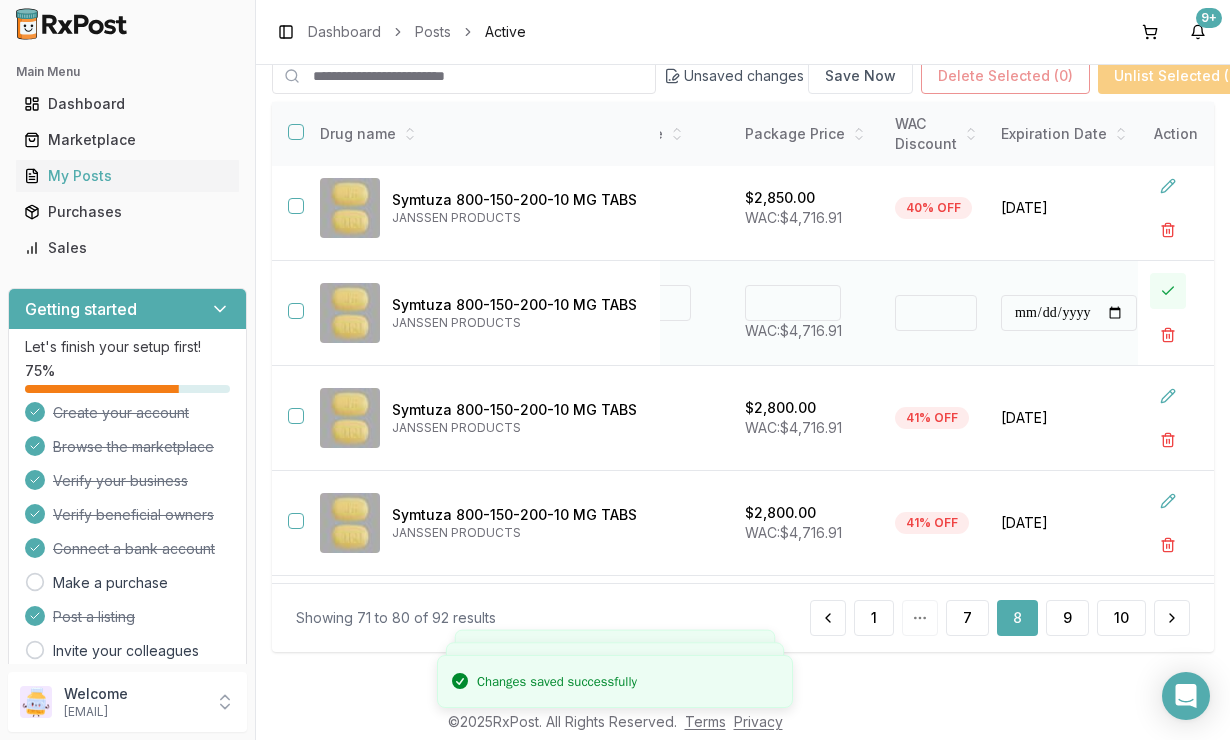 click at bounding box center [1168, 291] 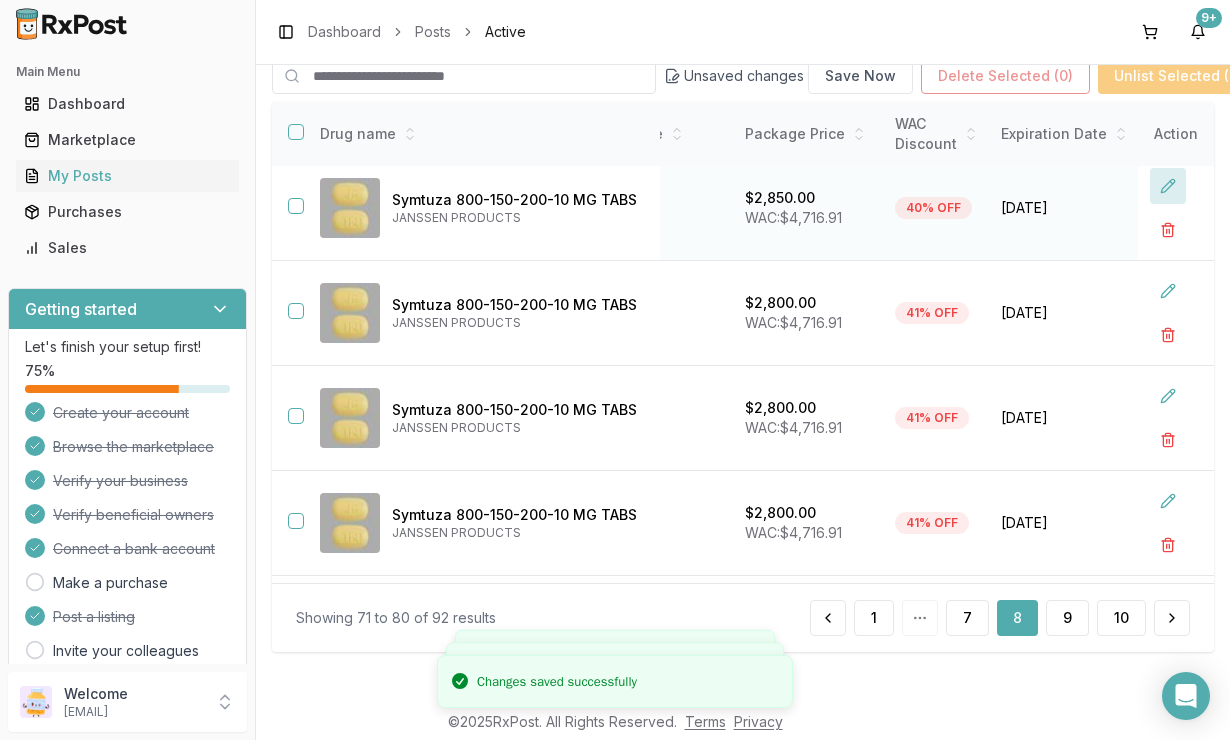 click at bounding box center (1168, 186) 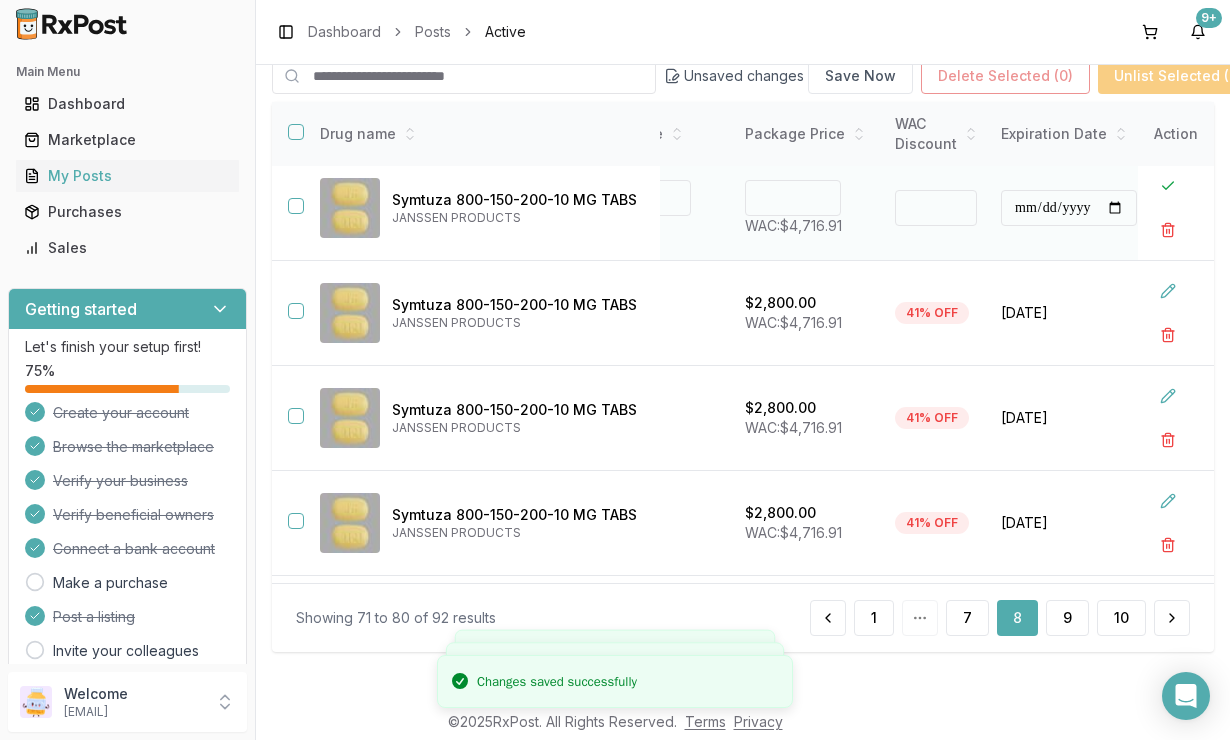 click on "****" at bounding box center (793, 198) 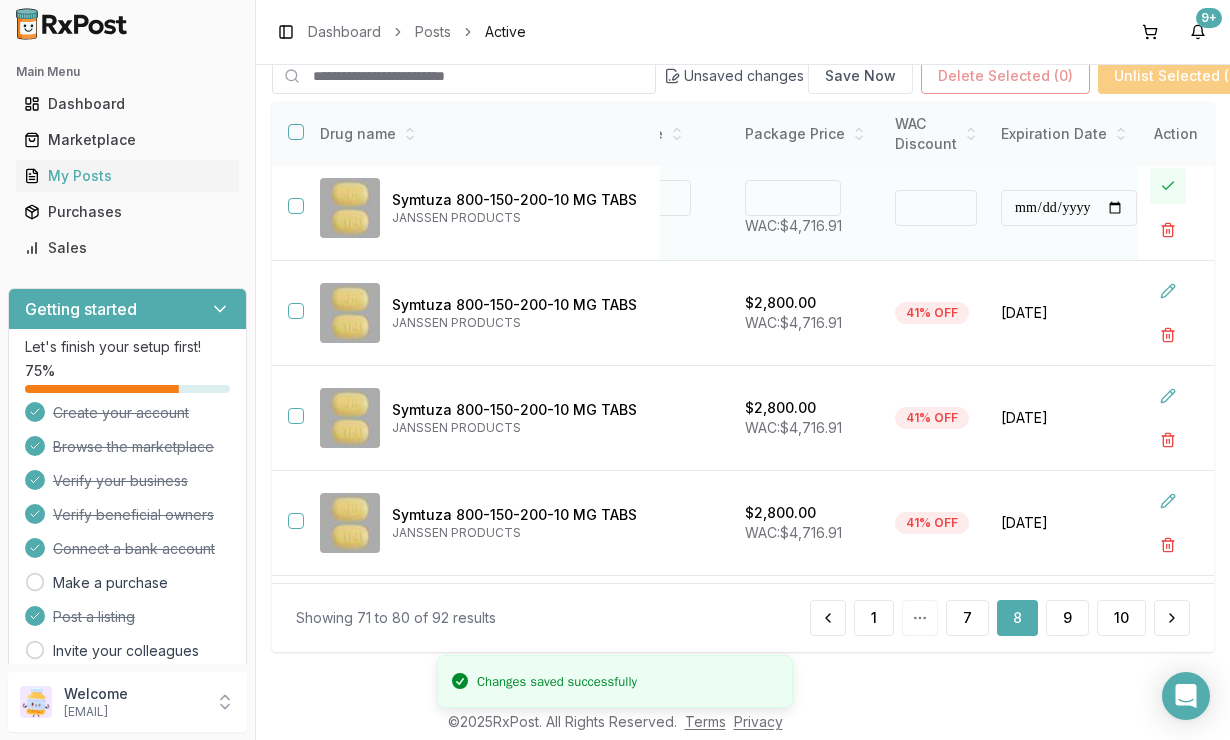 type on "*******" 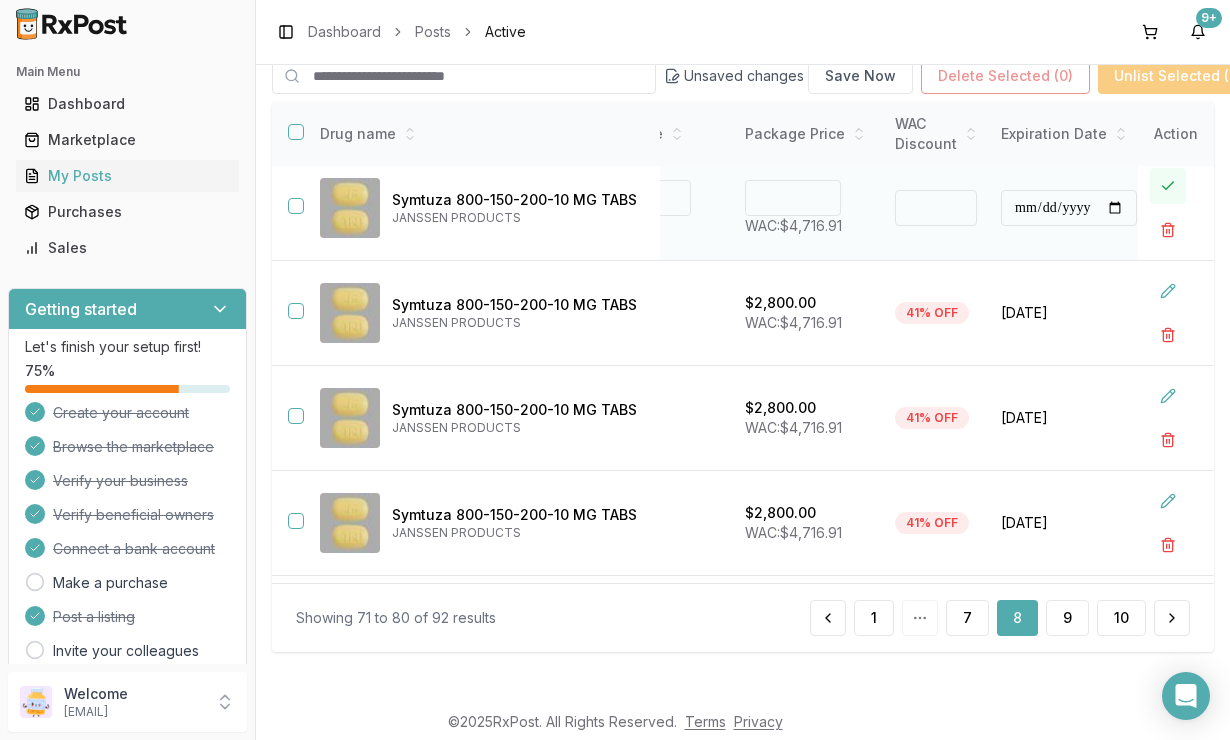 click at bounding box center [1168, 186] 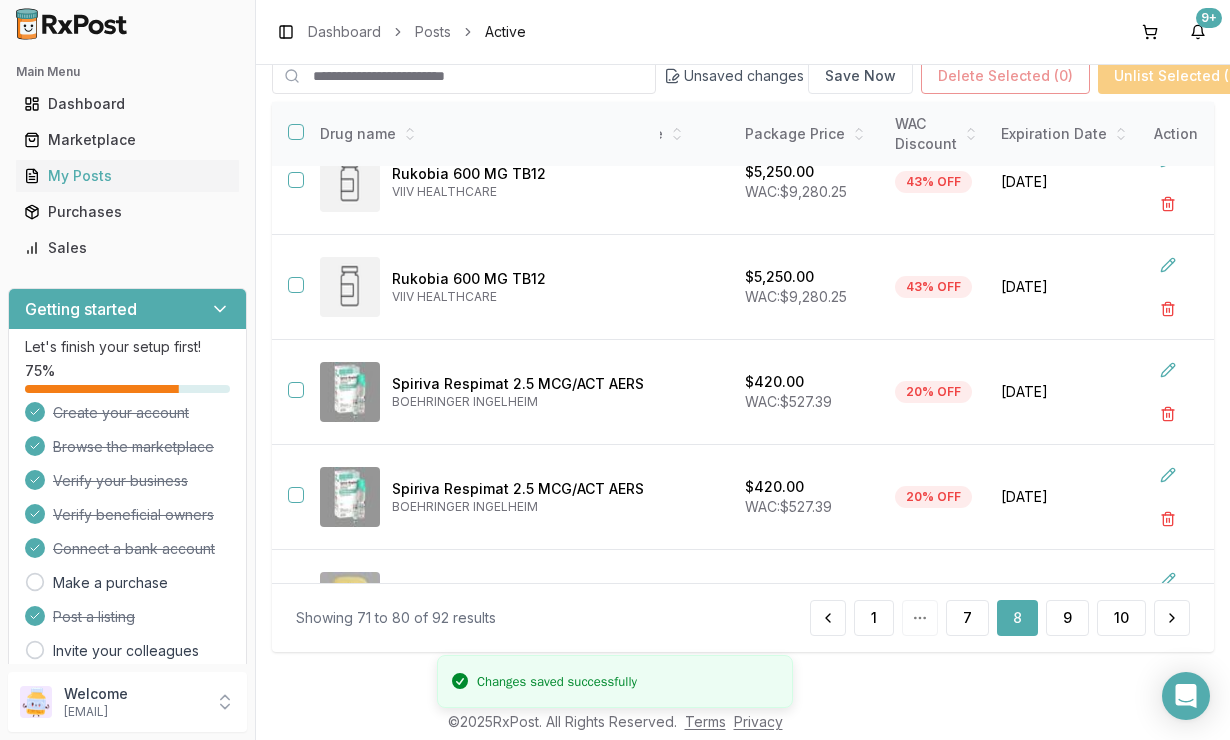 scroll, scrollTop: 0, scrollLeft: 527, axis: horizontal 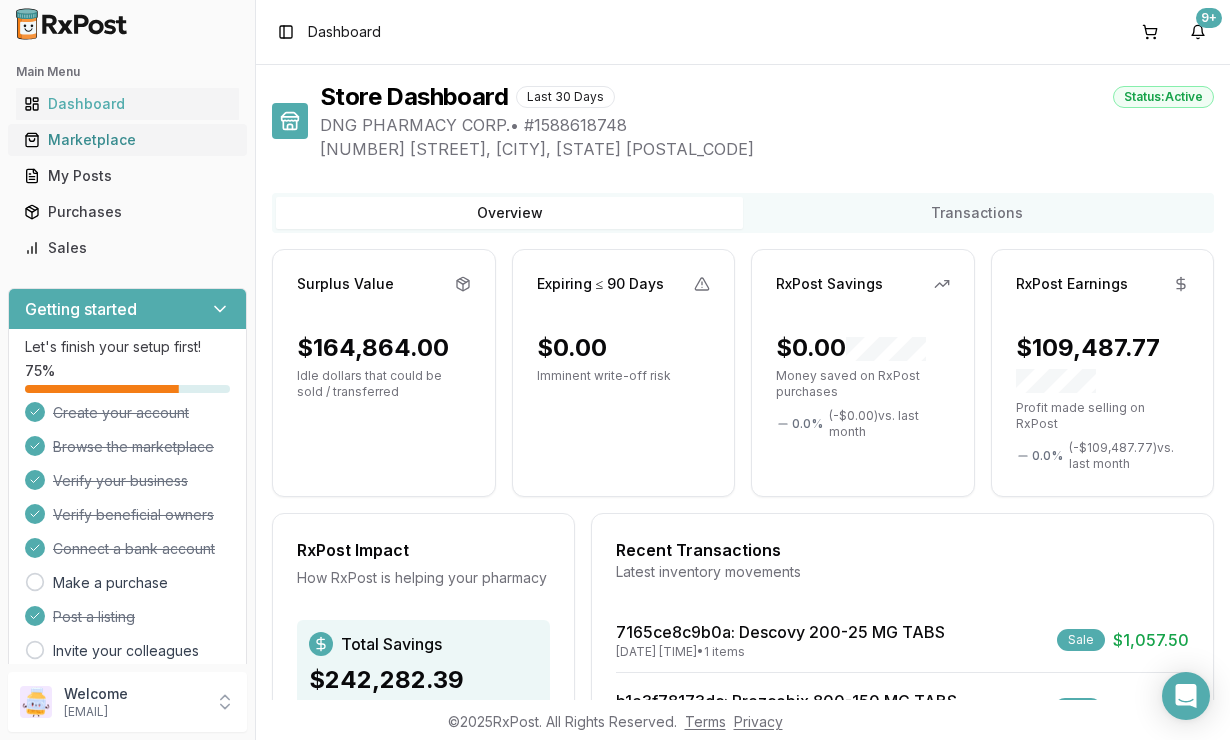 click on "Marketplace" at bounding box center [127, 140] 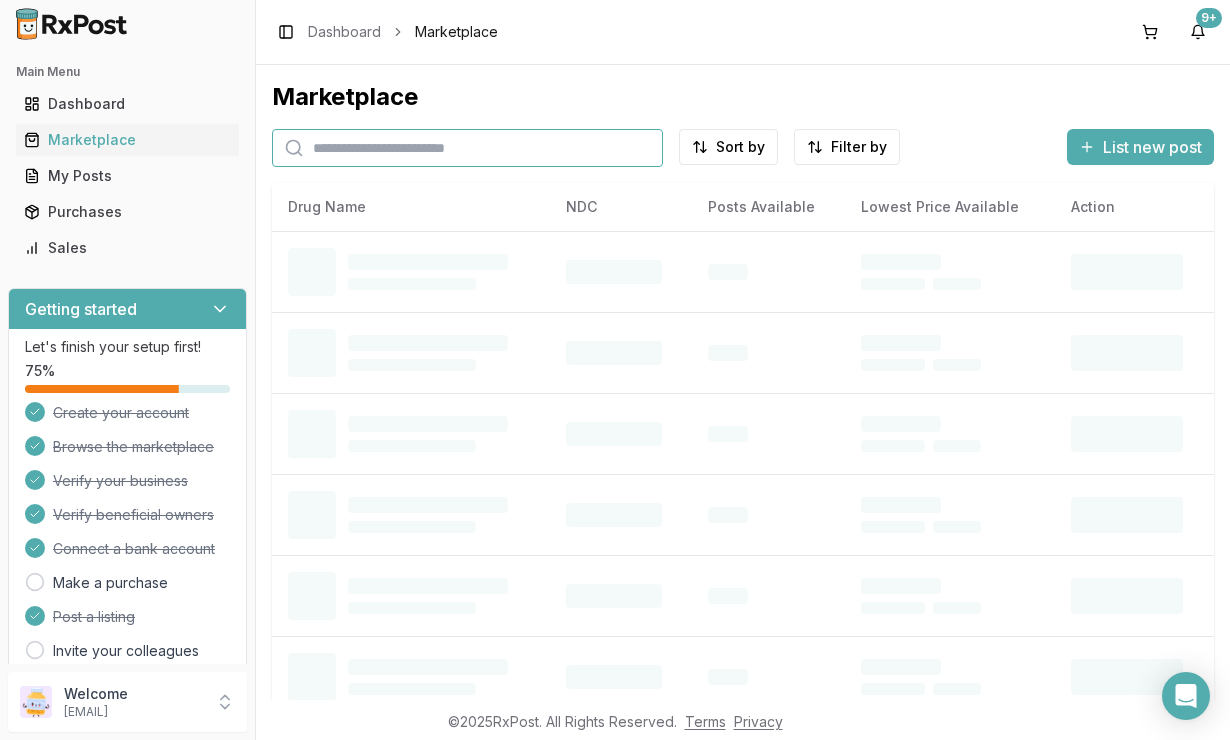 click at bounding box center (467, 148) 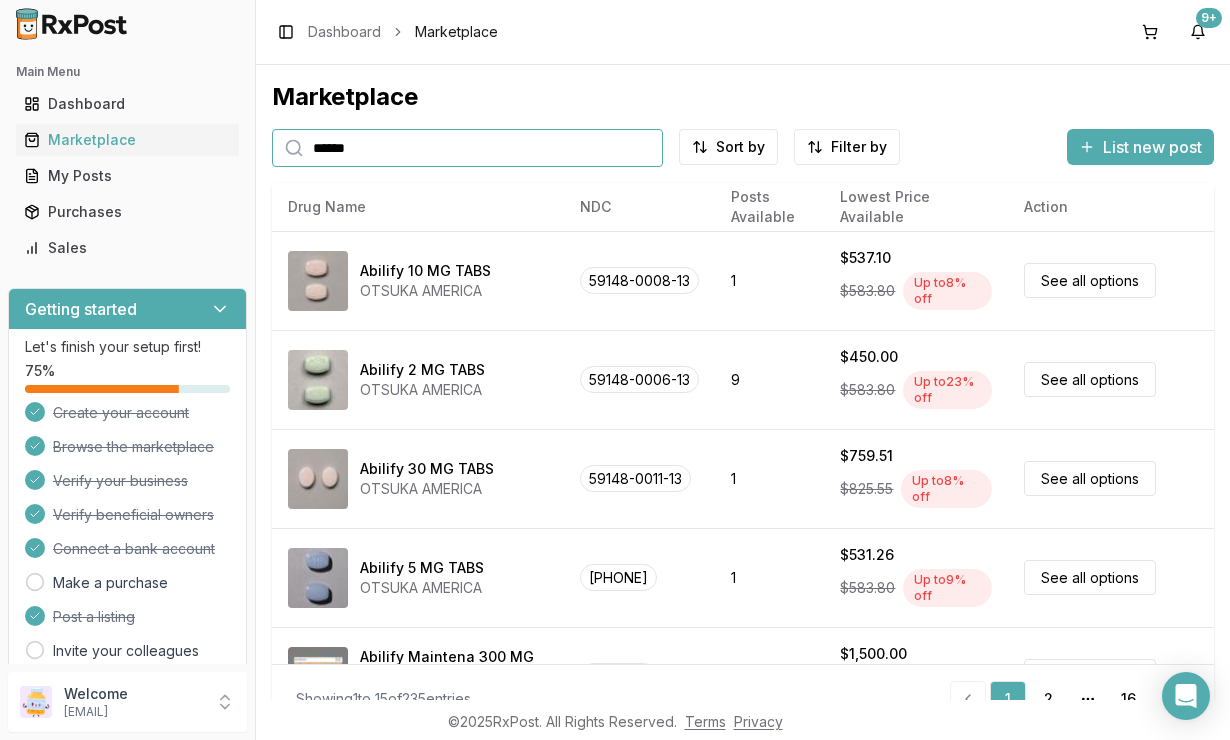 click on "******" at bounding box center (467, 148) 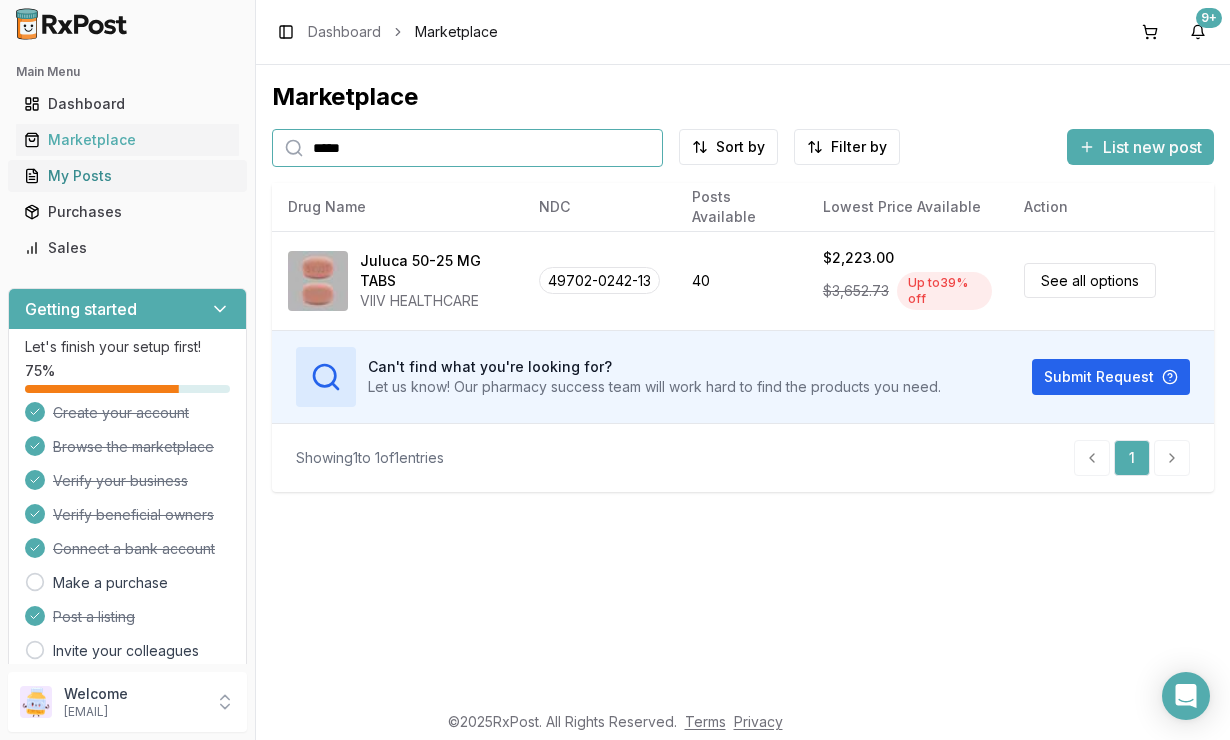 drag, startPoint x: 391, startPoint y: 158, endPoint x: 162, endPoint y: 164, distance: 229.07858 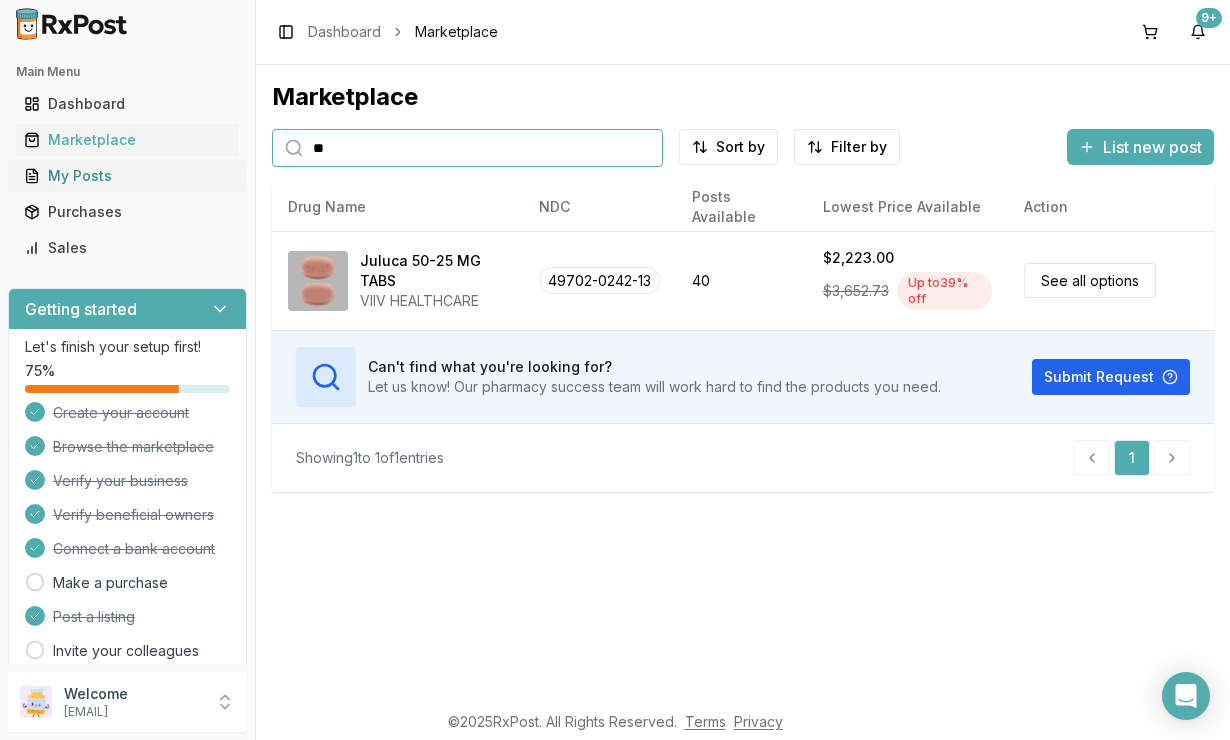type on "*" 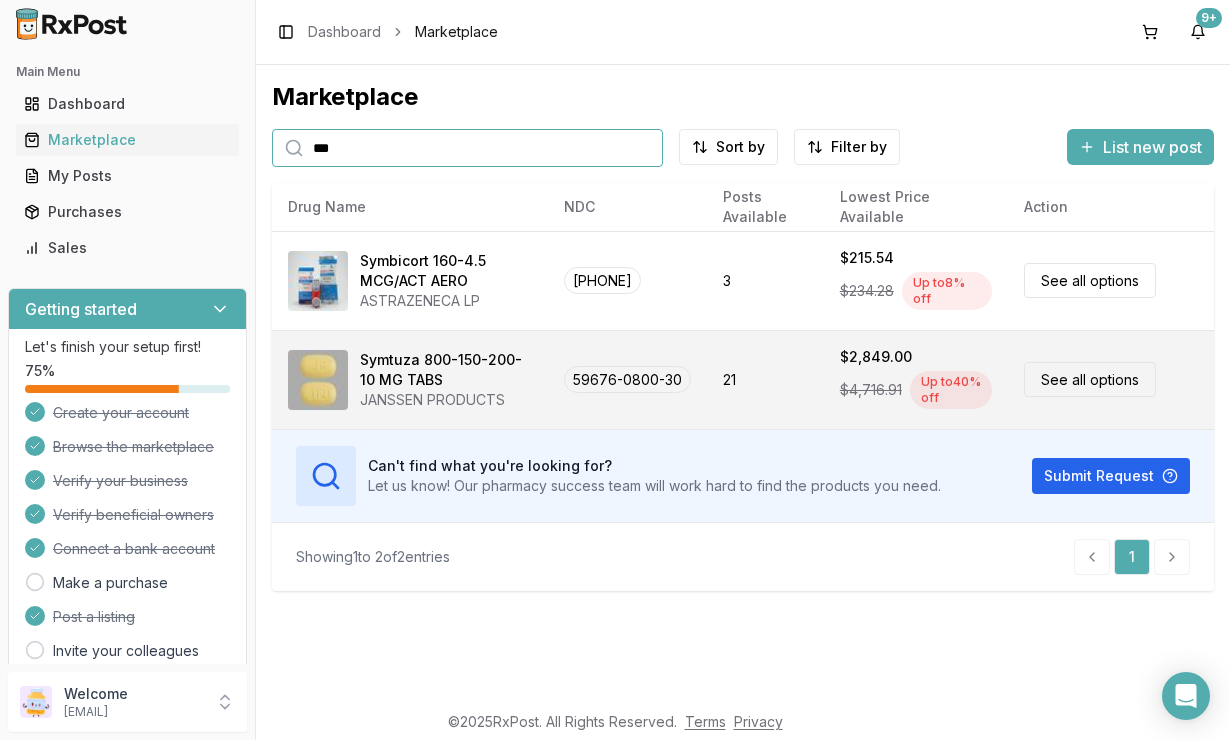 type on "***" 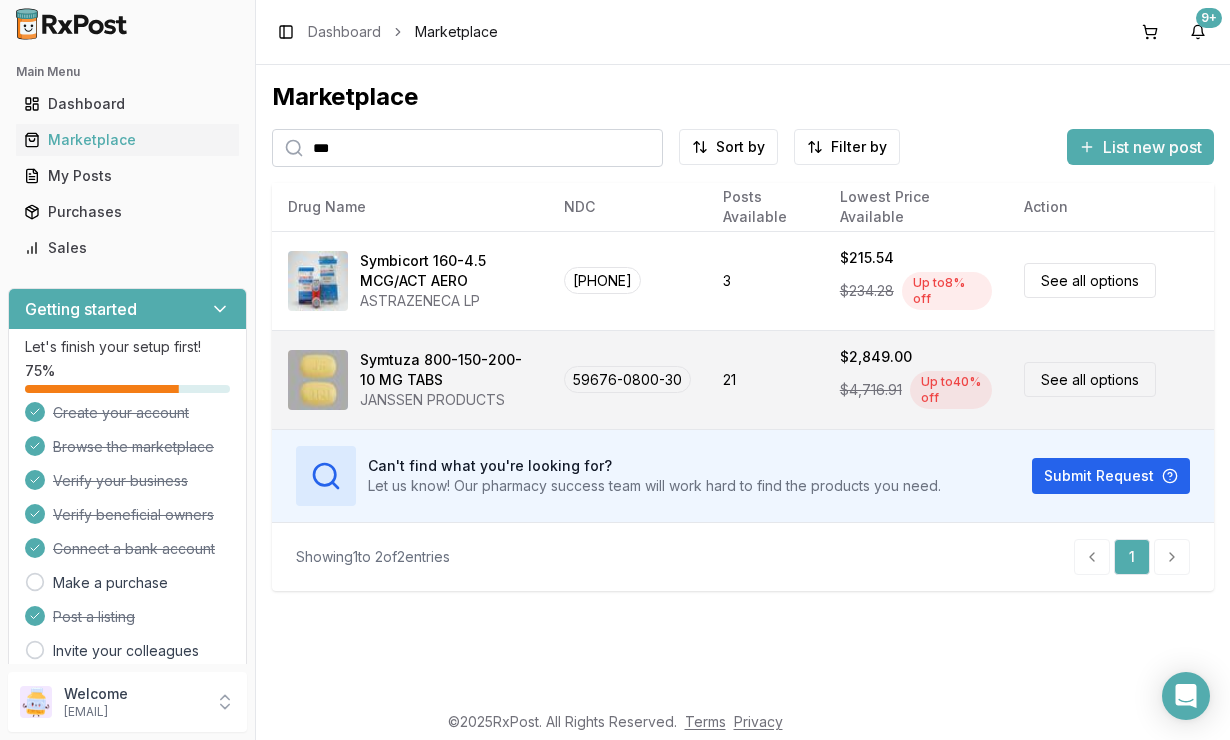 click on "Symtuza 800-150-200-10 MG TABS" at bounding box center [446, 370] 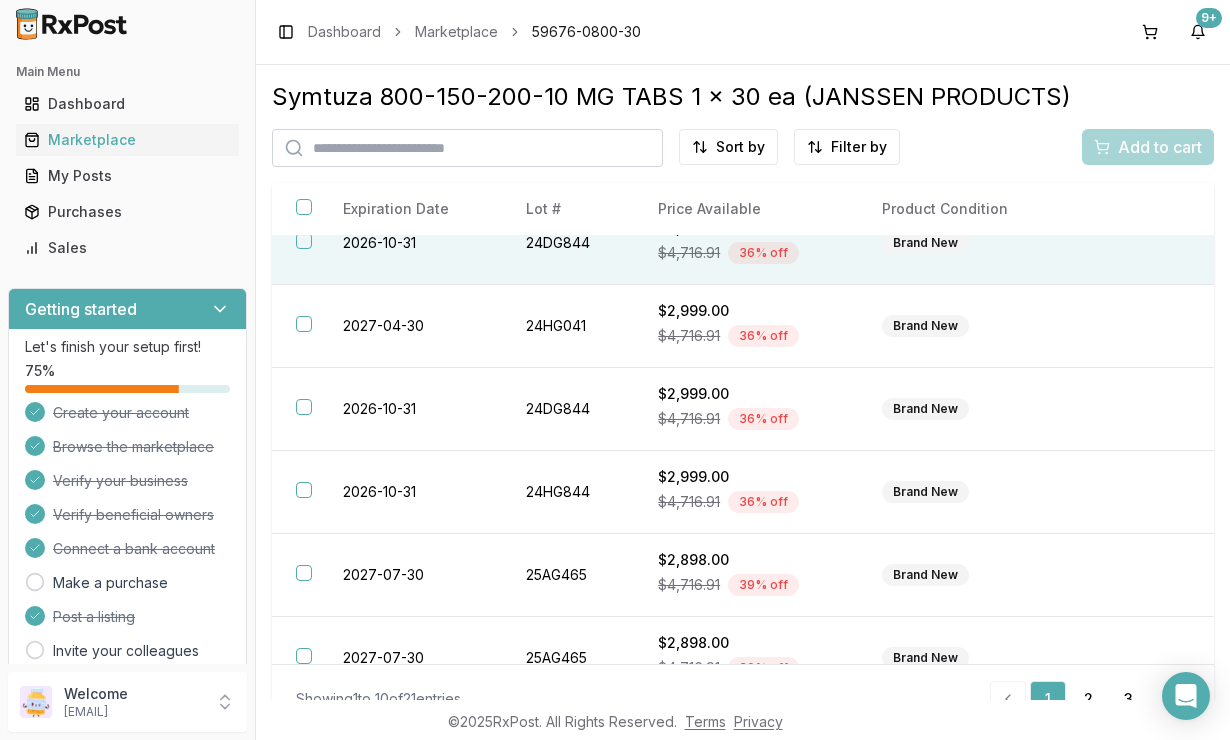 scroll, scrollTop: 0, scrollLeft: 0, axis: both 